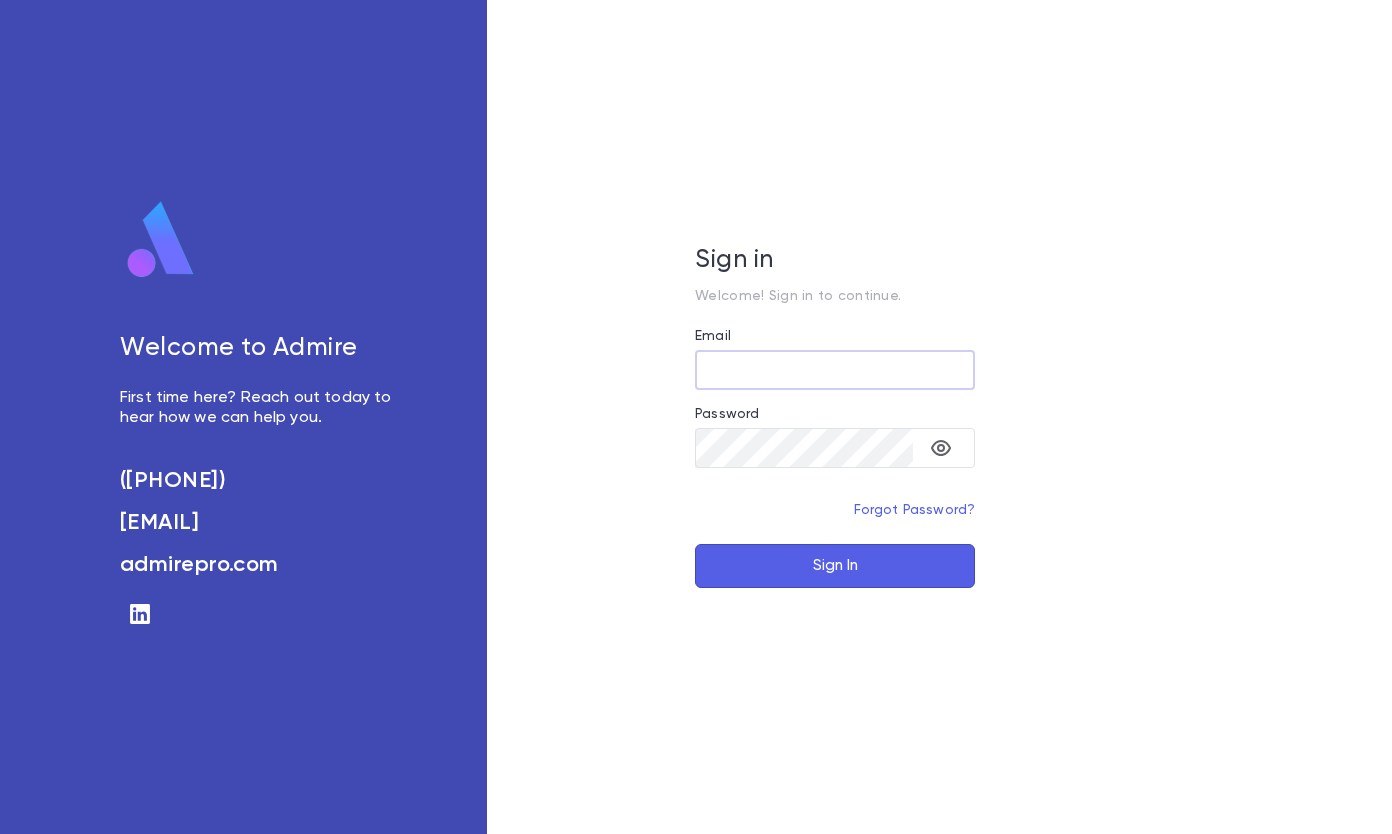 scroll, scrollTop: 0, scrollLeft: 0, axis: both 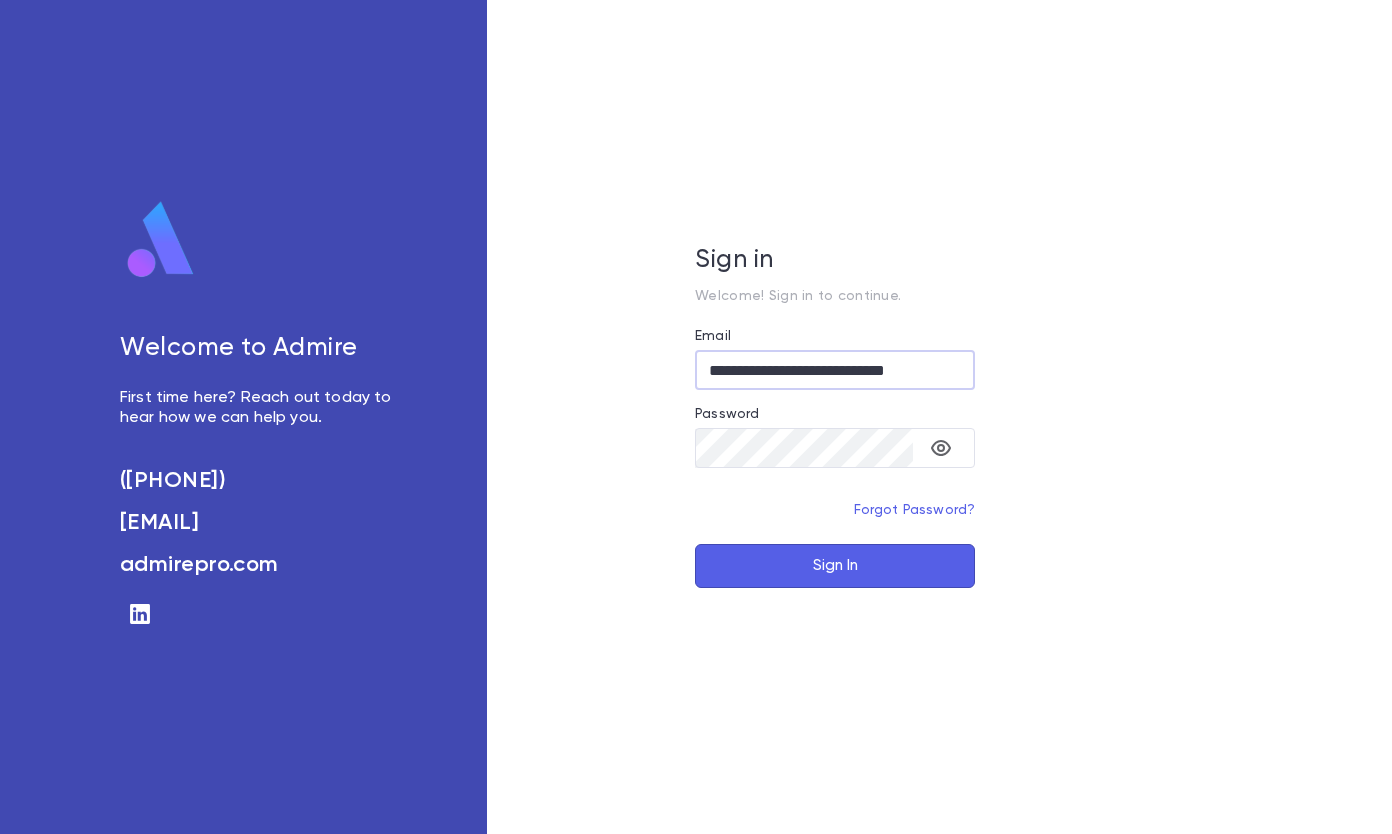 click on "Sign In" at bounding box center [835, 566] 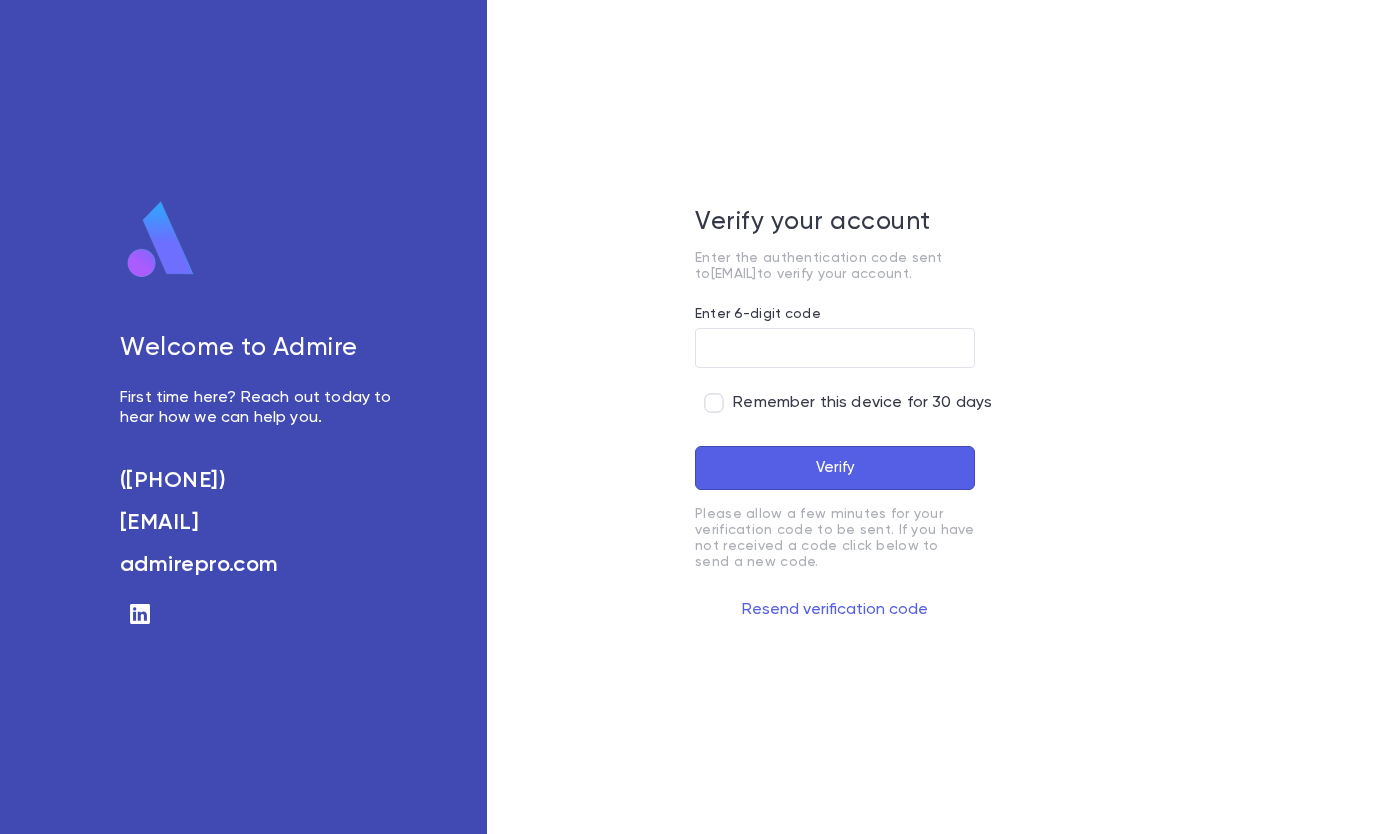 click on "Enter 6-digit code" at bounding box center [835, 348] 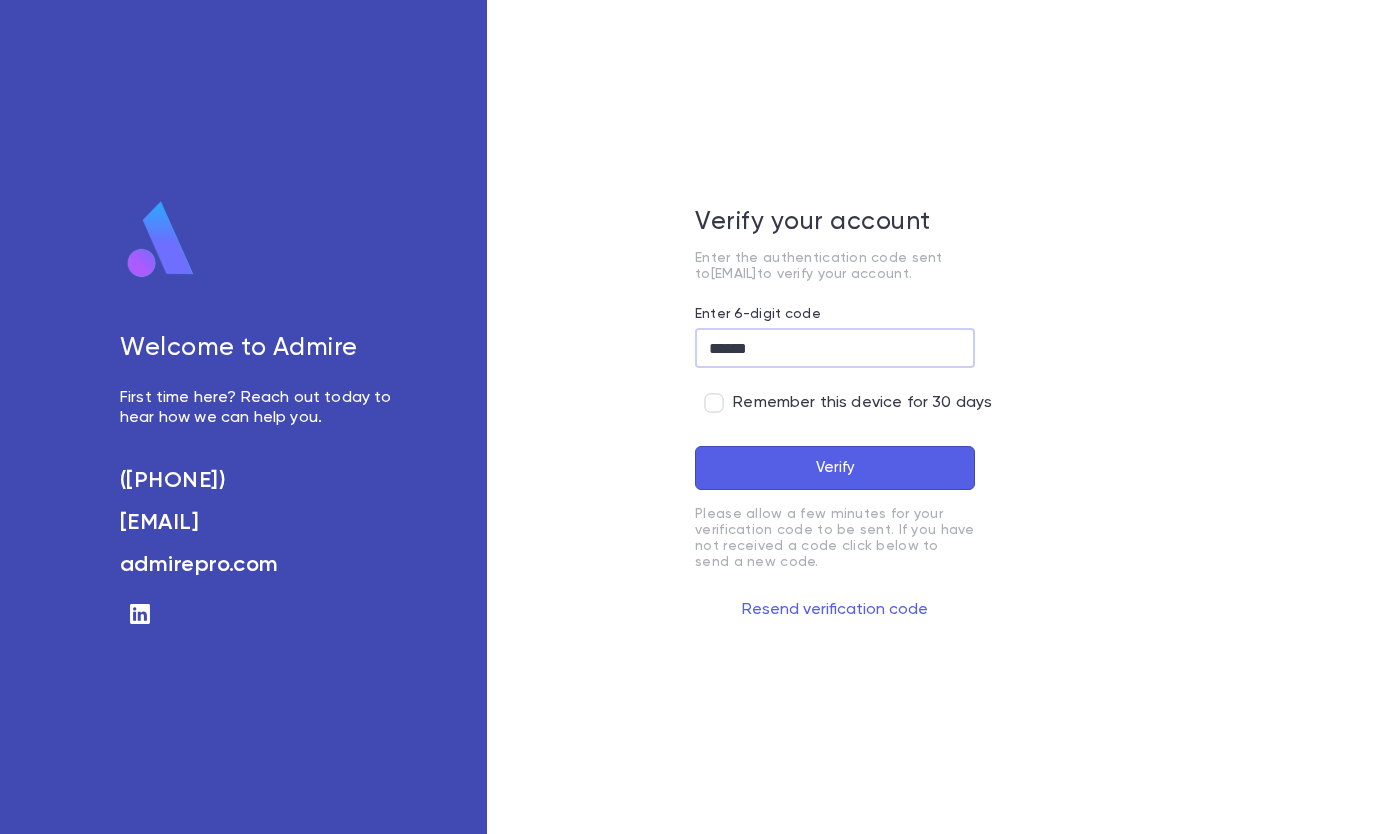 type on "******" 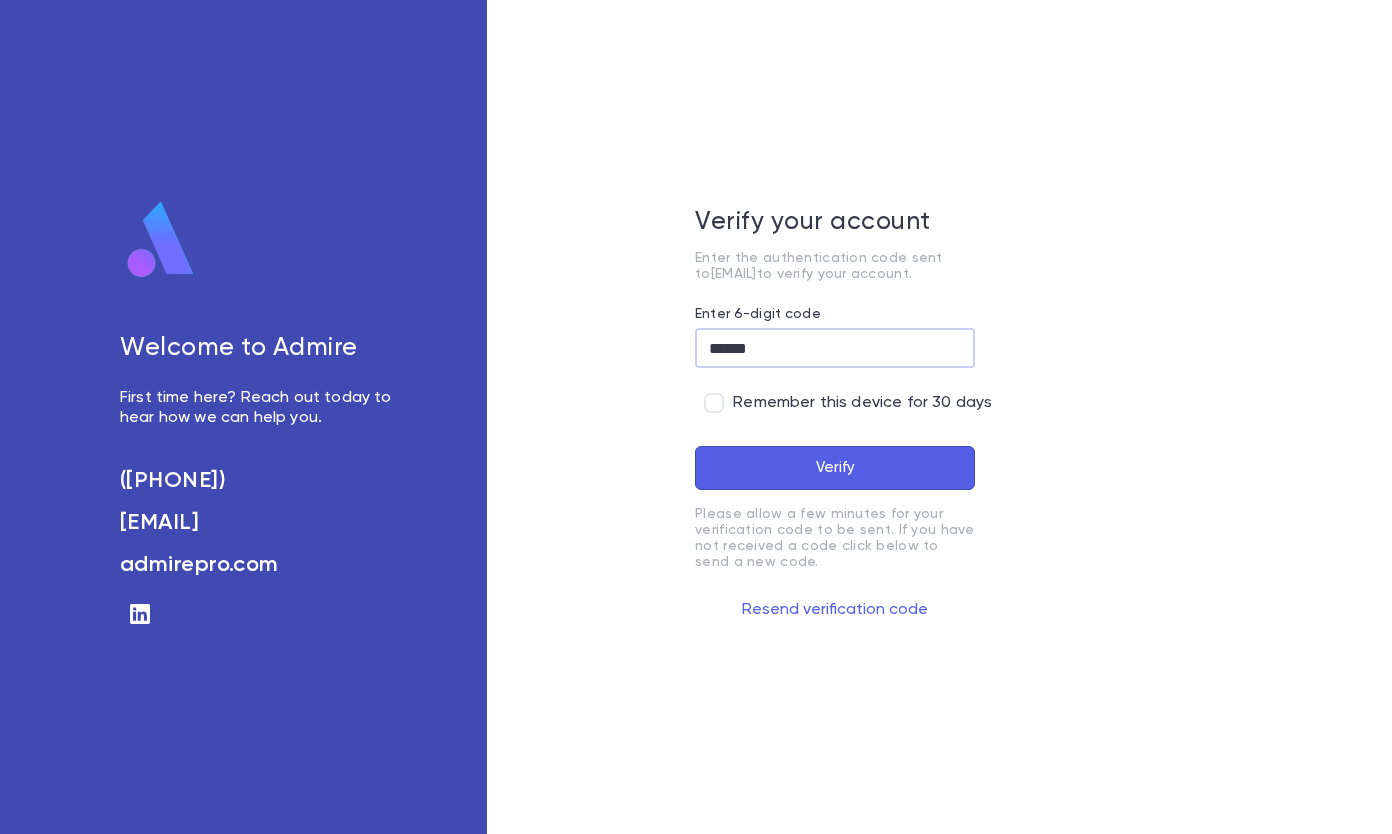click on "Verify" at bounding box center [835, 468] 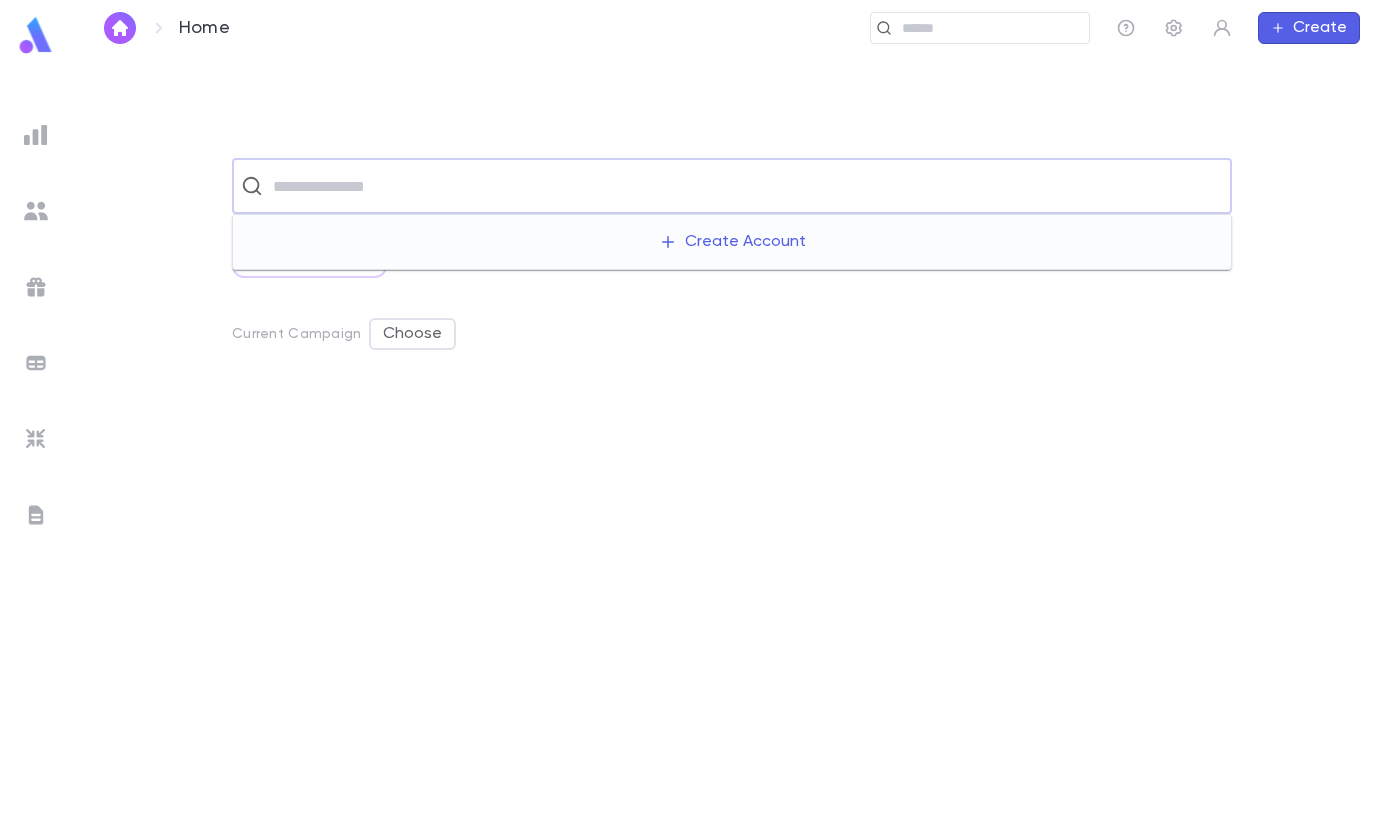 click at bounding box center (745, 186) 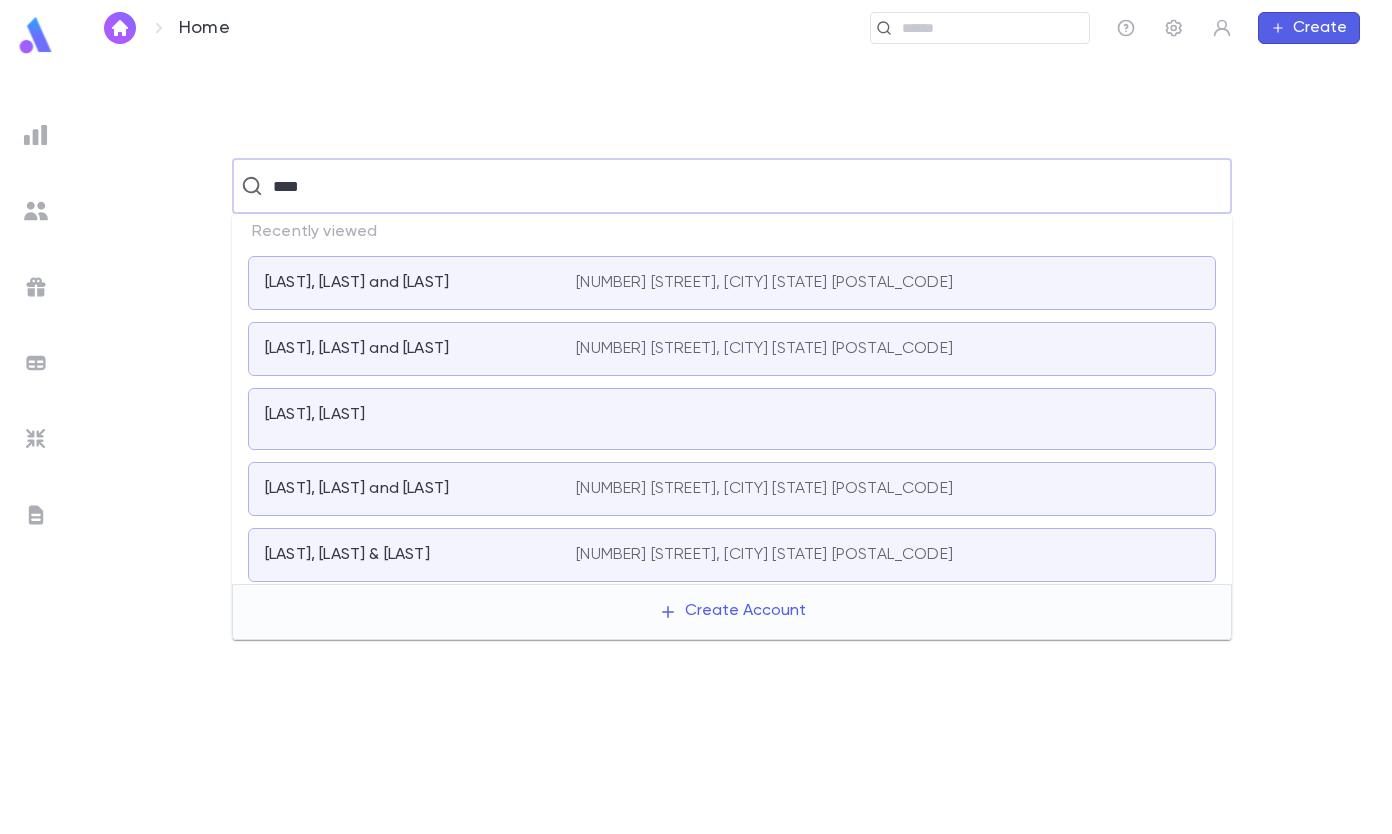 type on "****" 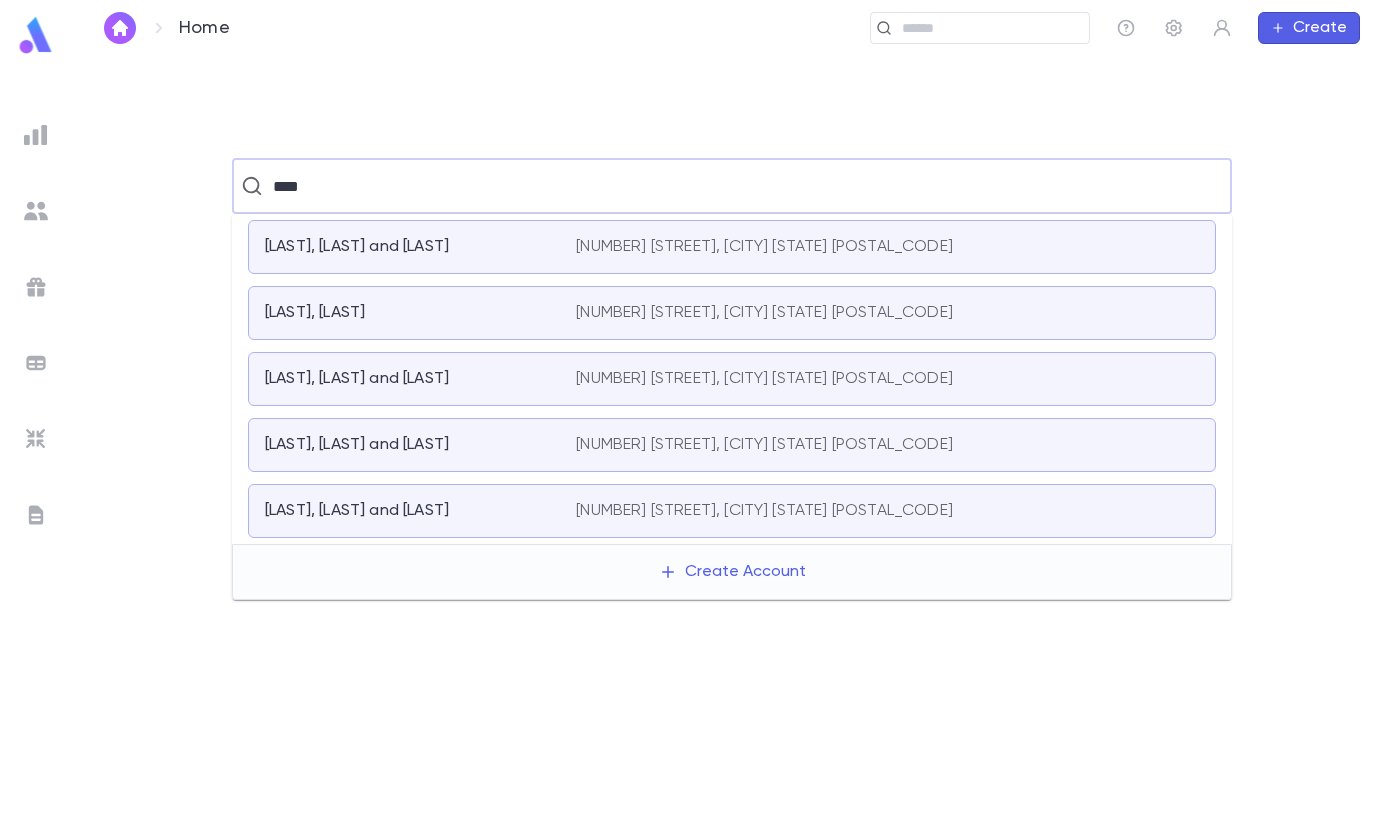 click on "[LAST], [LAST] and [LAST]" at bounding box center [357, 445] 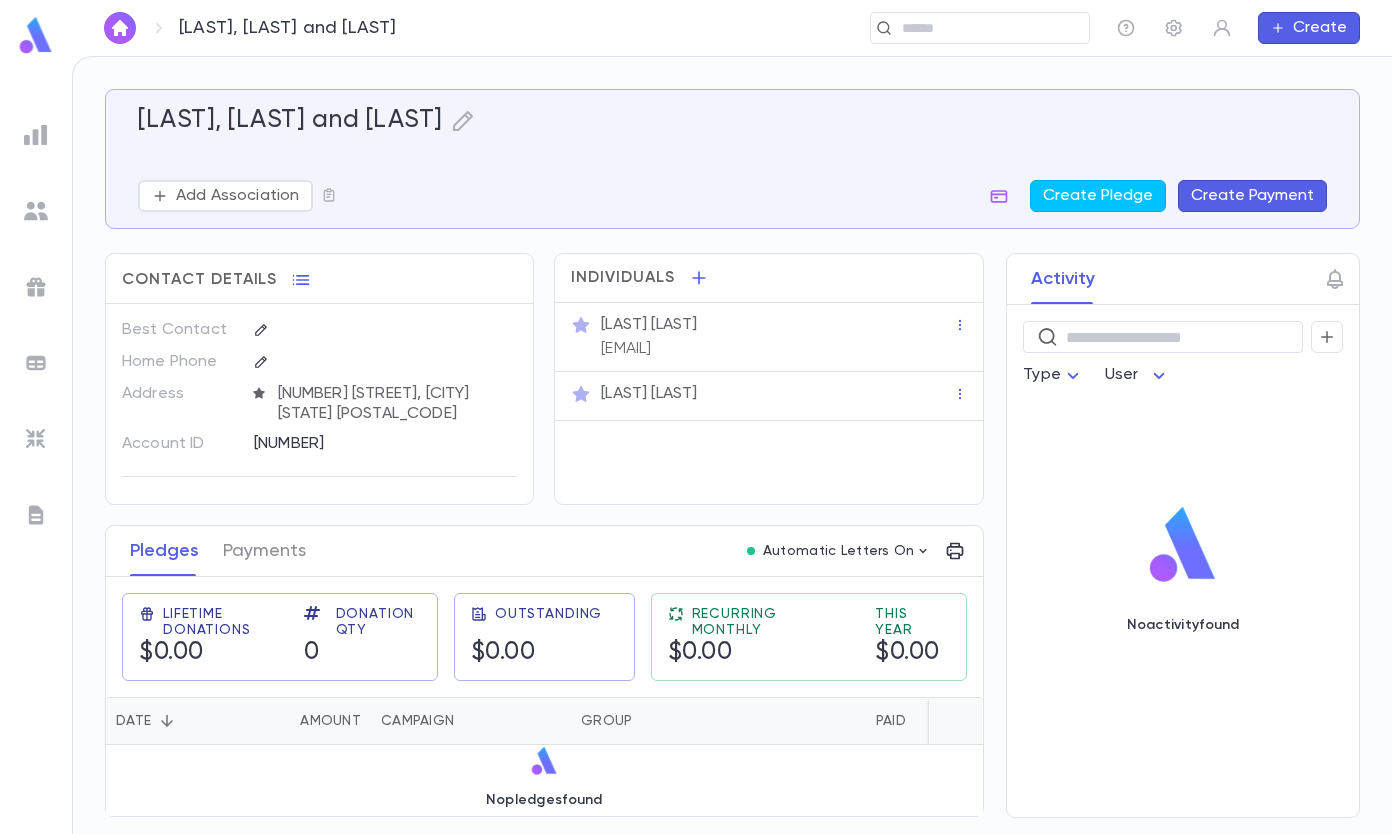 click on "Payments" at bounding box center [264, 551] 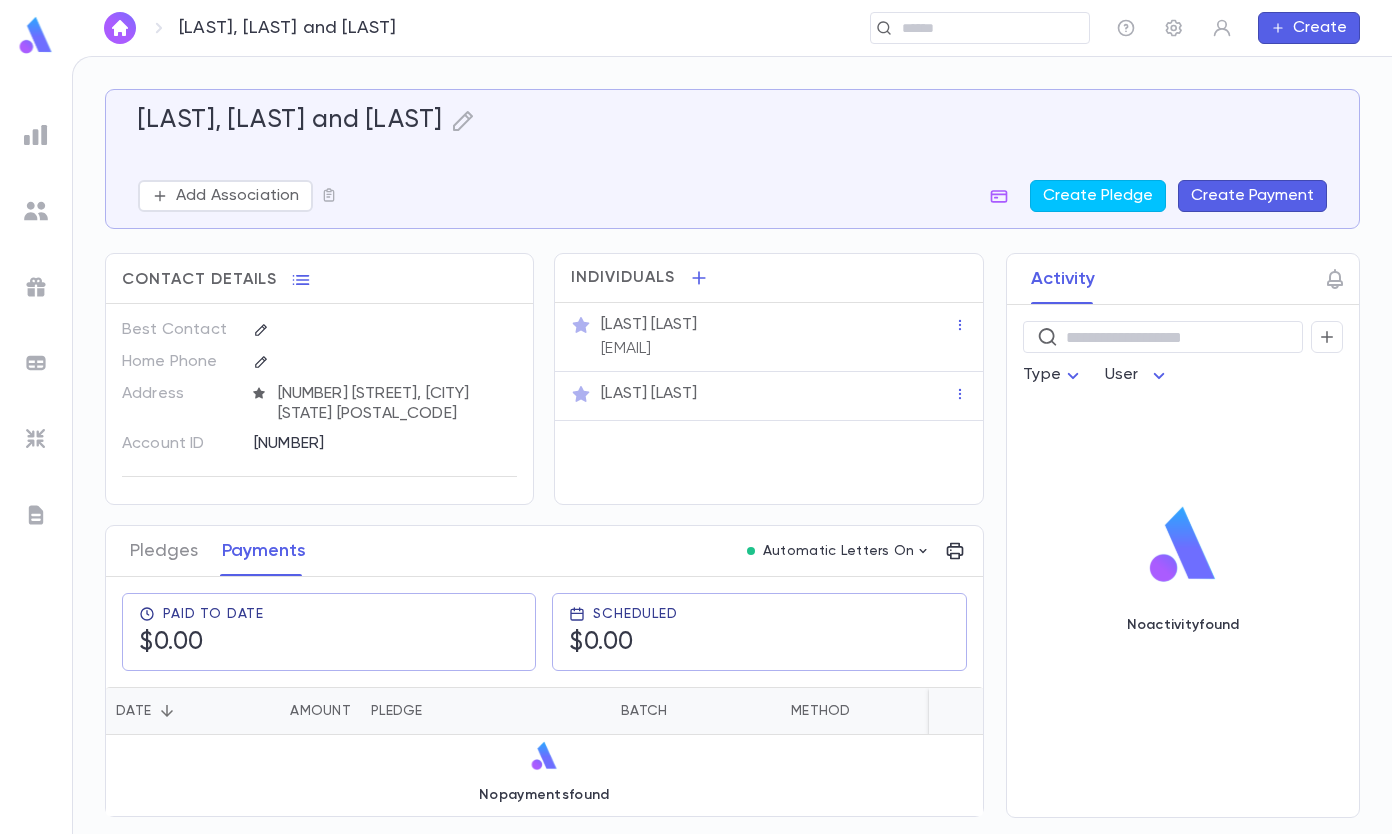 click on "Pledges" at bounding box center [164, 551] 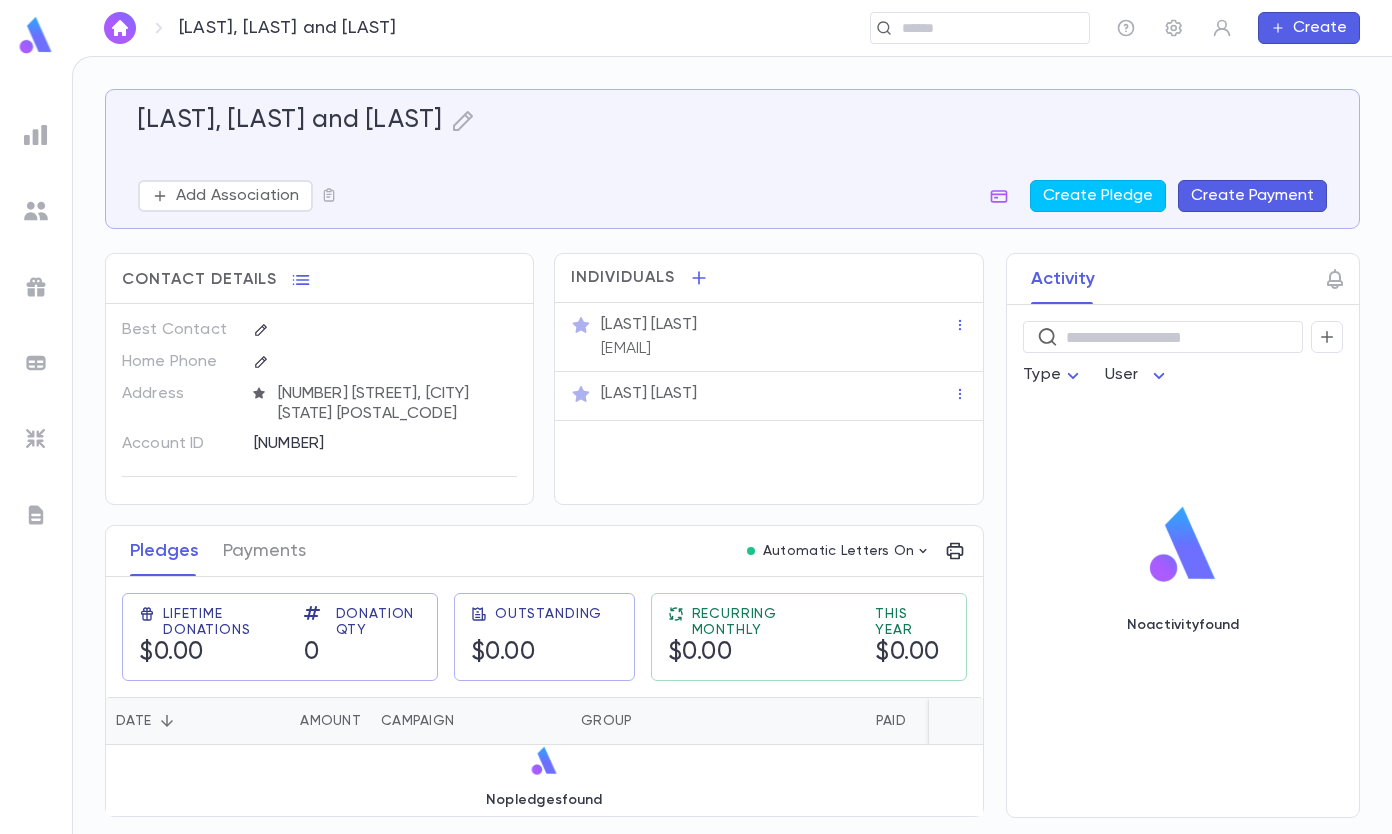 click on "Create Payment" at bounding box center (1252, 196) 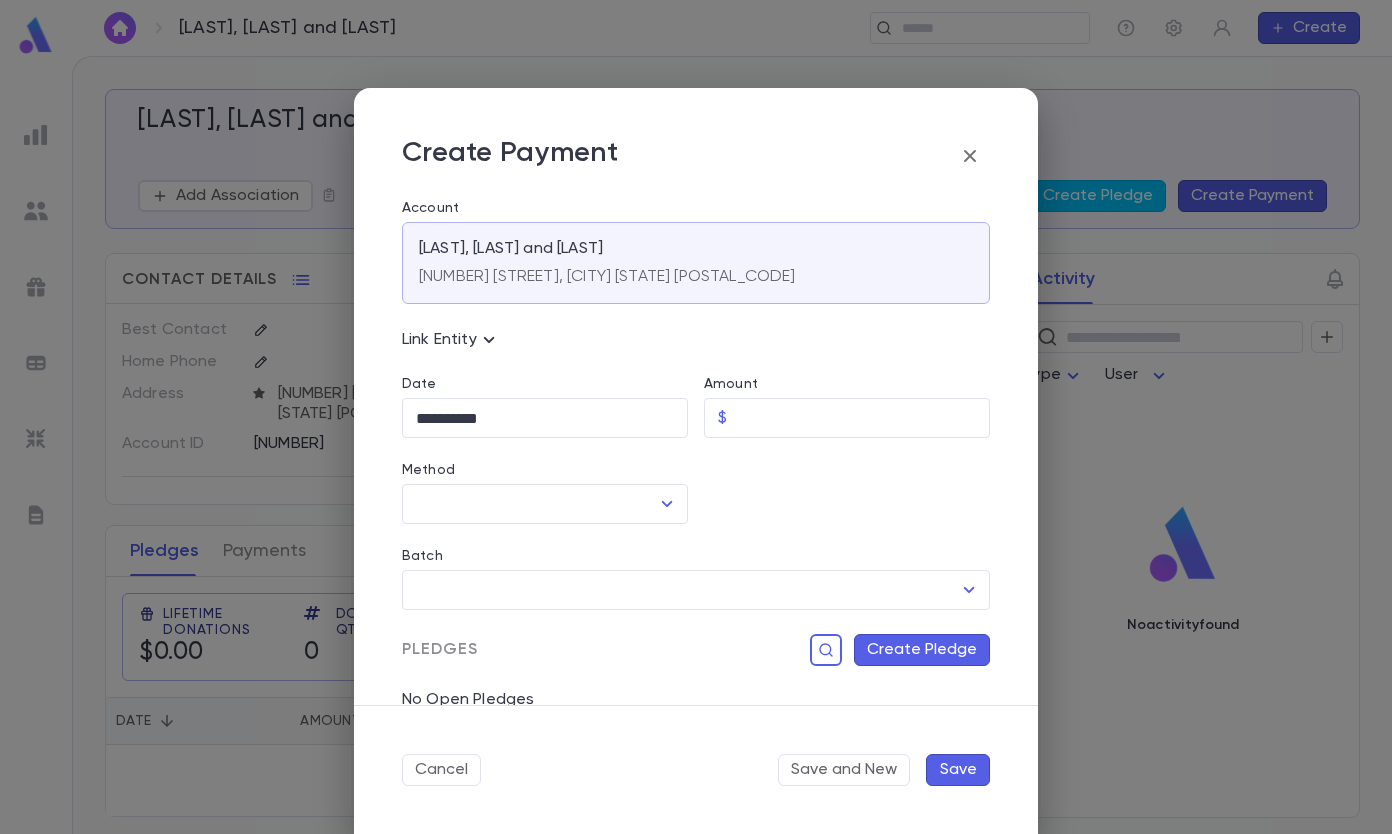 click on "Amount" at bounding box center [862, 418] 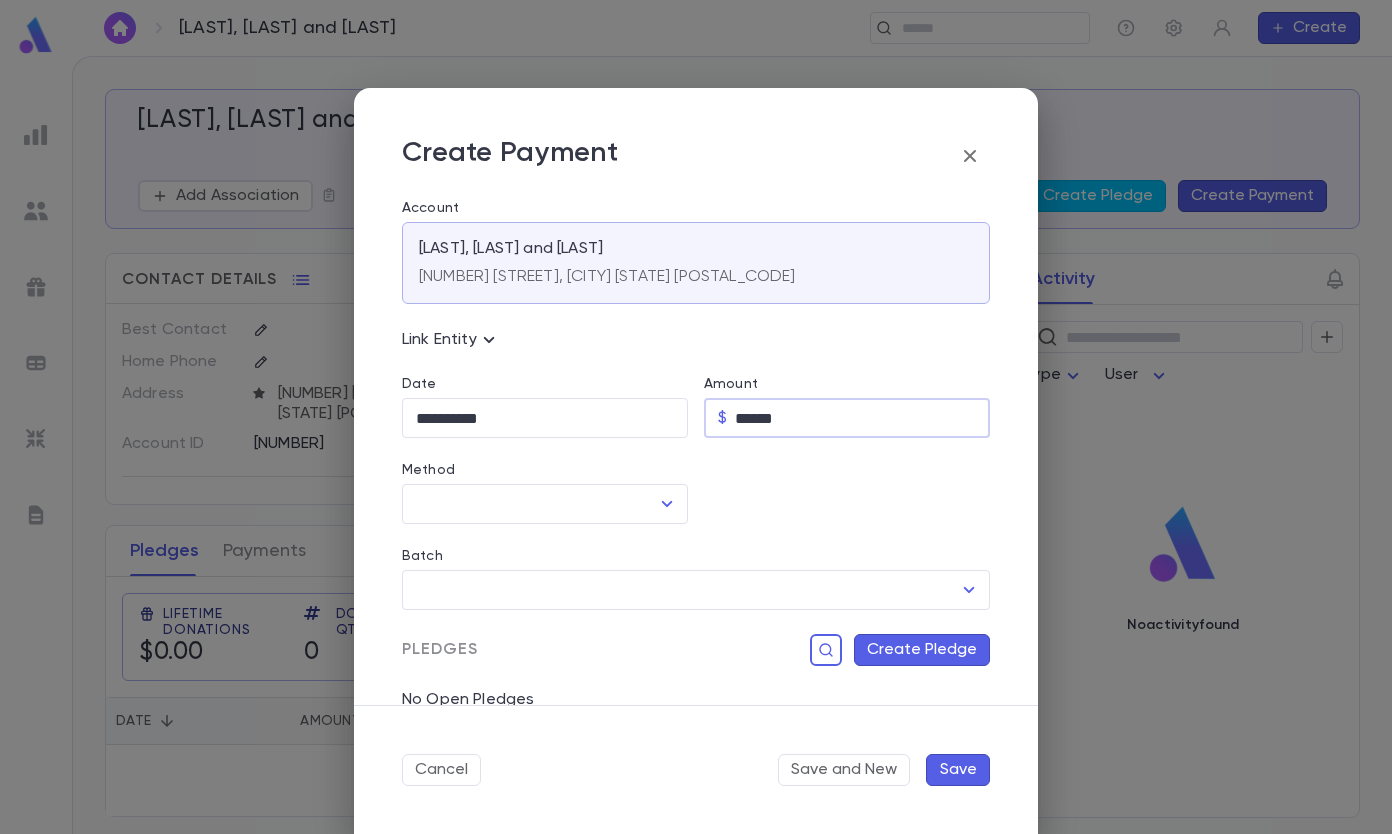 type on "******" 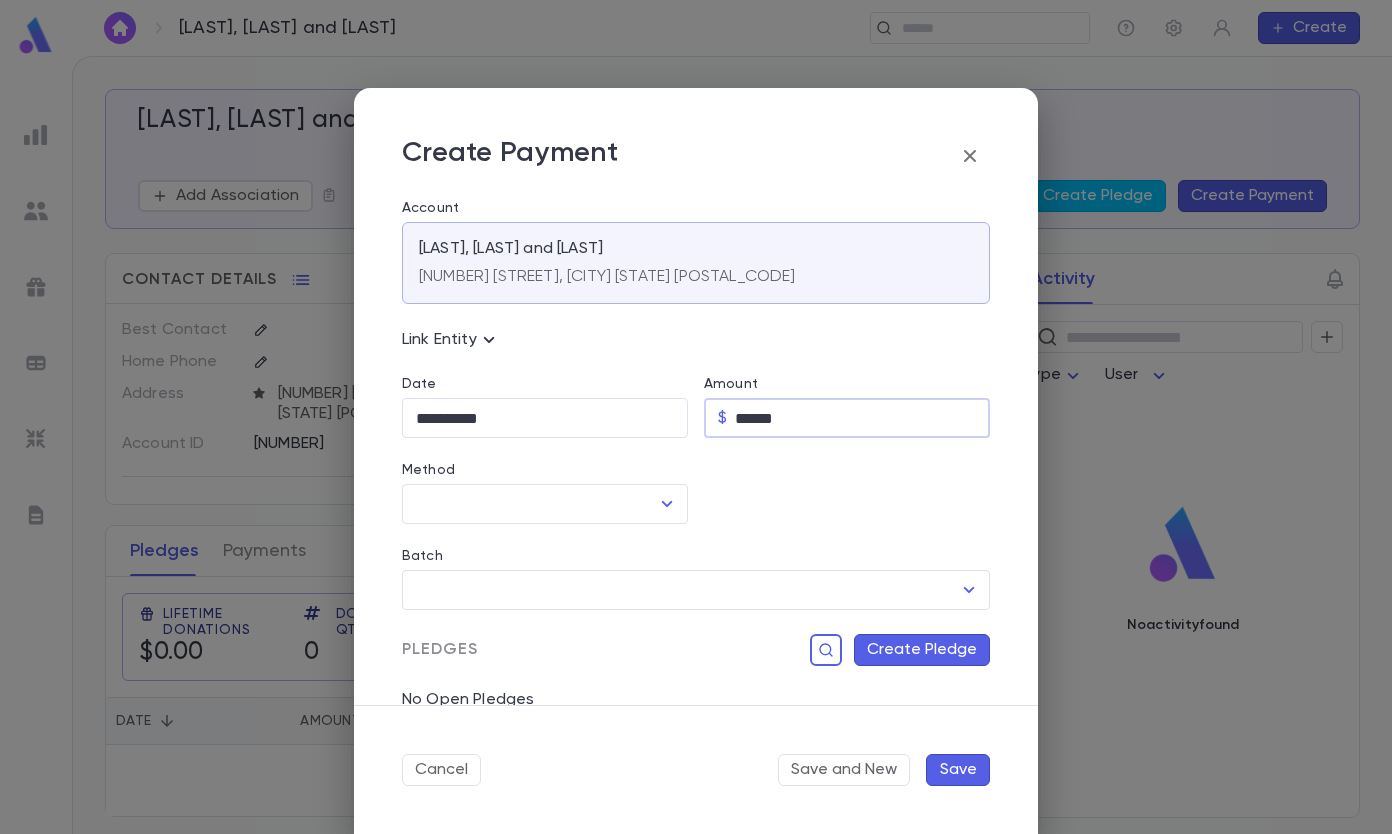 click on "**********" at bounding box center [545, 418] 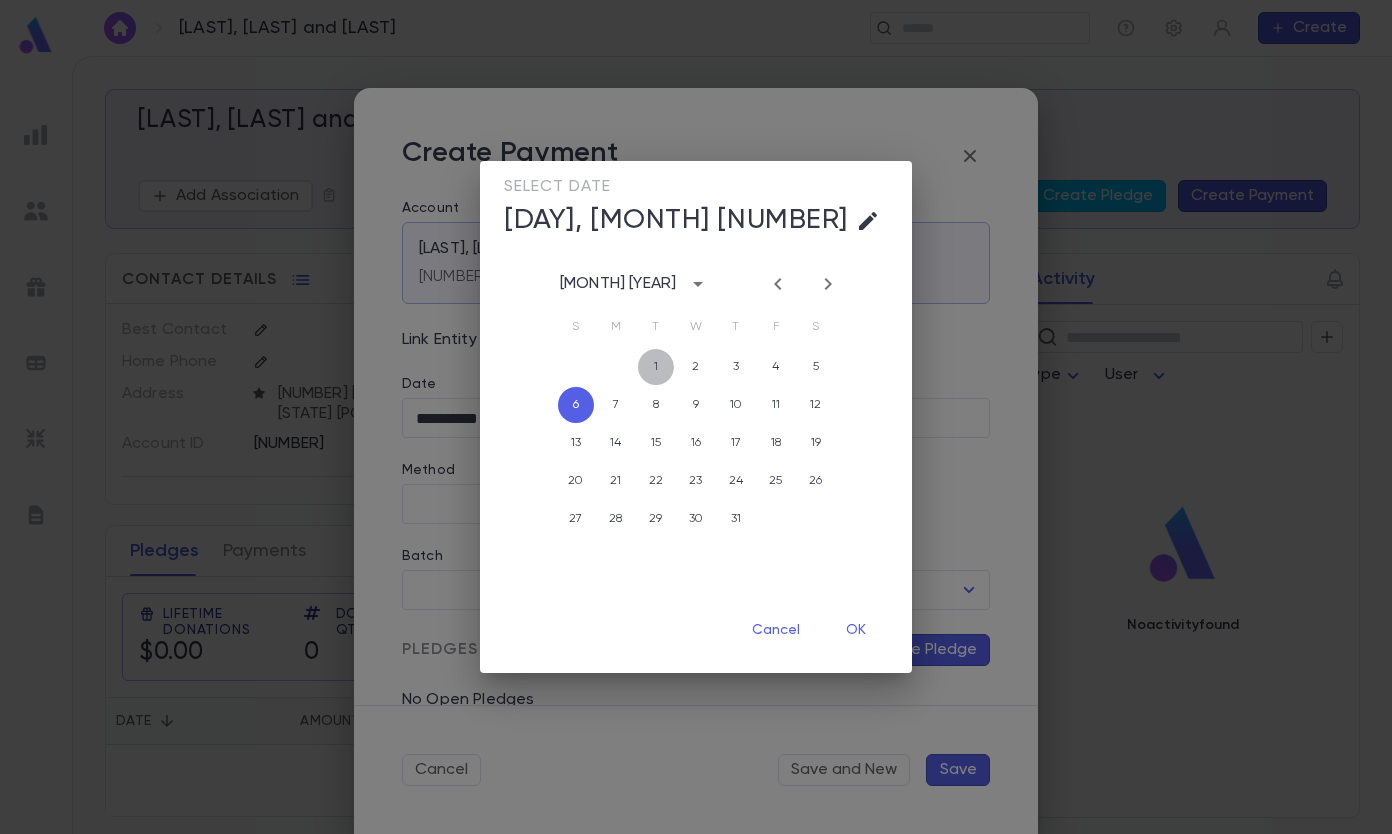 click on "1" at bounding box center [656, 367] 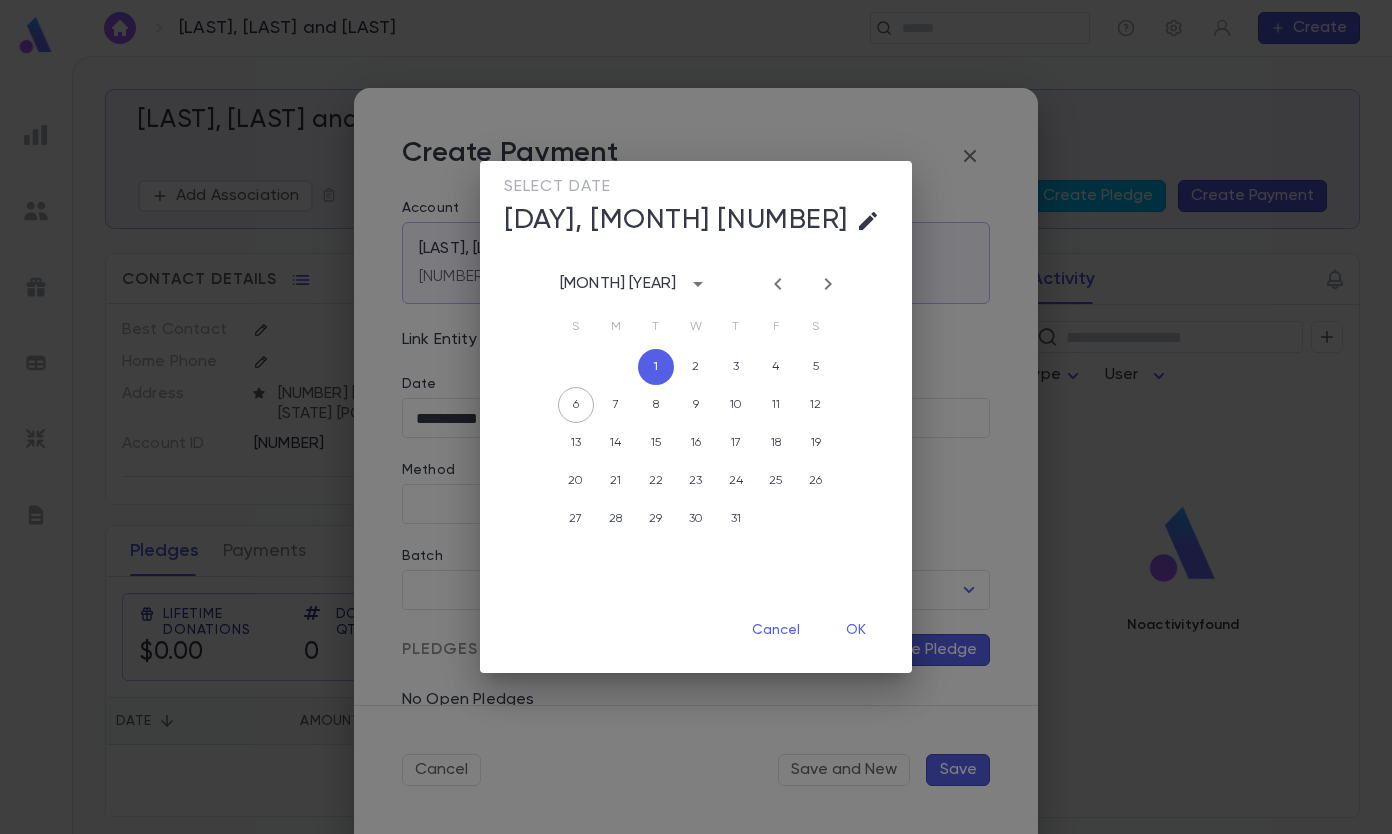 click on "OK" at bounding box center [856, 630] 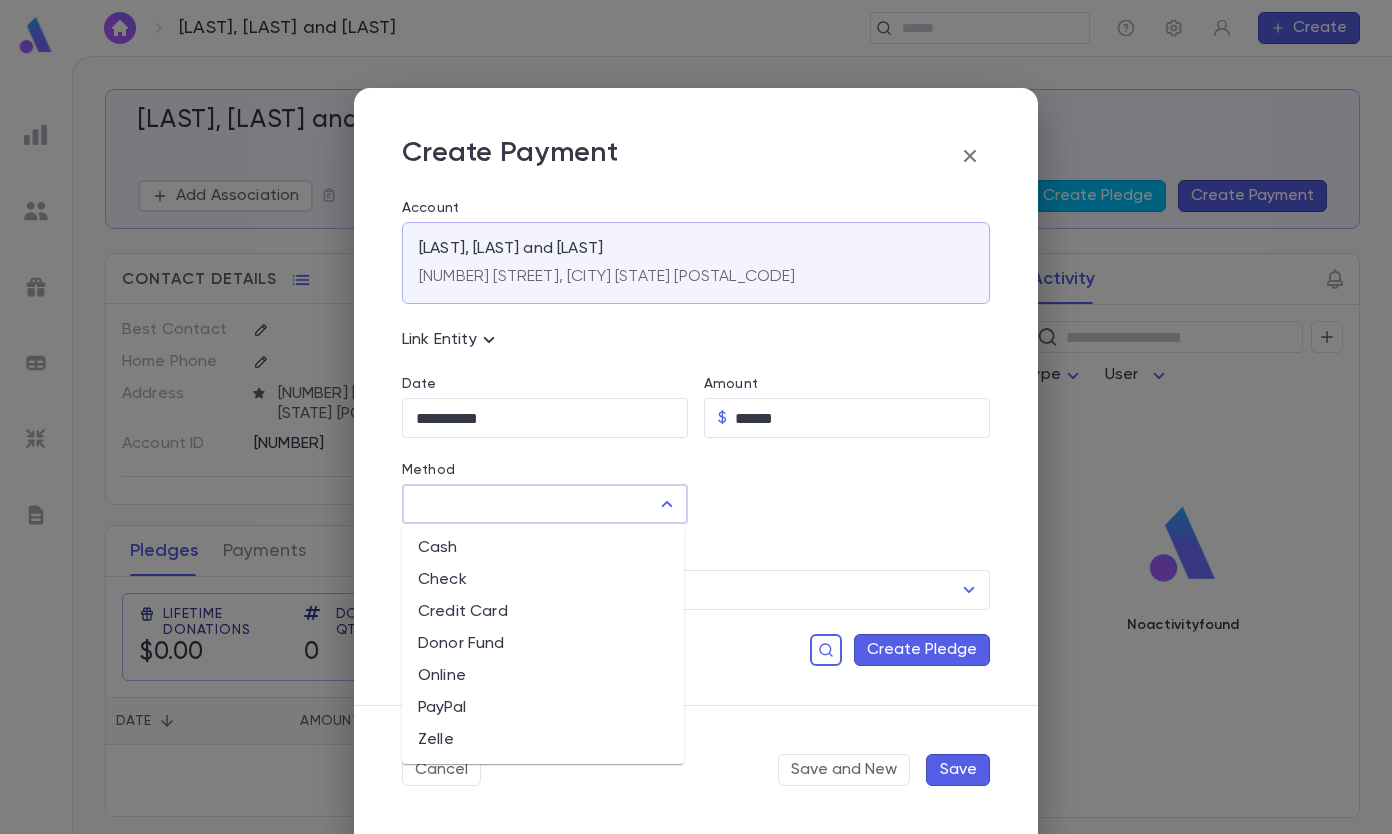 click on "Method" at bounding box center (530, 504) 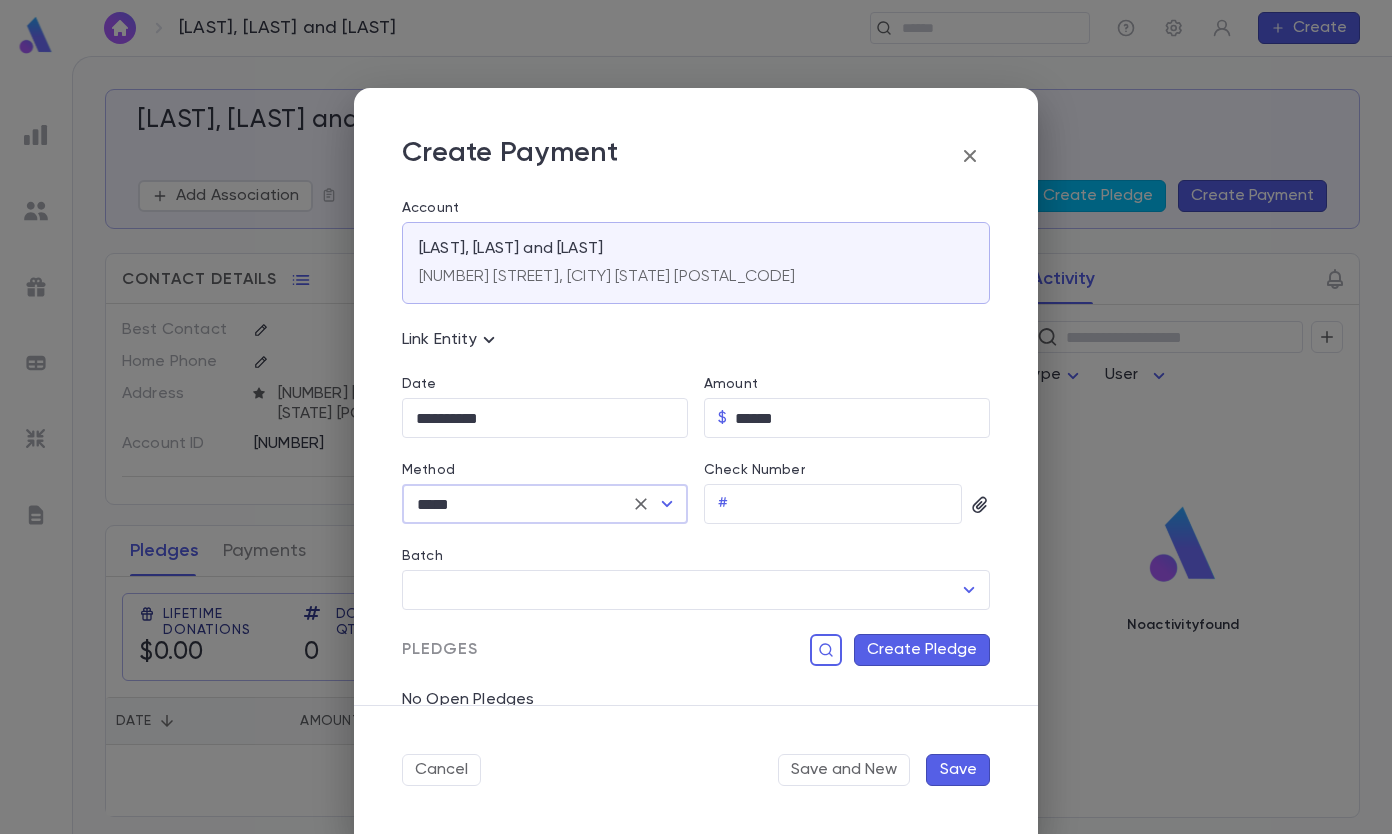 click on "Check Number" at bounding box center [849, 504] 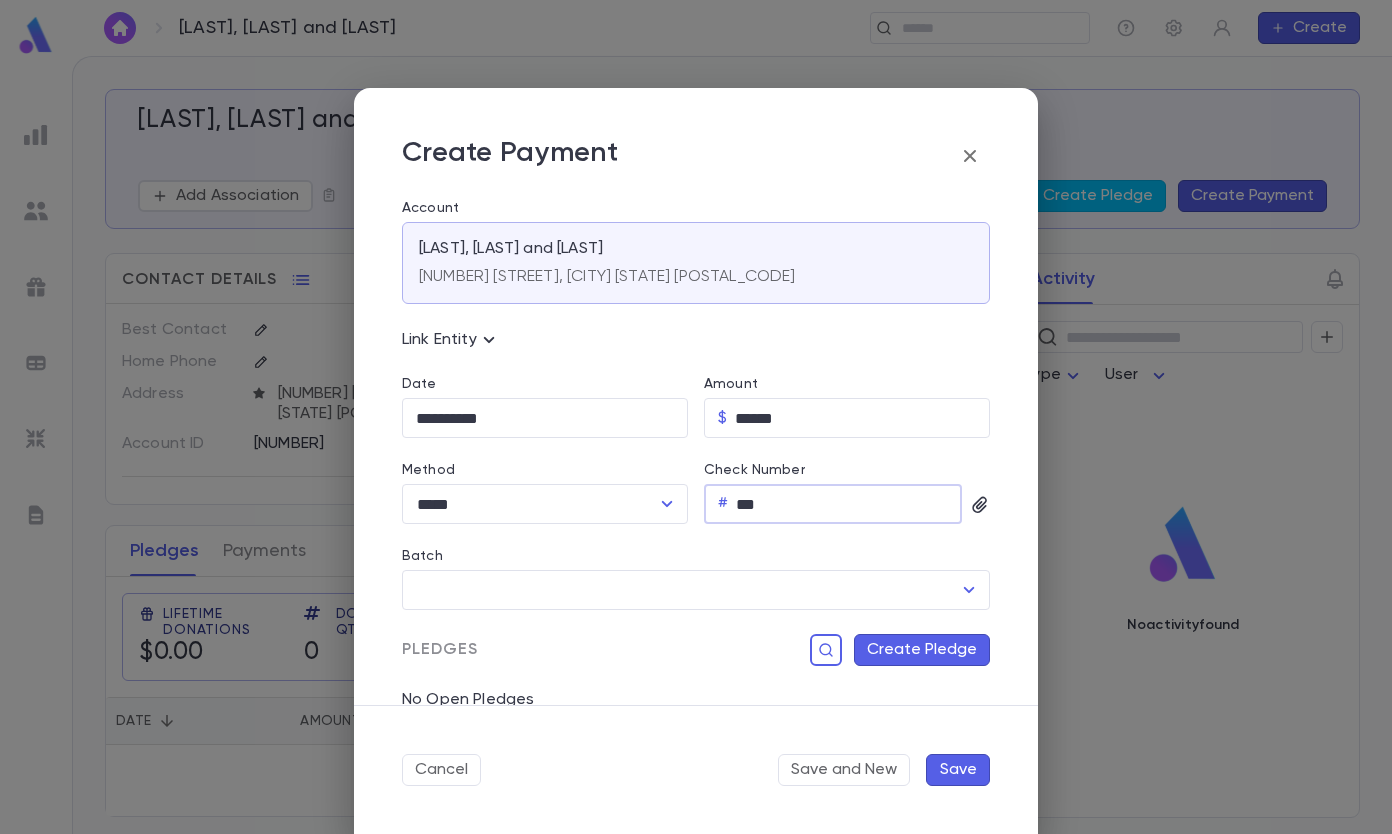 click on "Batch" at bounding box center (696, 559) 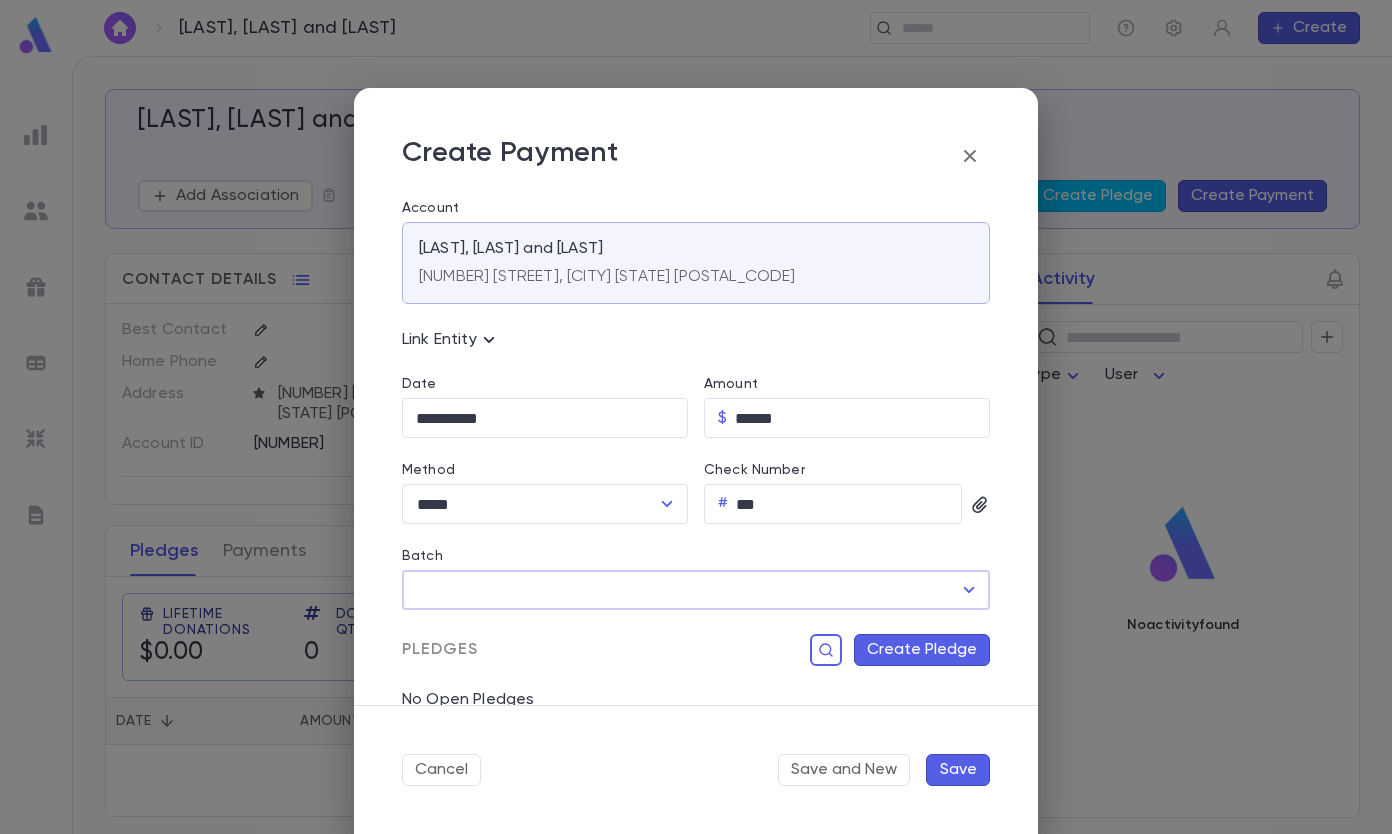 scroll, scrollTop: 200, scrollLeft: 0, axis: vertical 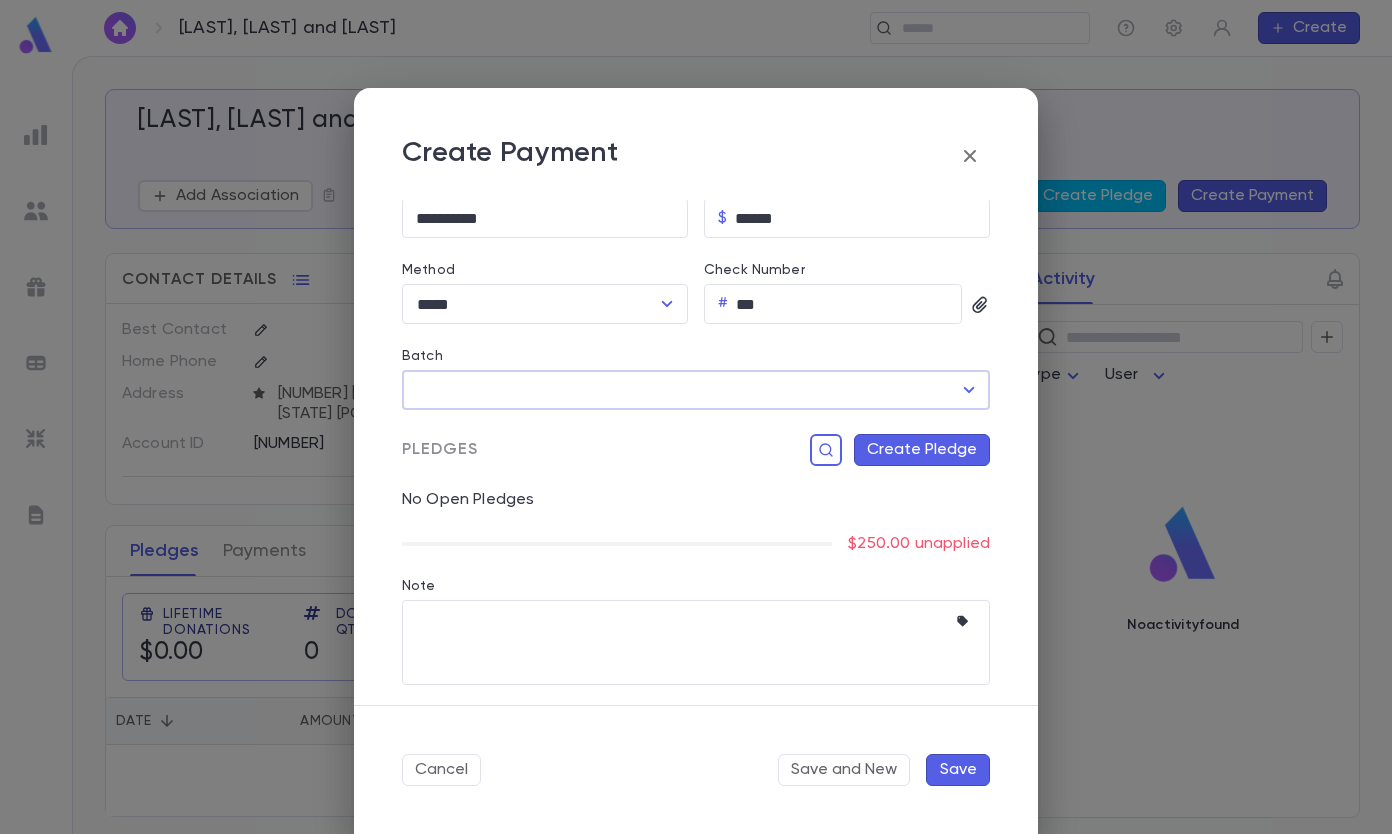 click on "Create Pledge" at bounding box center (922, 450) 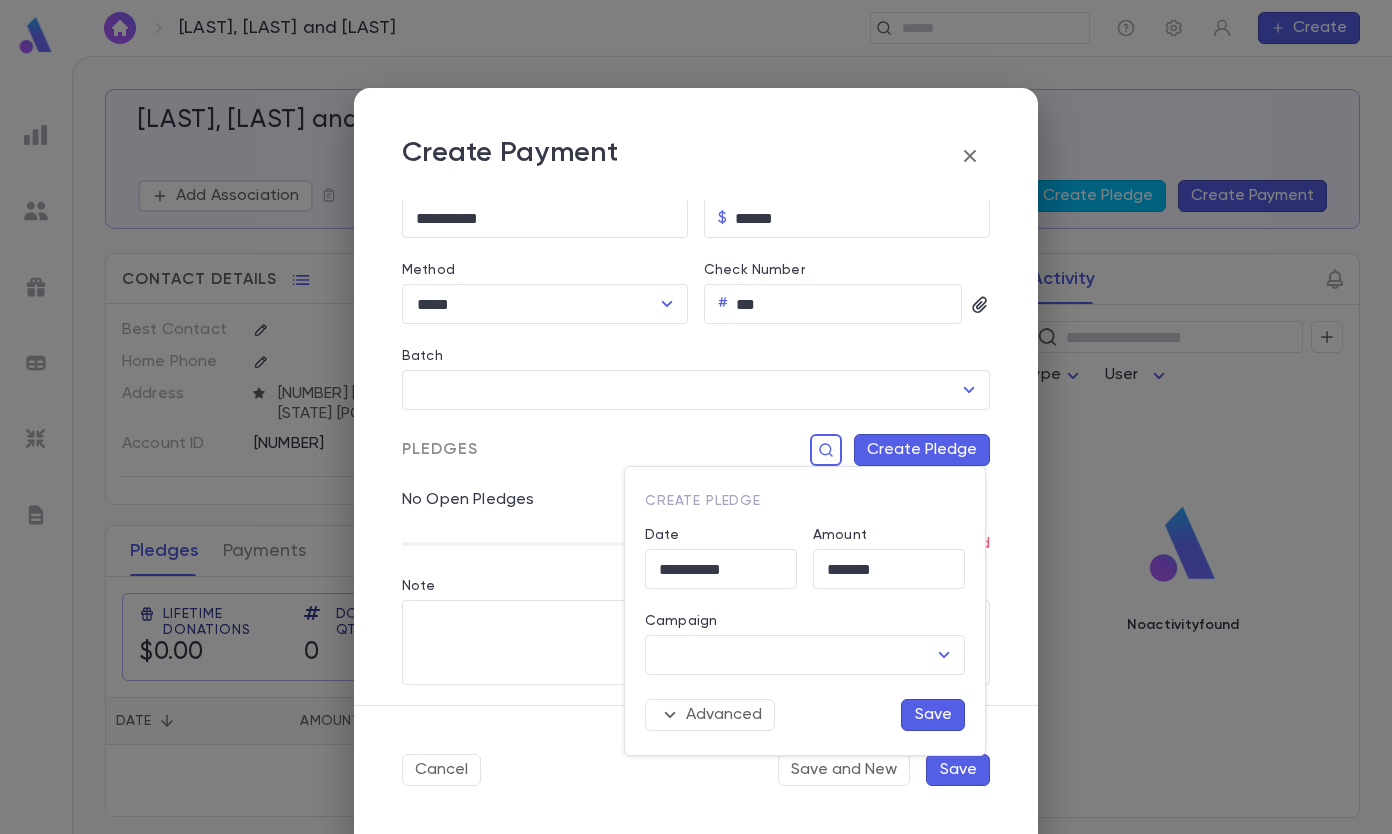 click on "Campaign" at bounding box center (790, 655) 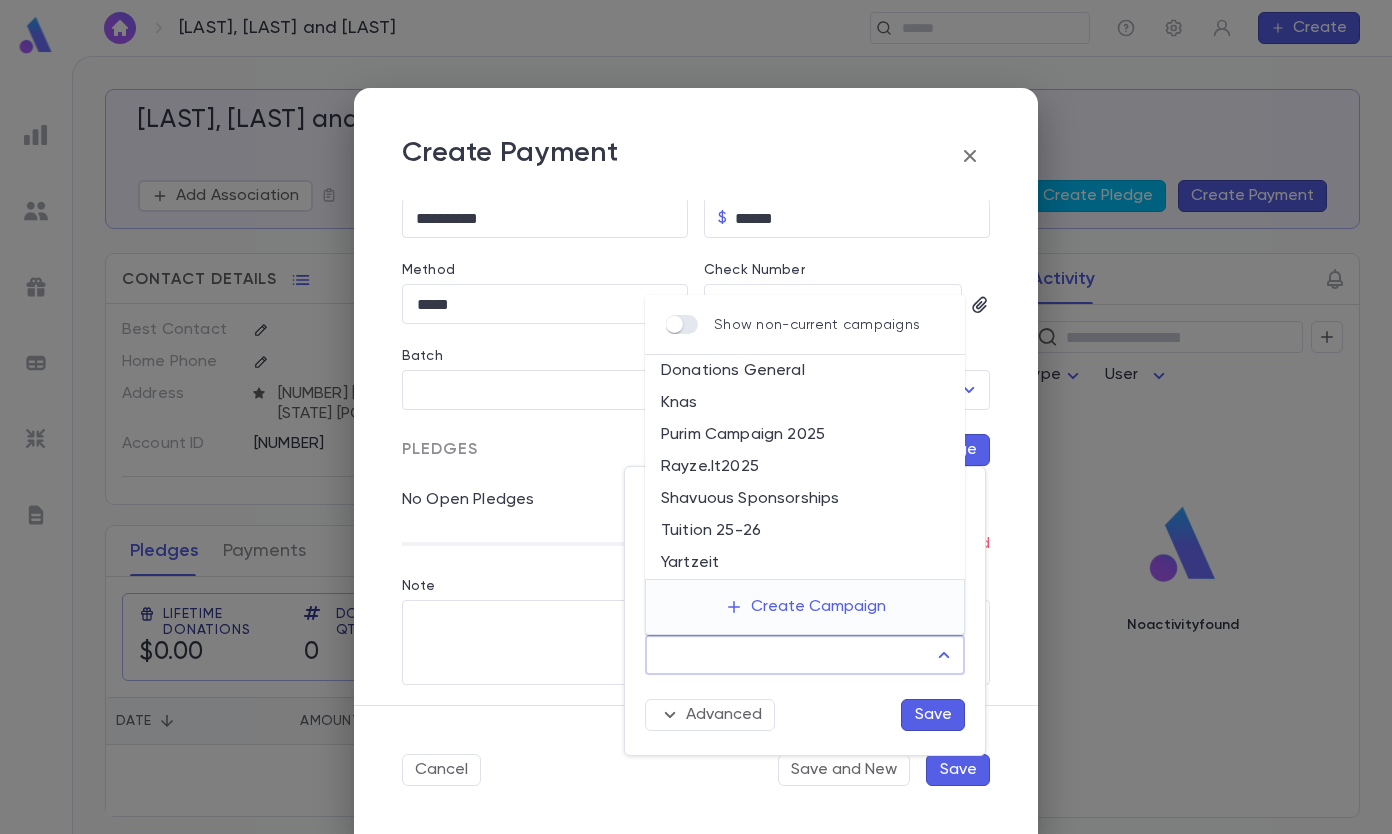 click on "Donations General" at bounding box center [805, 371] 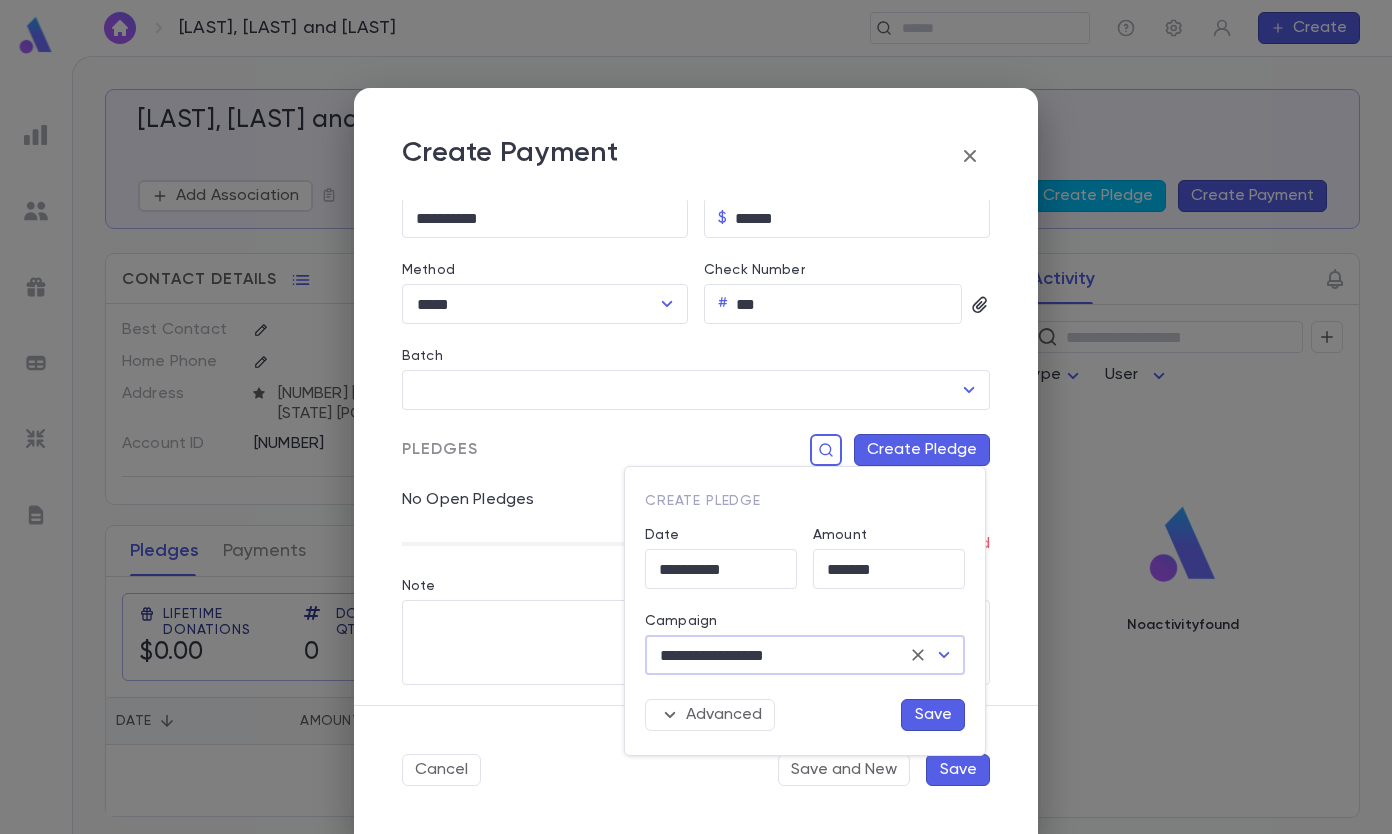 click on "Save" at bounding box center (933, 715) 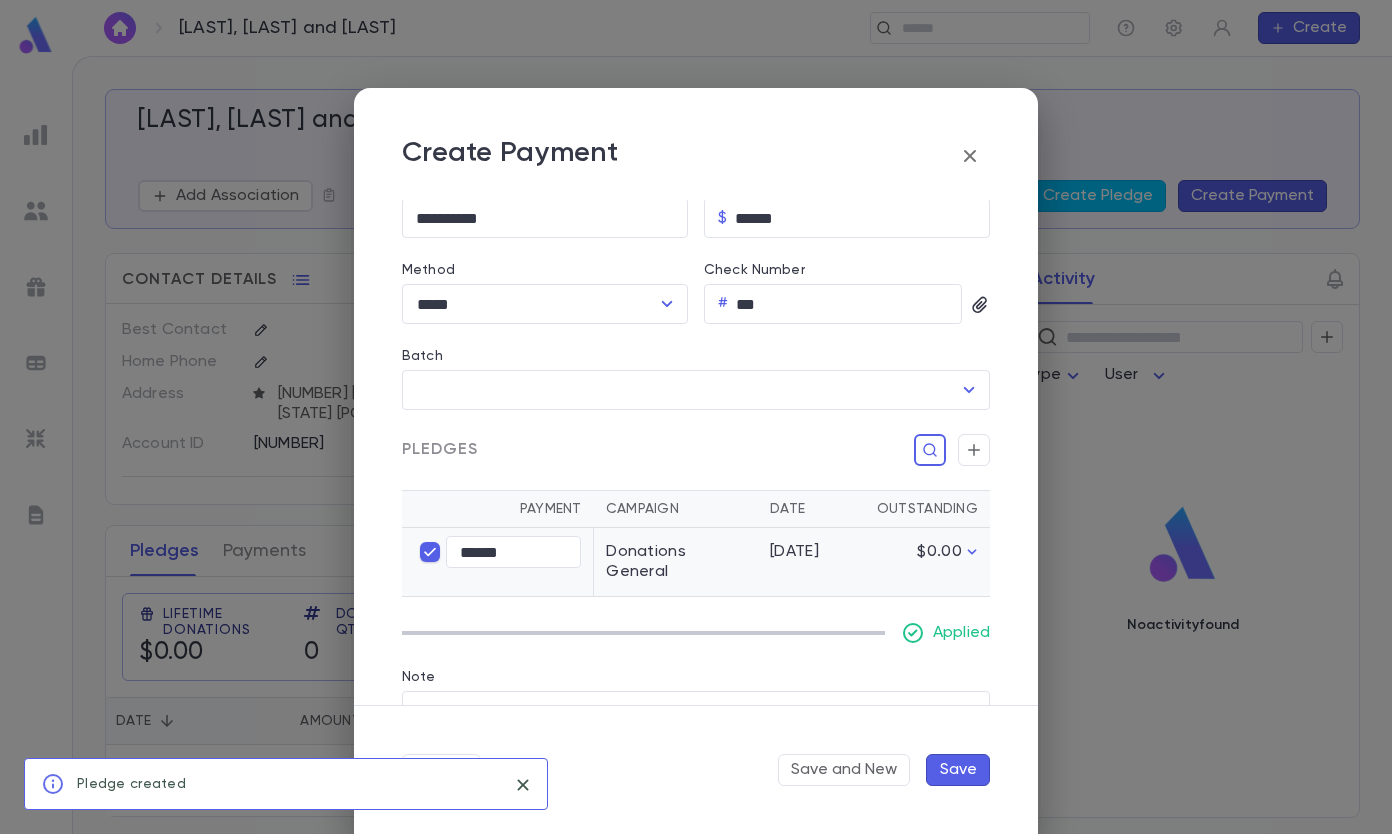 click on "Save" at bounding box center (958, 770) 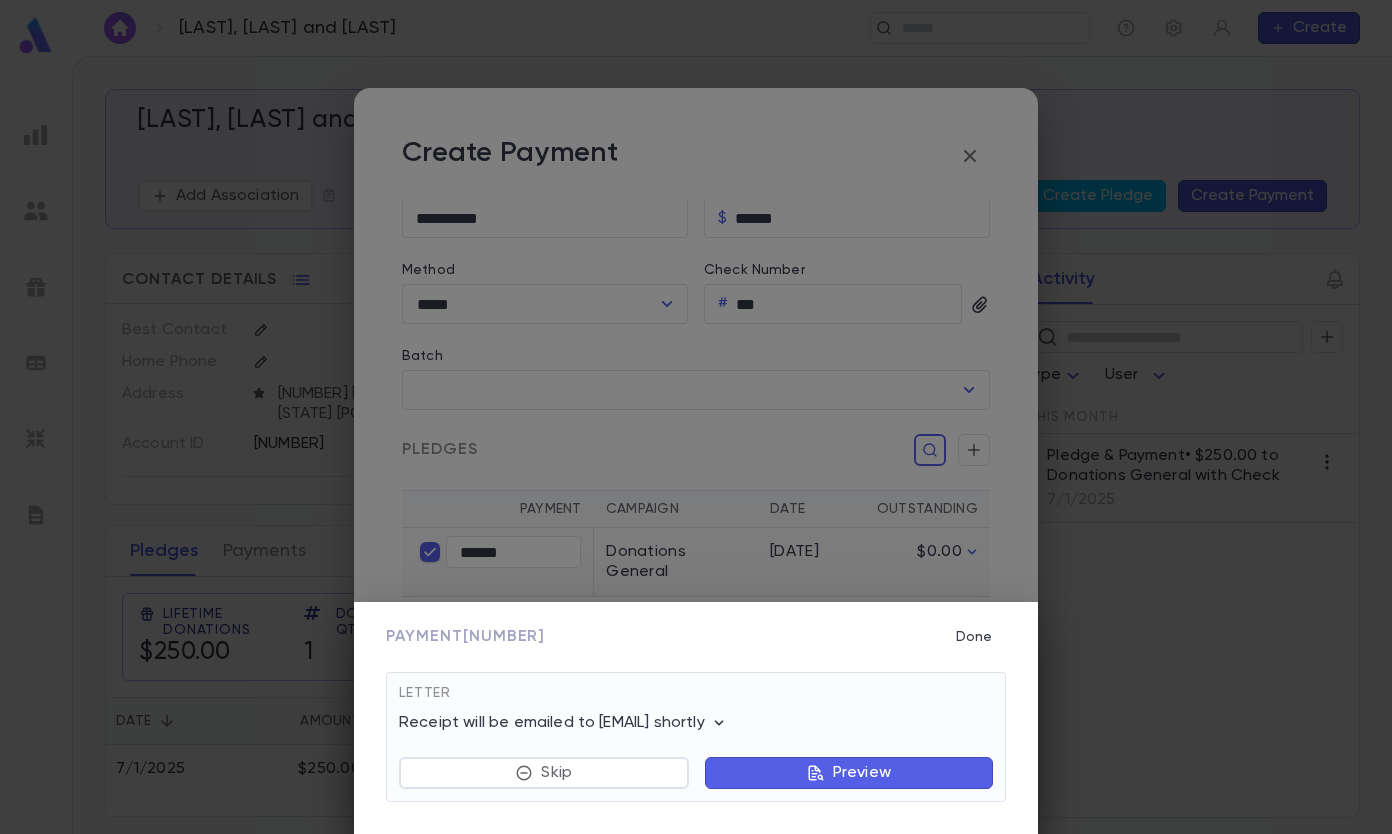 click on "Done" at bounding box center [974, 637] 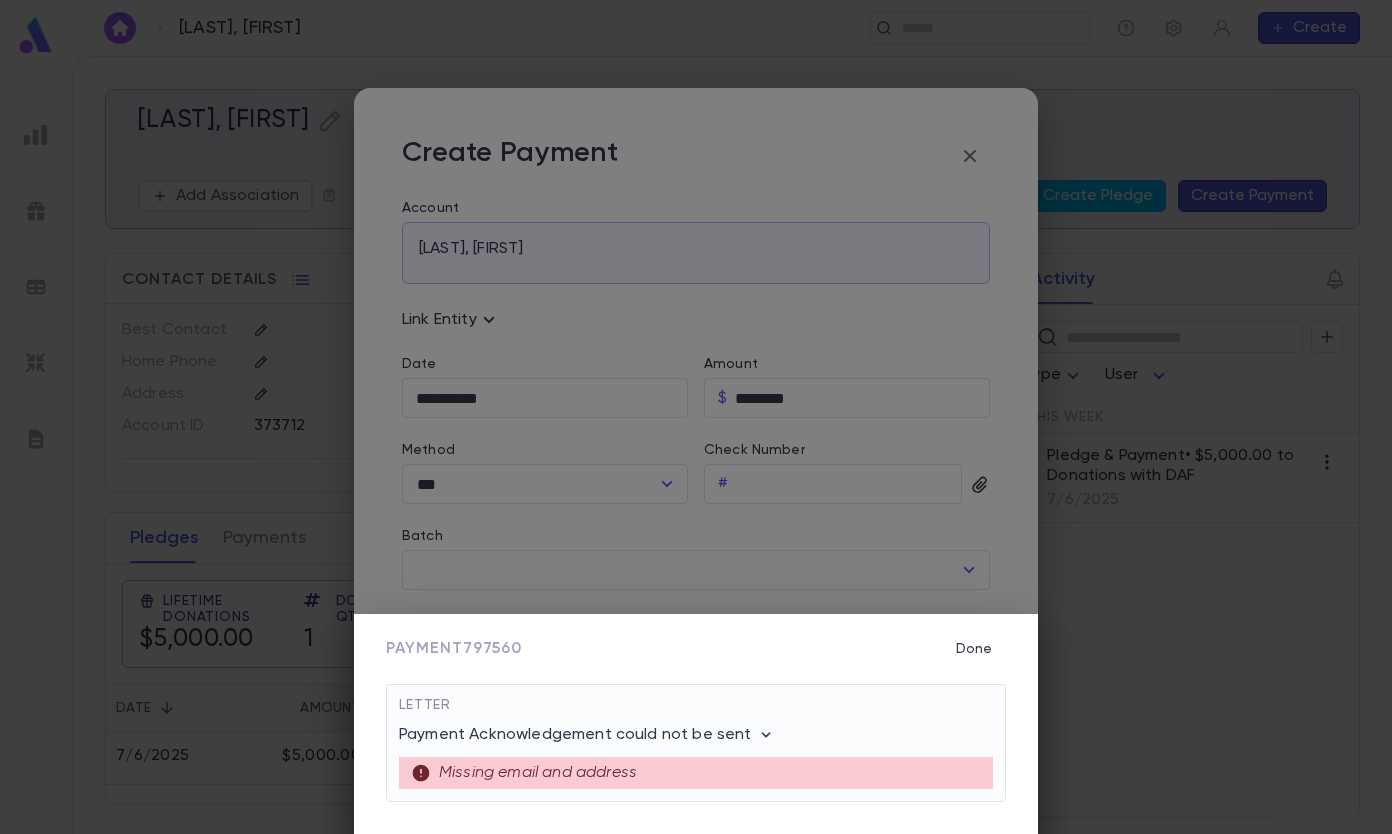 scroll, scrollTop: 0, scrollLeft: 0, axis: both 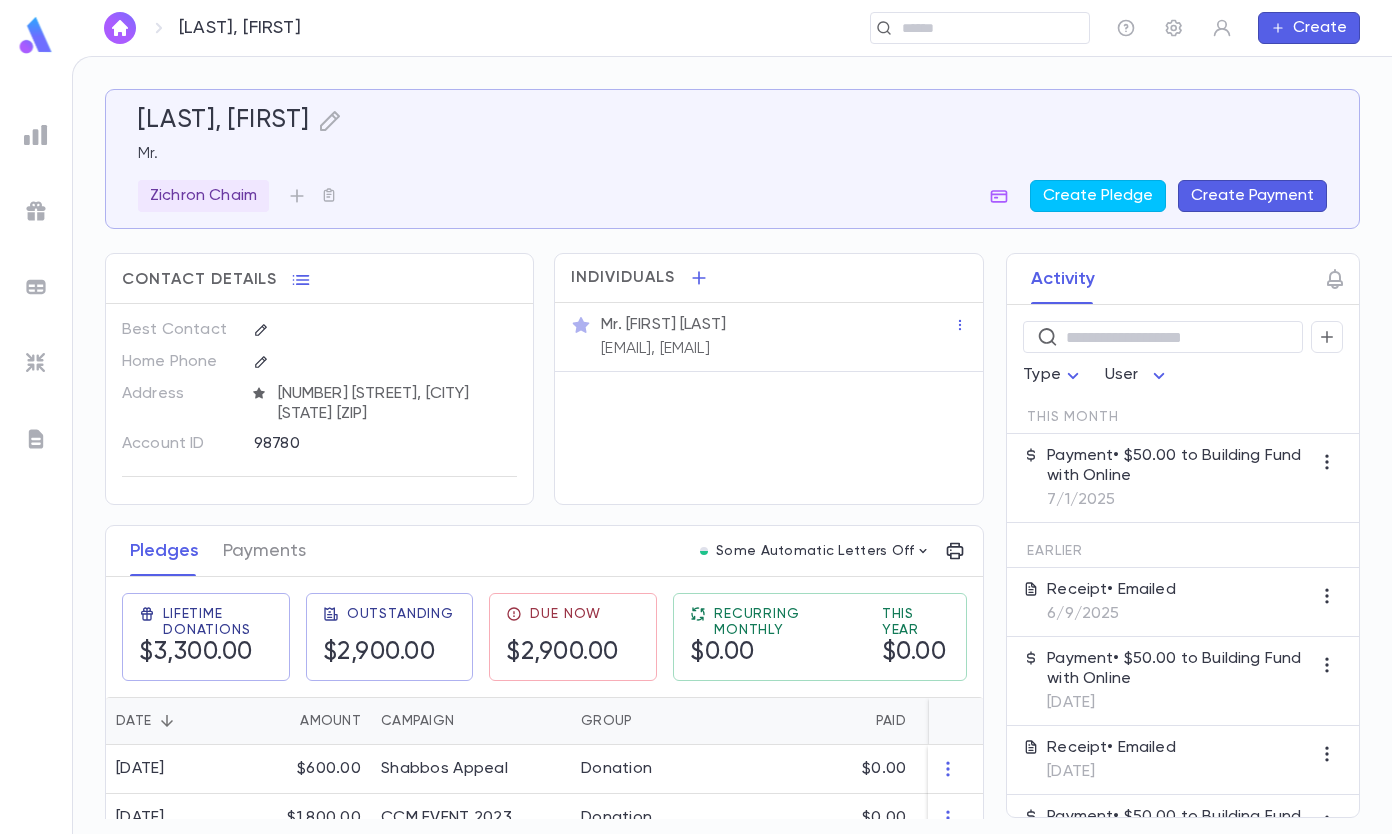 click at bounding box center [973, 28] 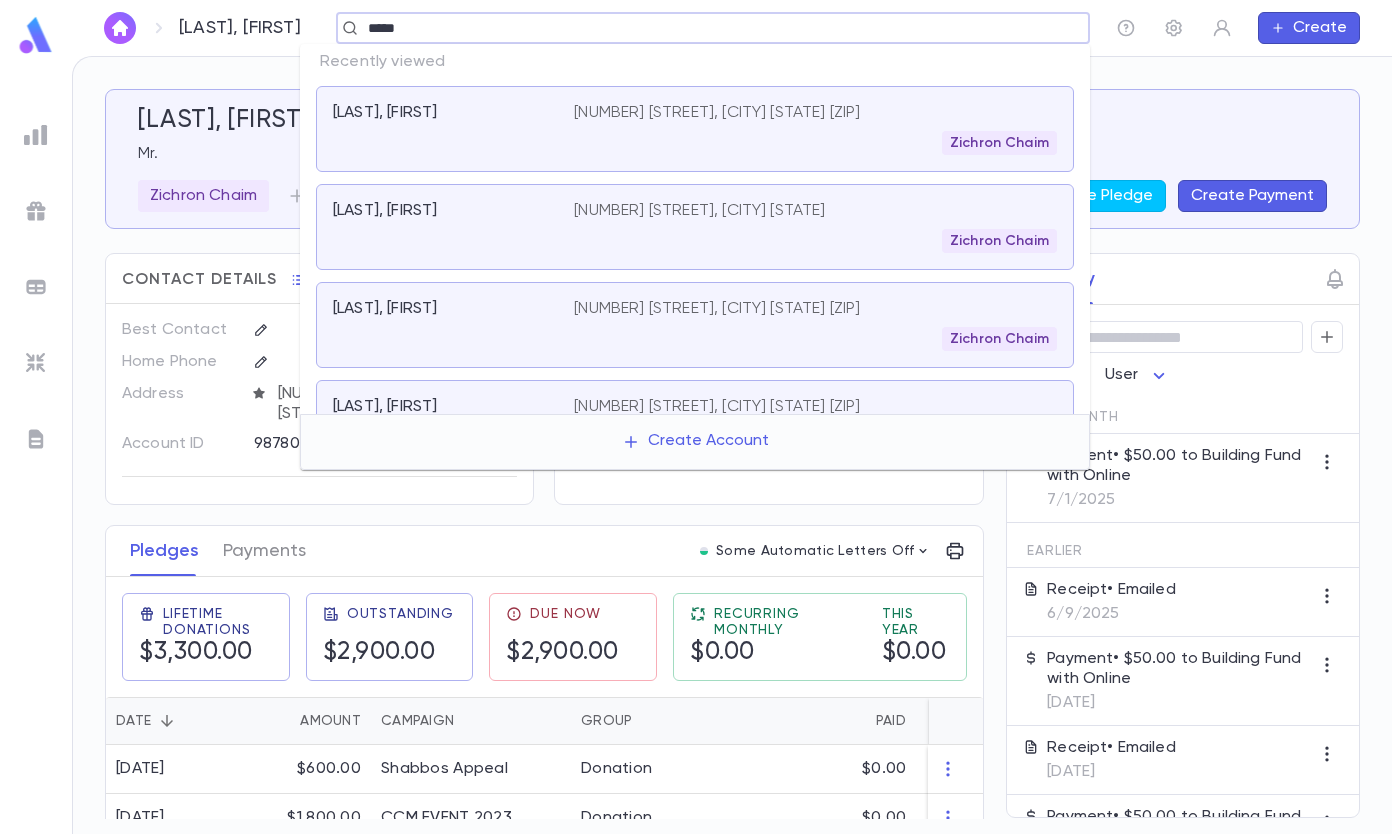 type on "*****" 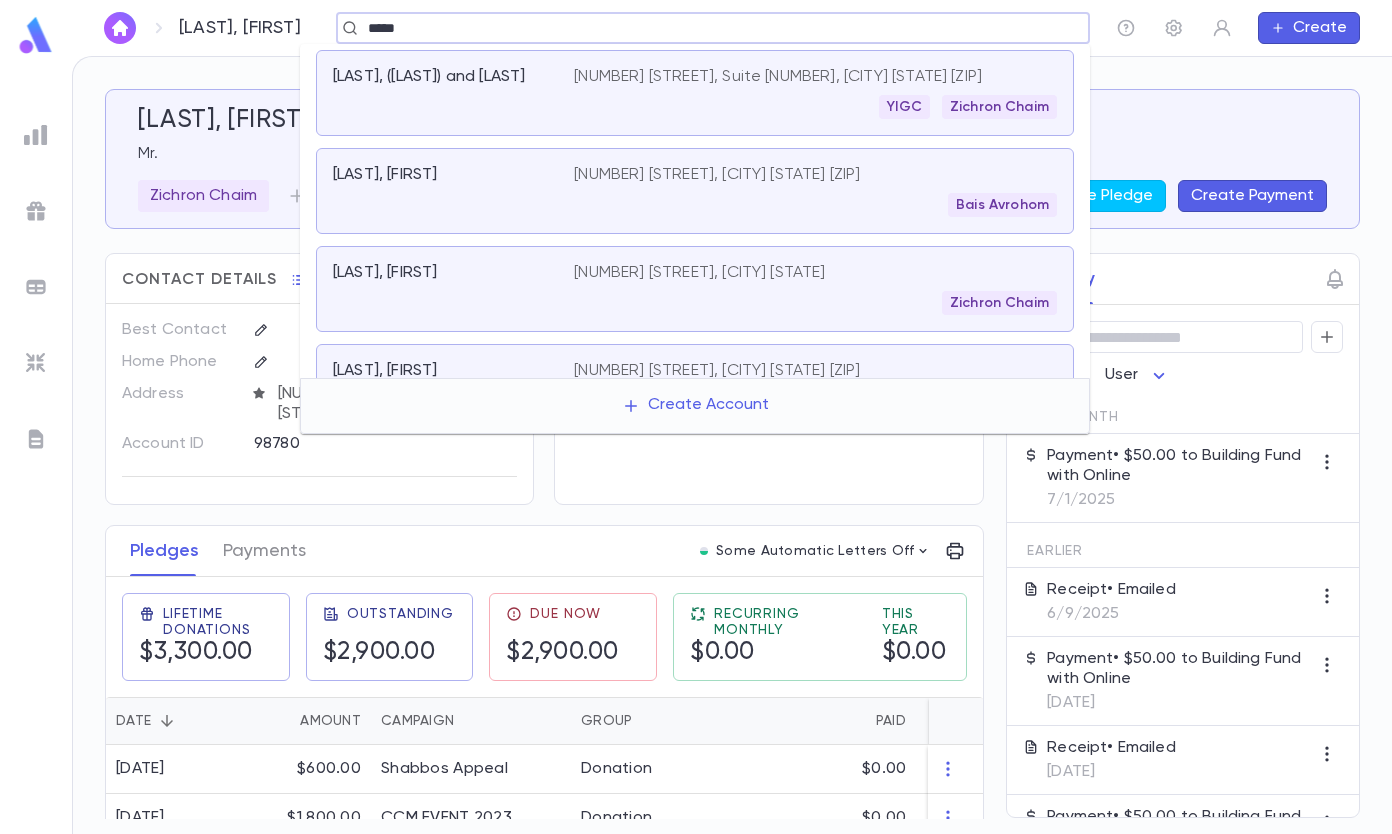 click on "[NUMBER] [STREET], [CITY] [STATE]" at bounding box center [699, 273] 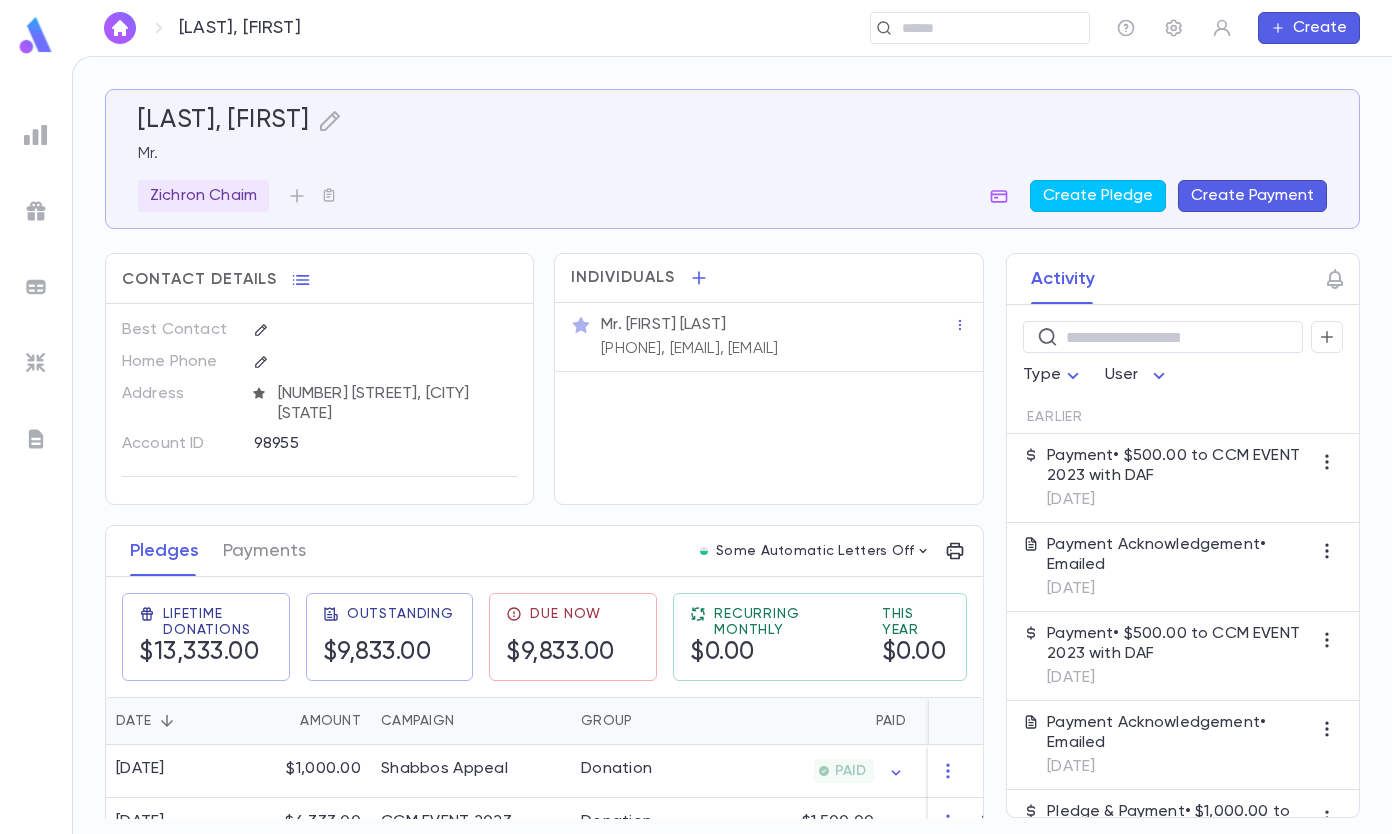 click on "Create Payment" at bounding box center (1252, 196) 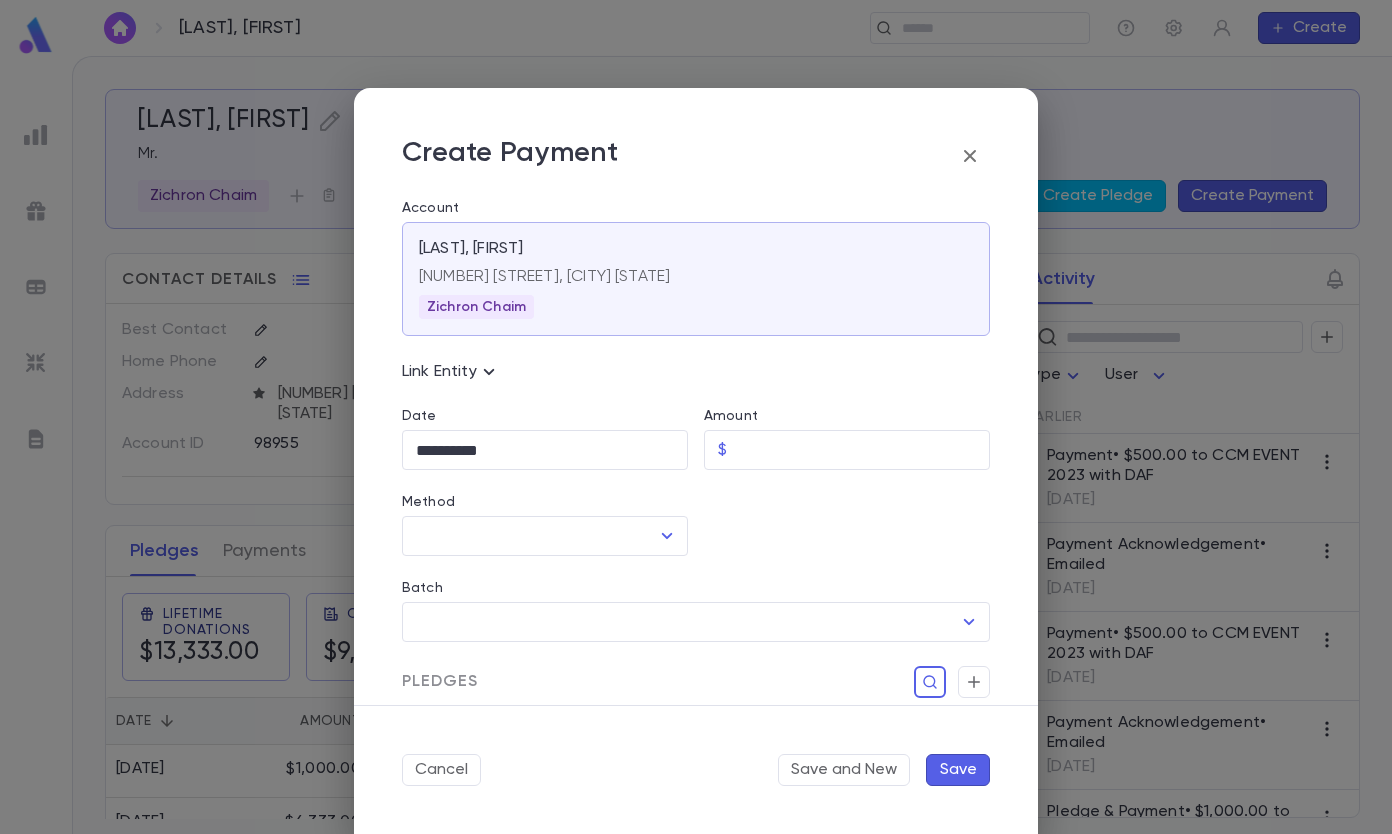 click on "Amount" at bounding box center [862, 450] 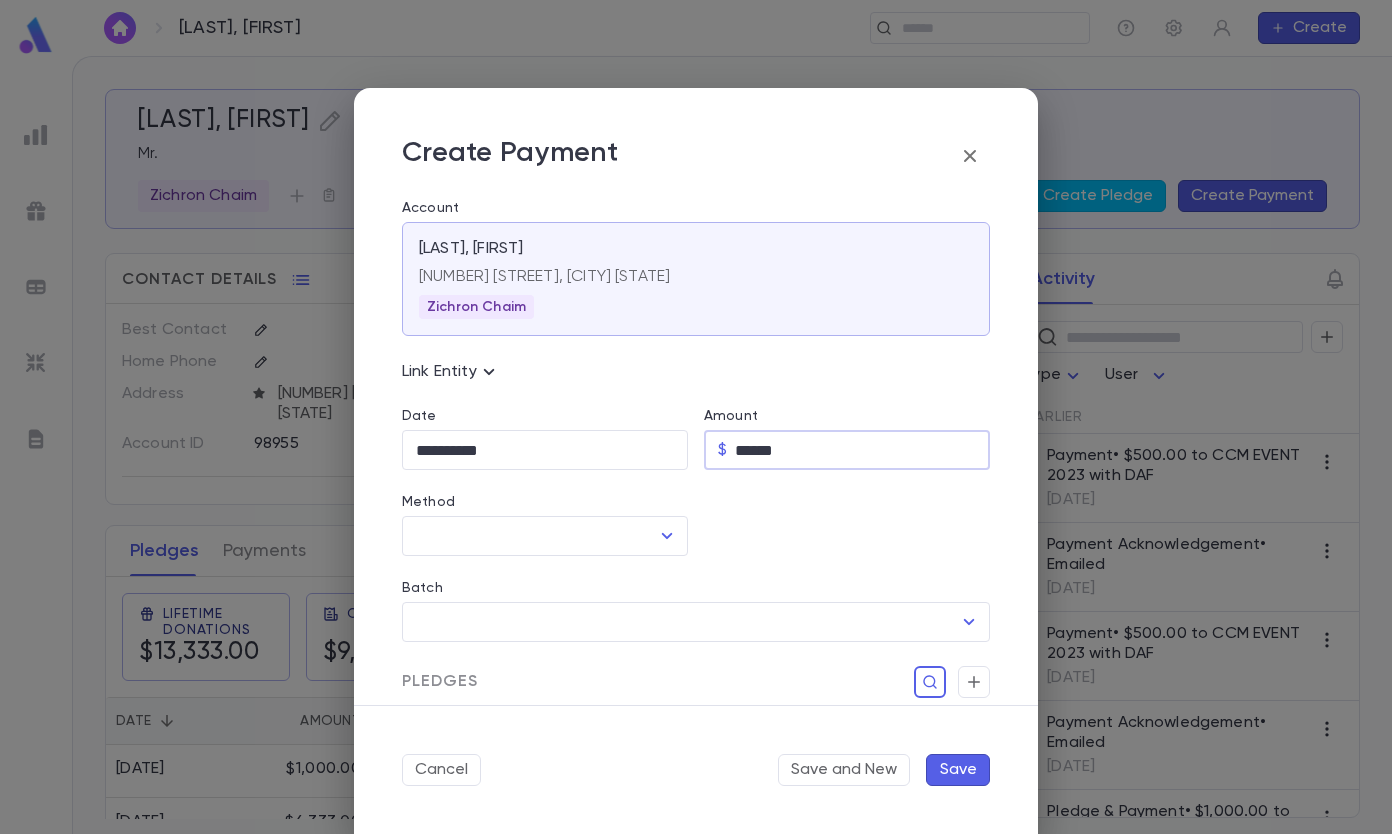 type on "******" 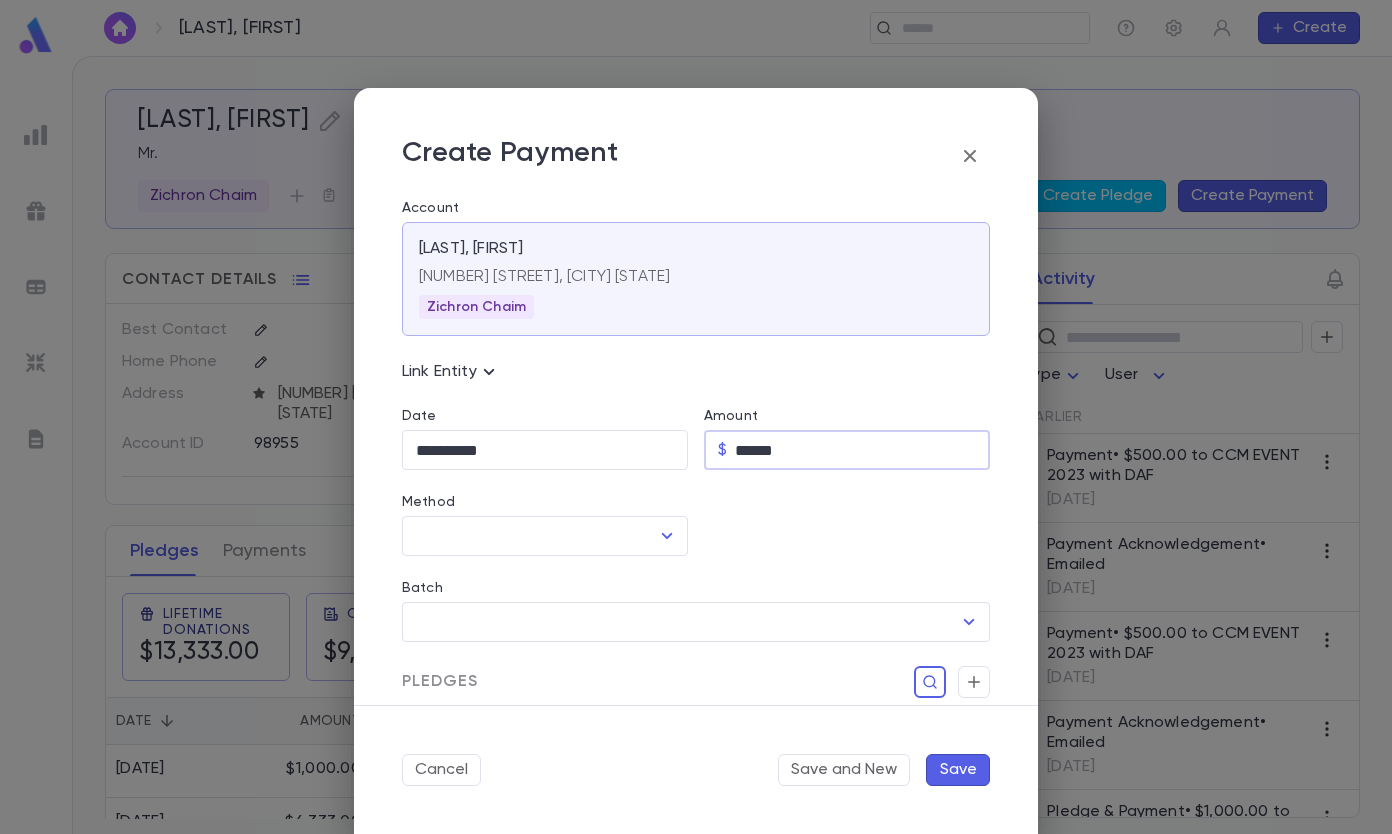 click on "**********" at bounding box center [545, 450] 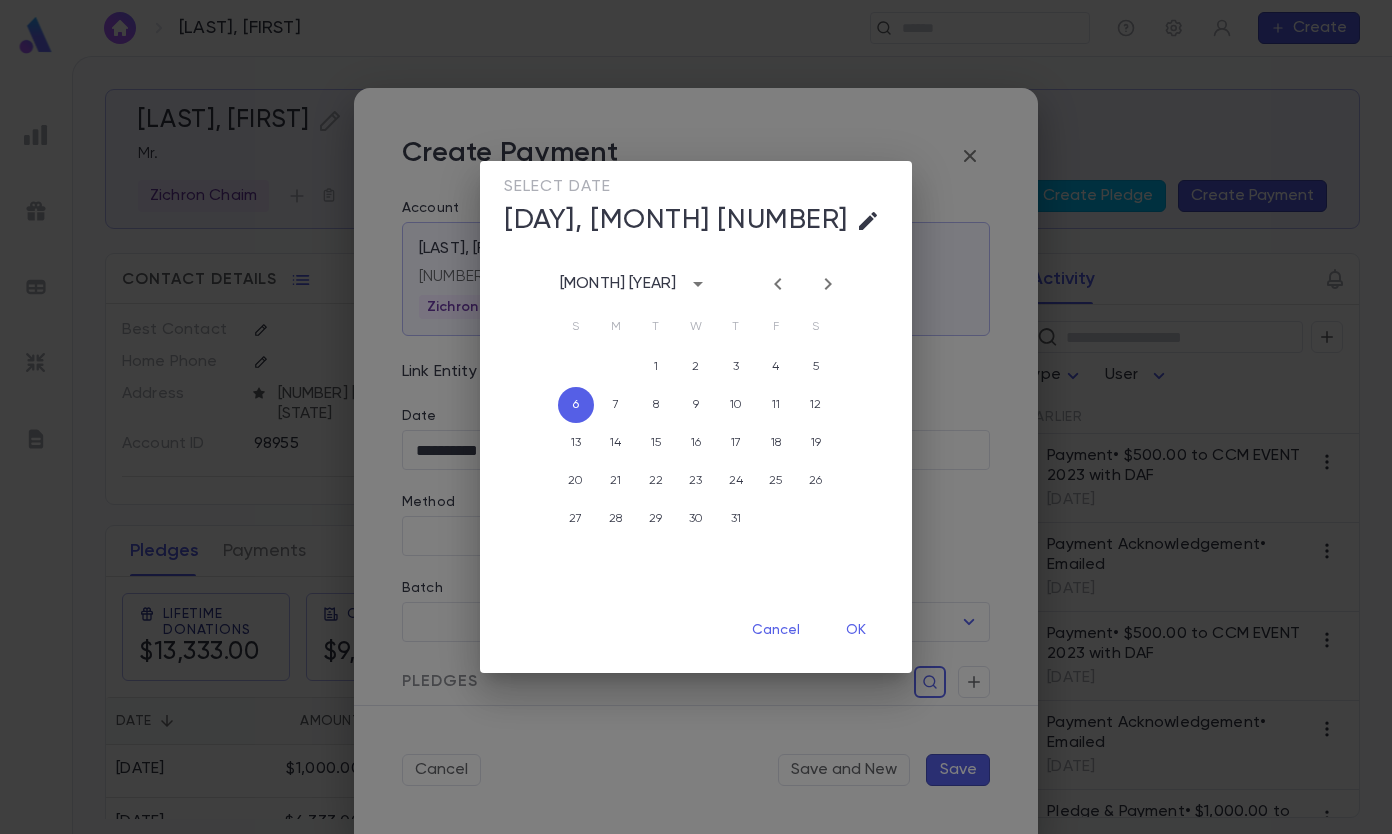 click at bounding box center [777, 284] 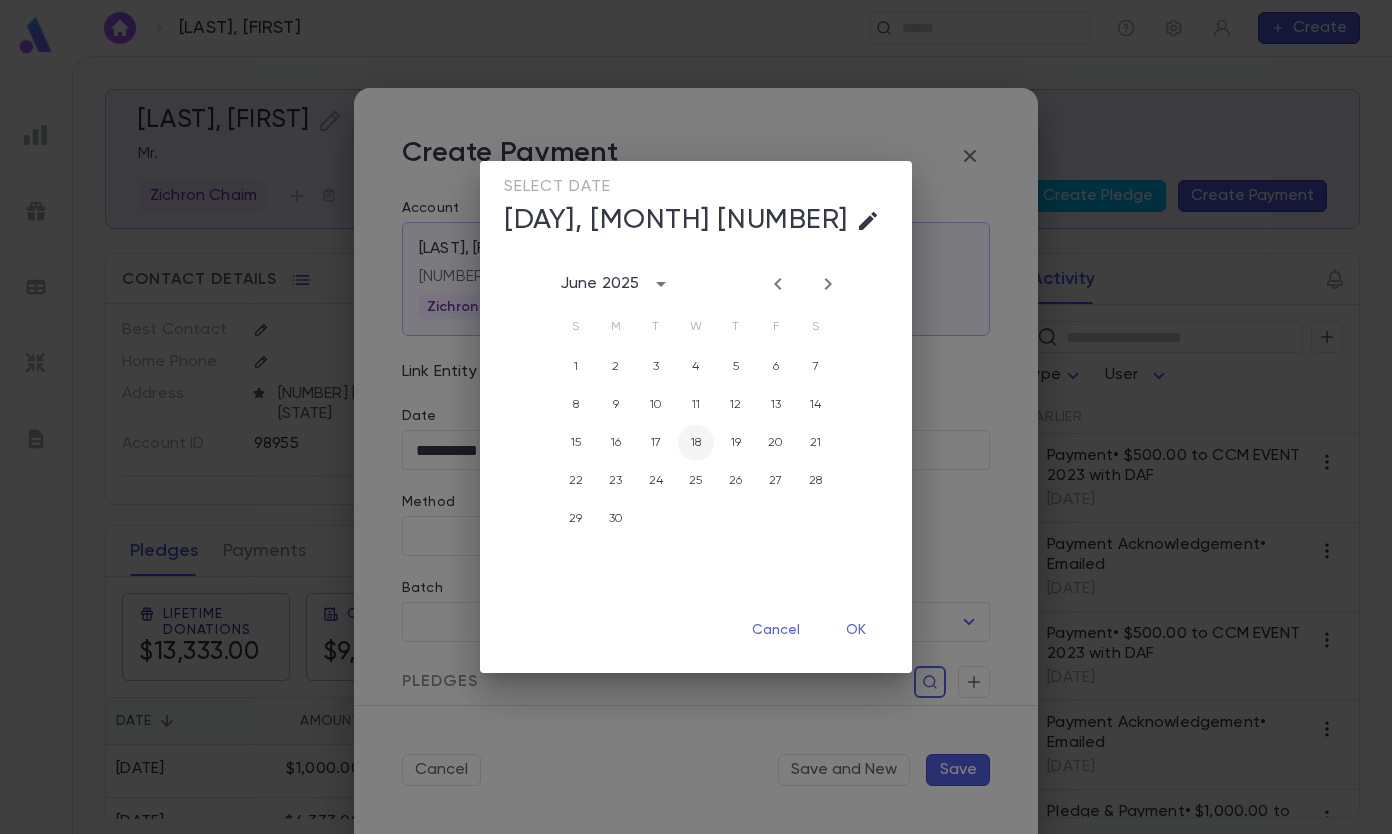 click on "18" at bounding box center (696, 367) 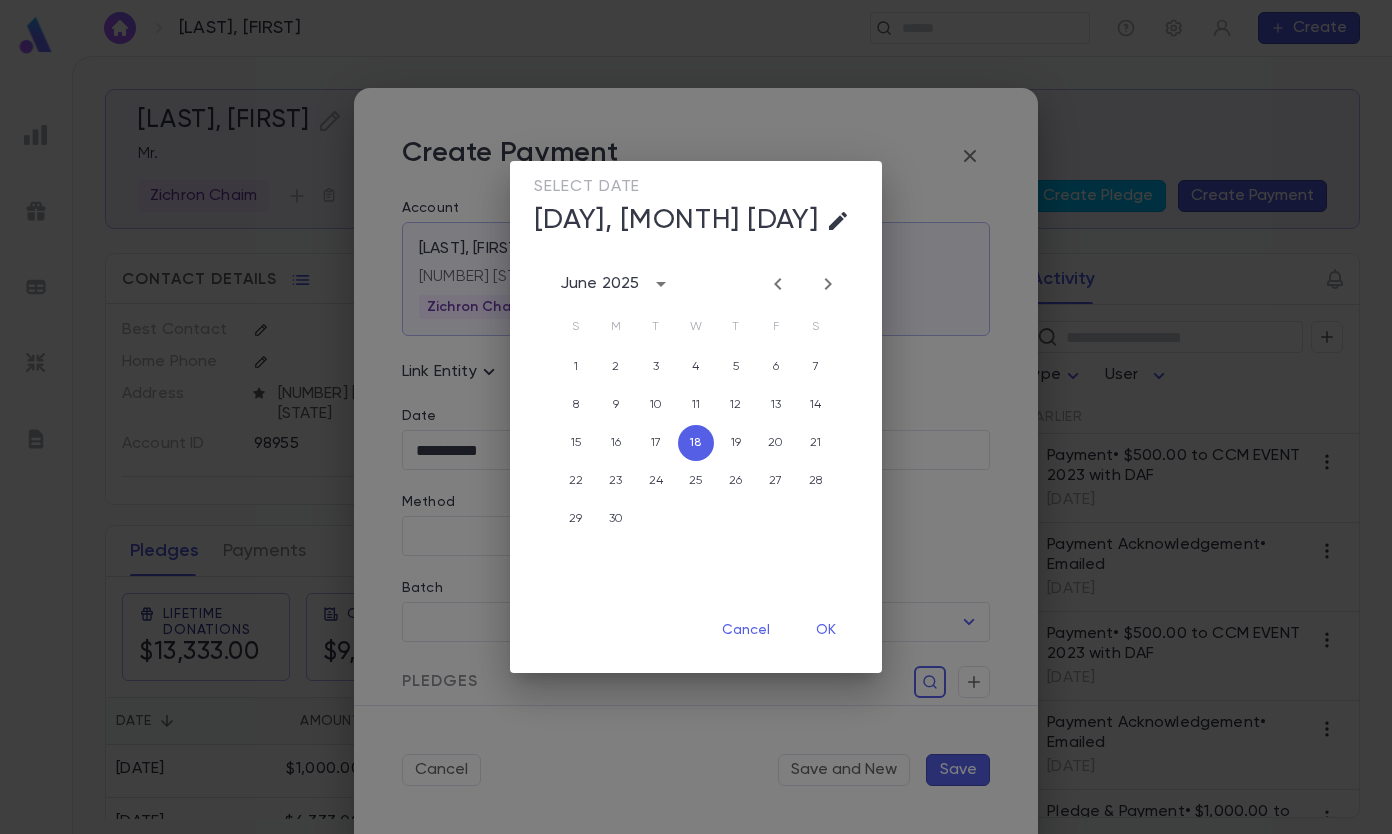 click on "OK" at bounding box center (826, 630) 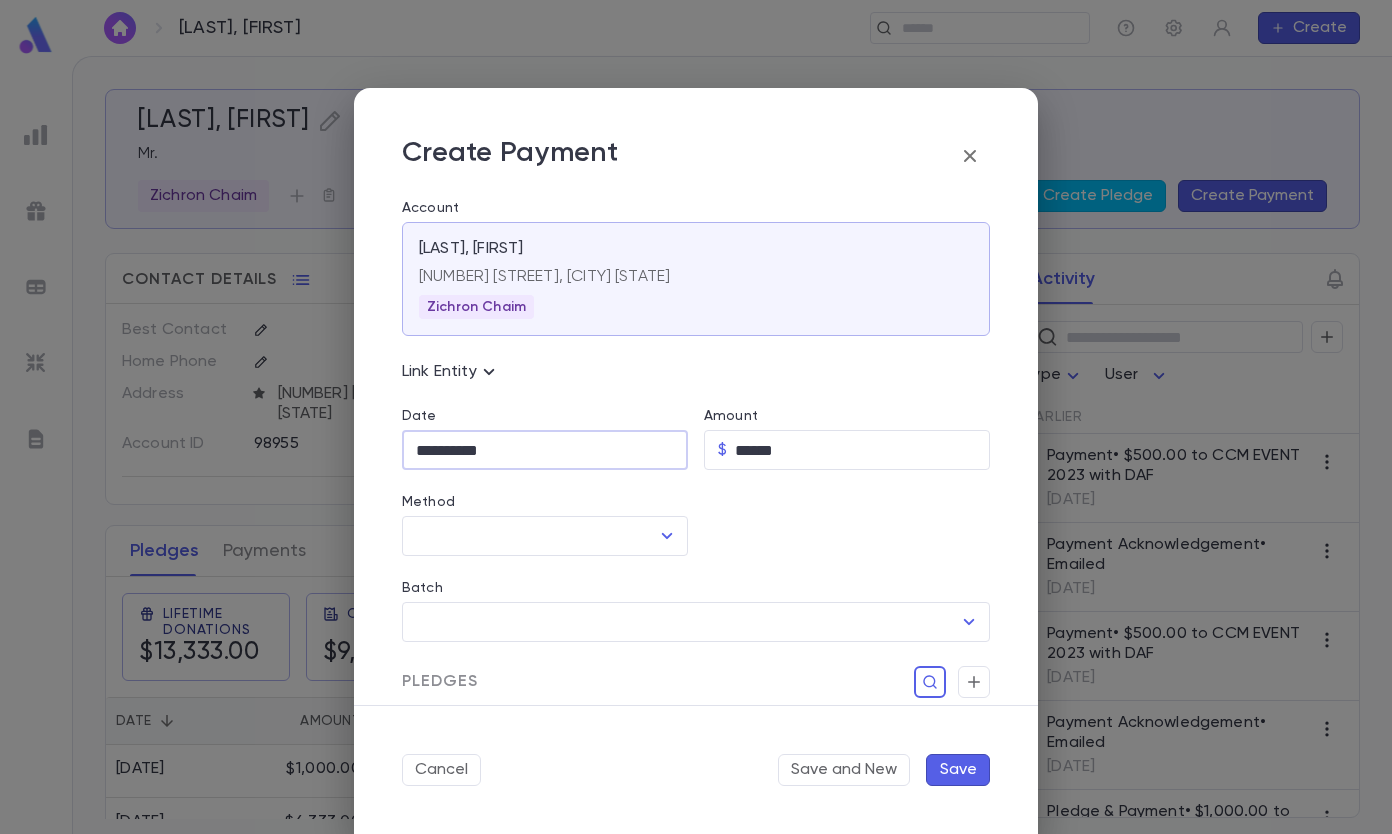click on "Method" at bounding box center [530, 536] 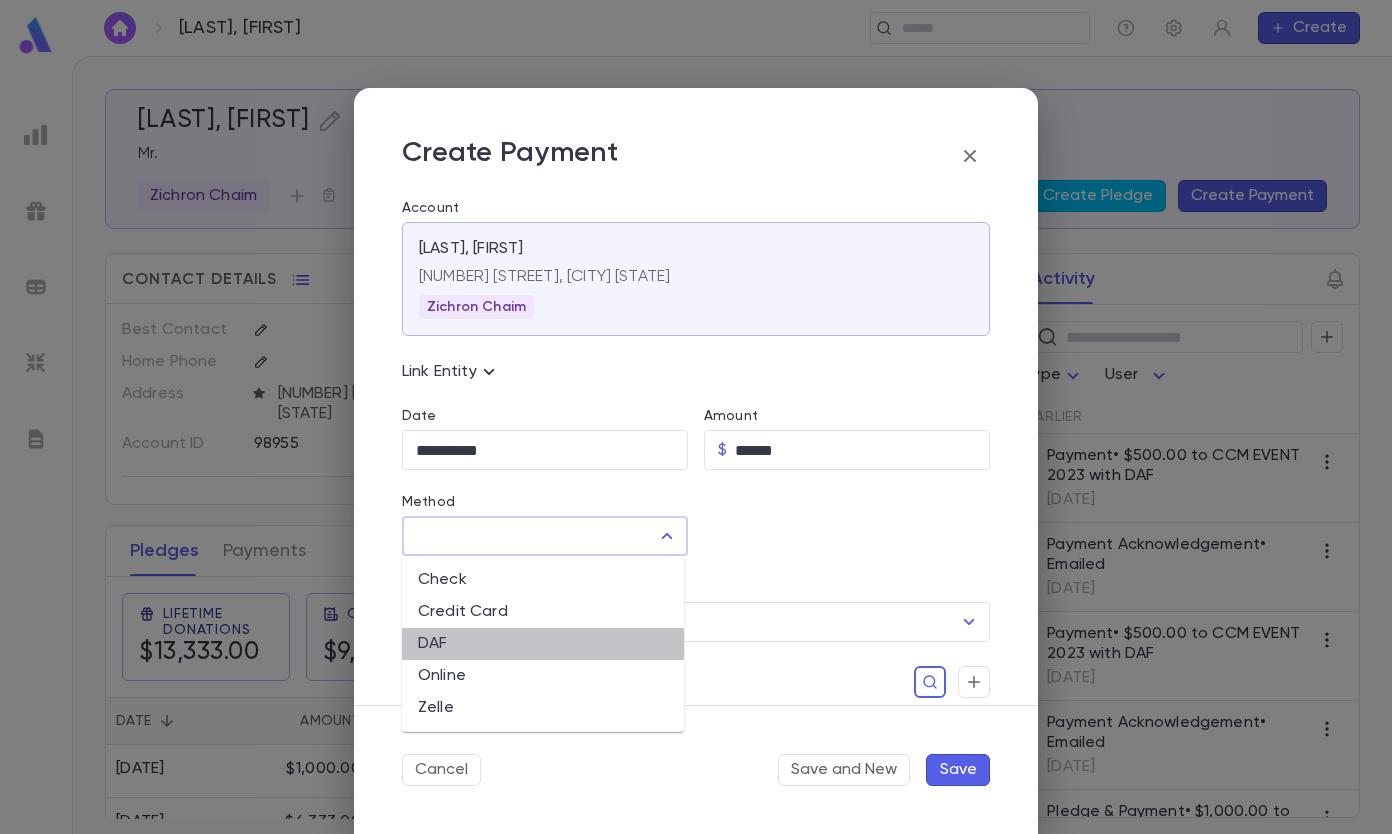 click on "DAF" at bounding box center (543, 644) 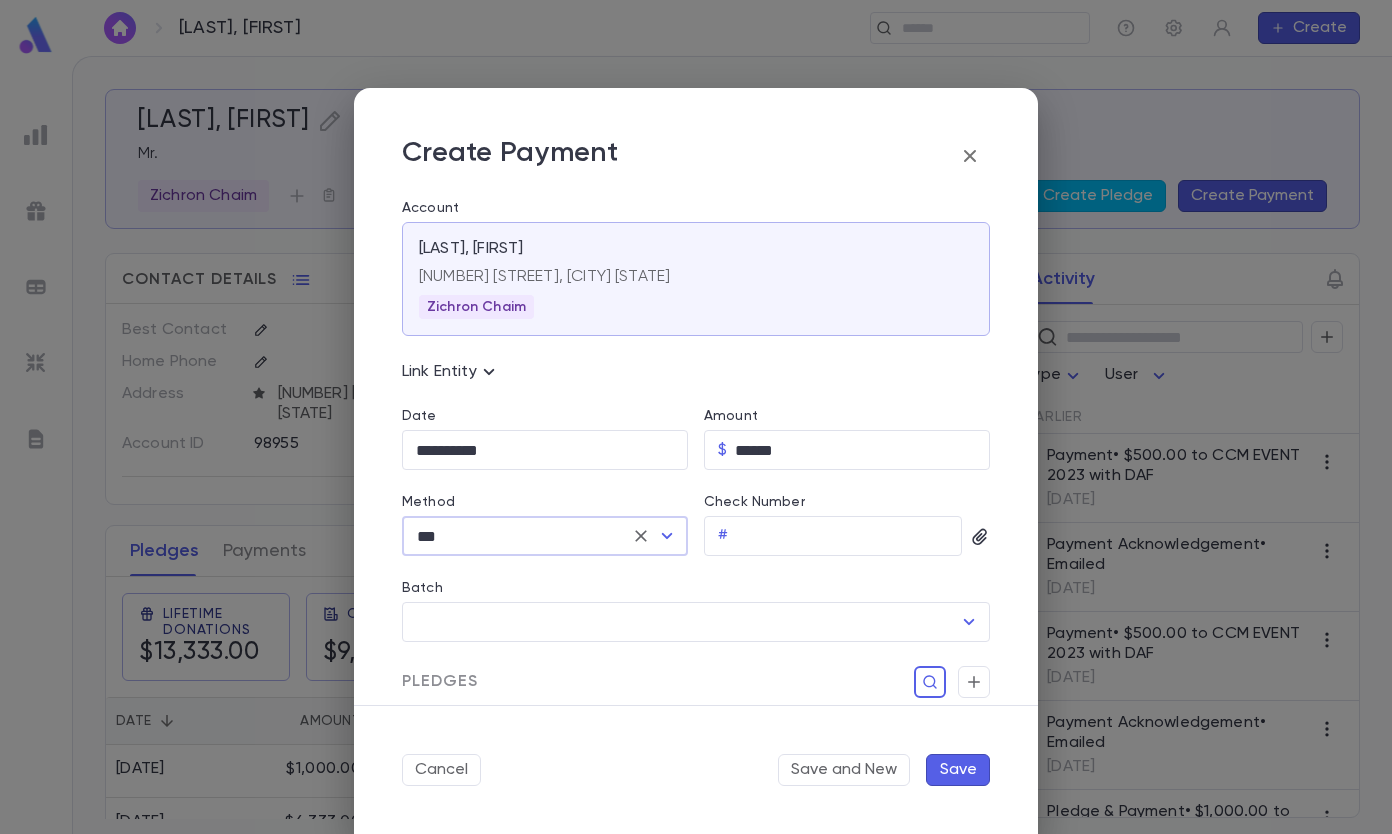click on "Check Number" at bounding box center [849, 536] 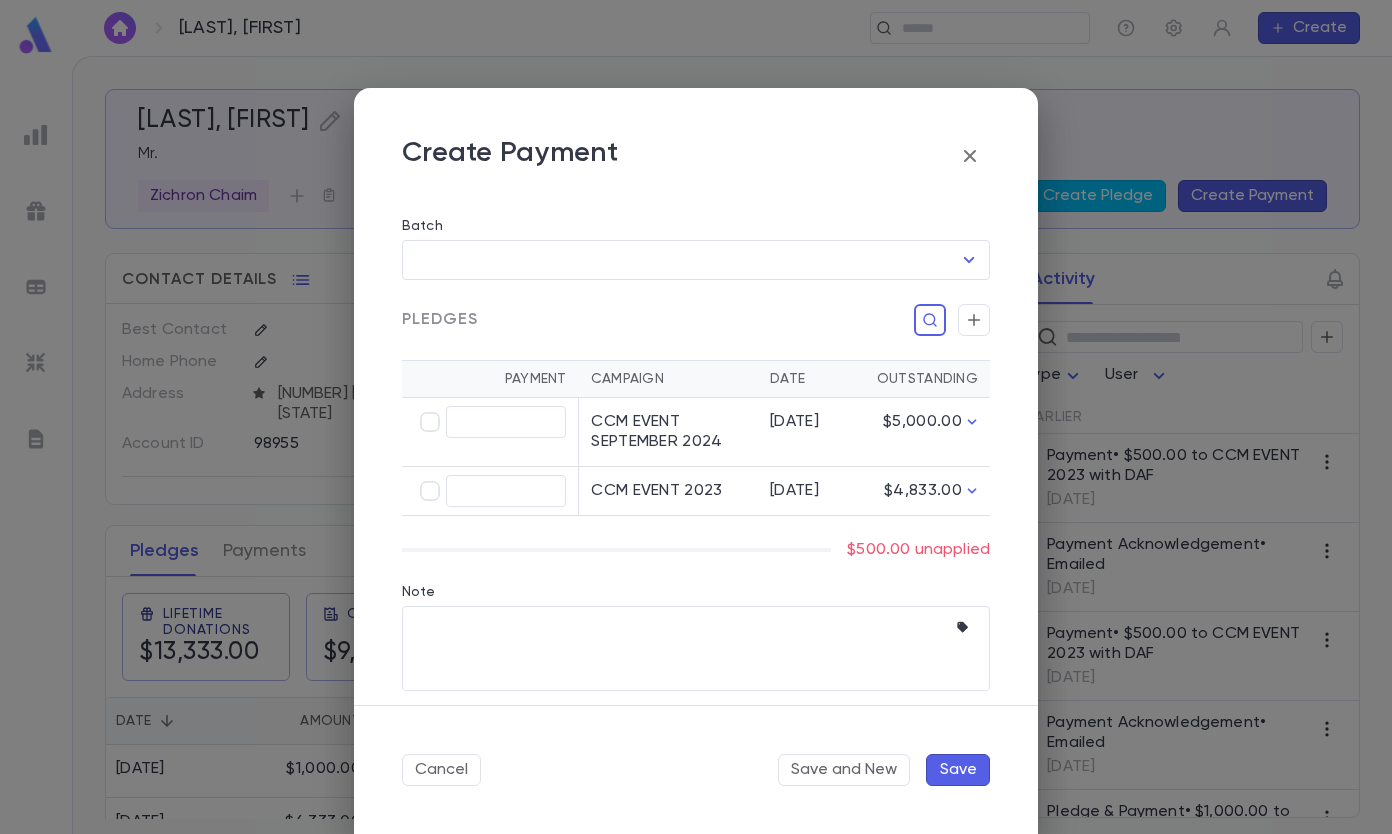 scroll, scrollTop: 373, scrollLeft: 0, axis: vertical 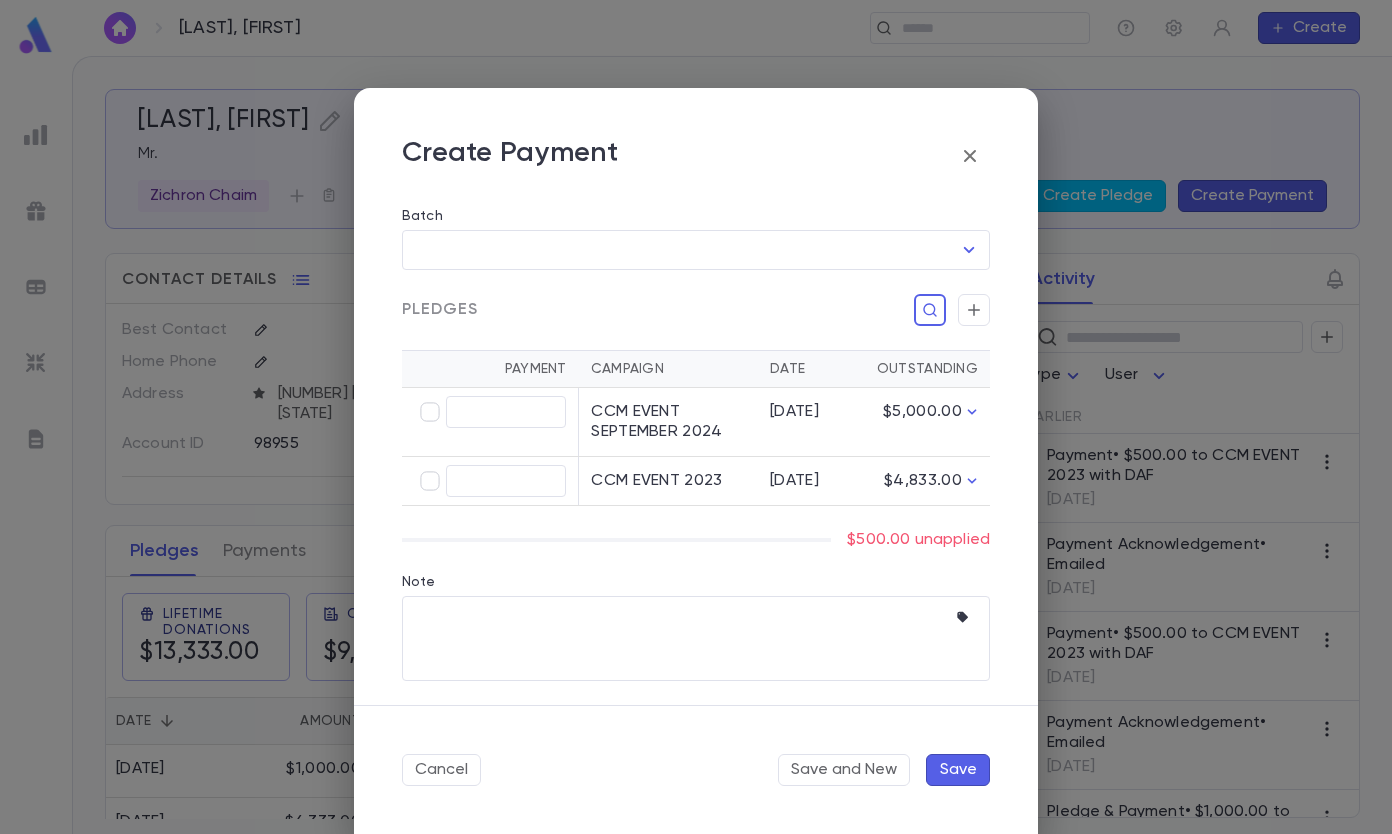 type on "******" 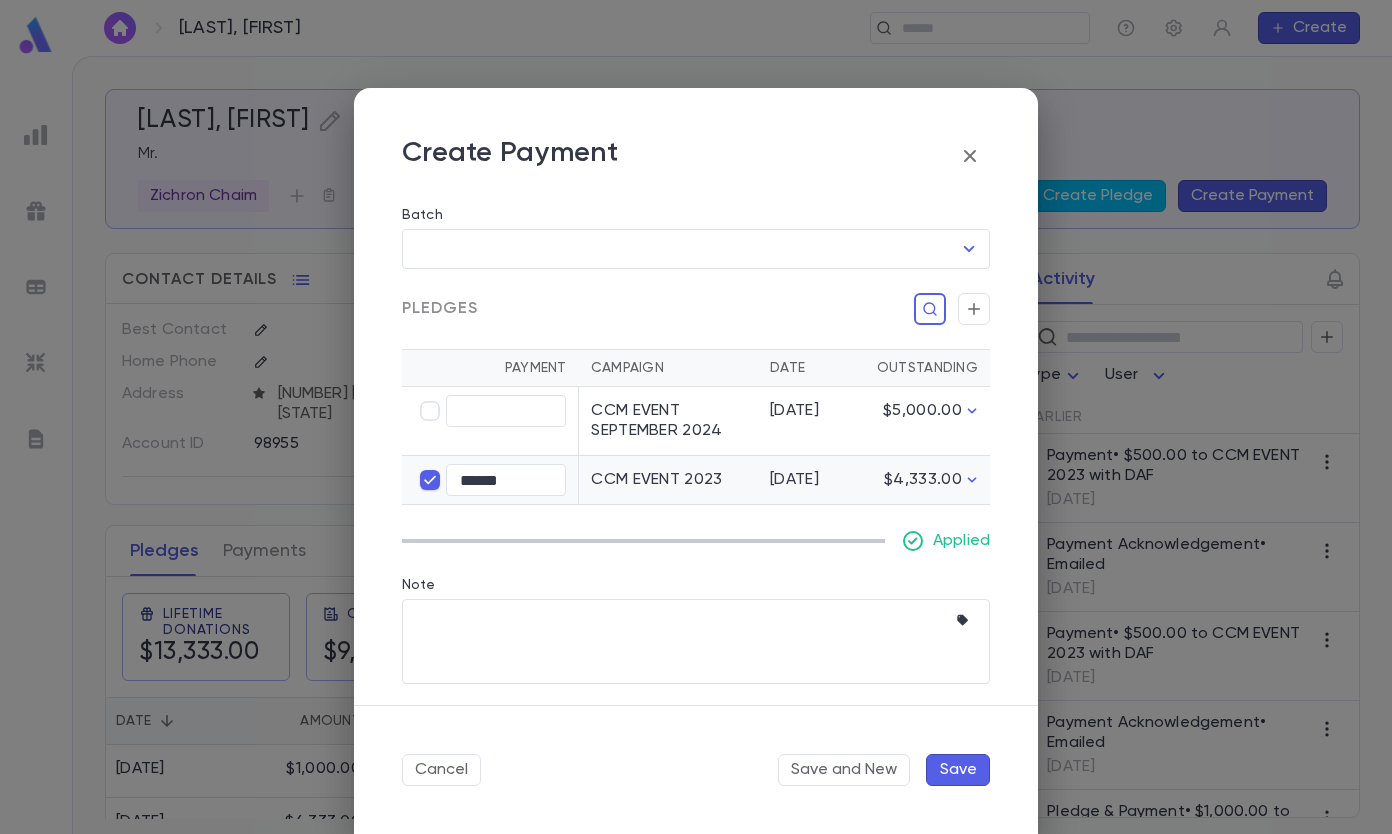 scroll, scrollTop: 377, scrollLeft: 0, axis: vertical 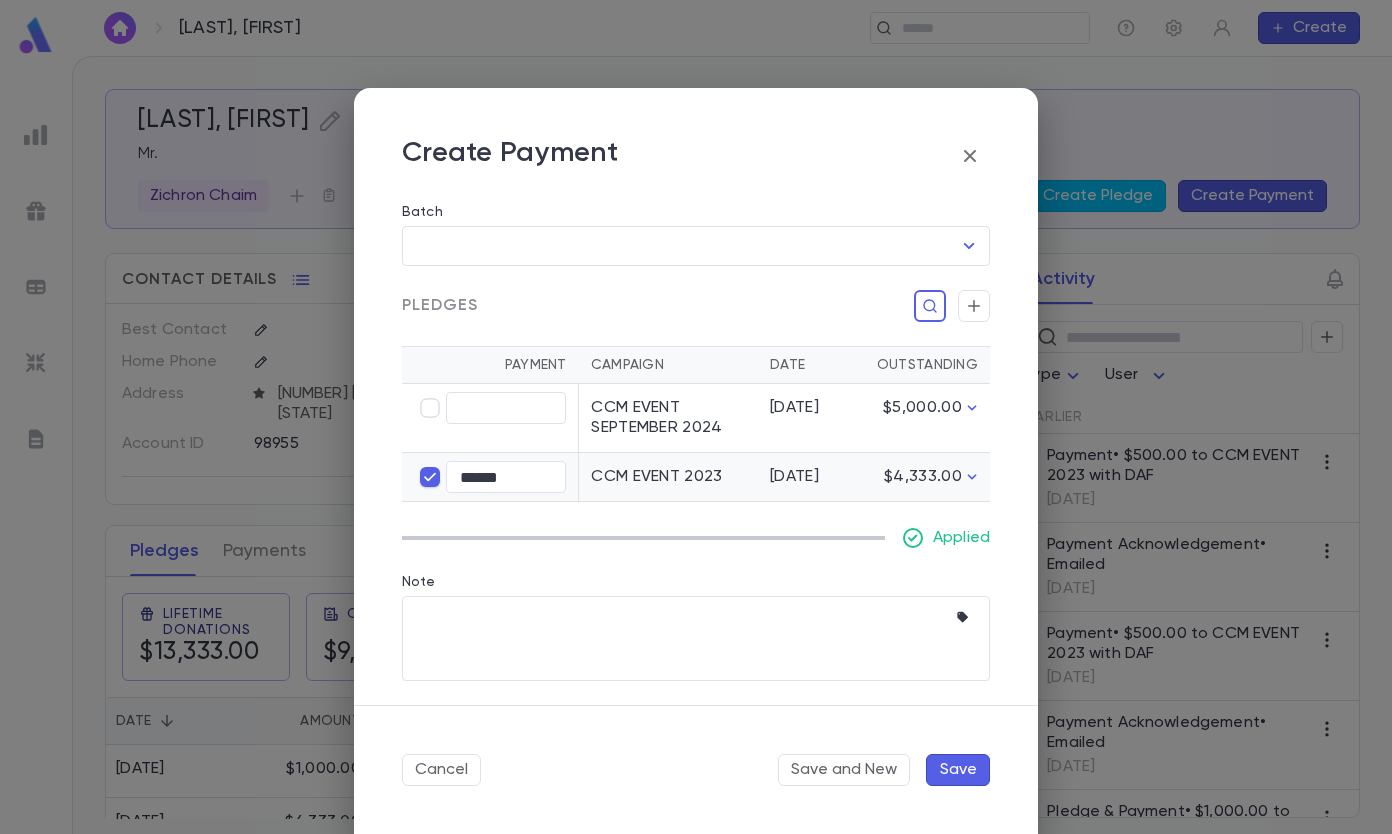 click on "Save" at bounding box center [958, 770] 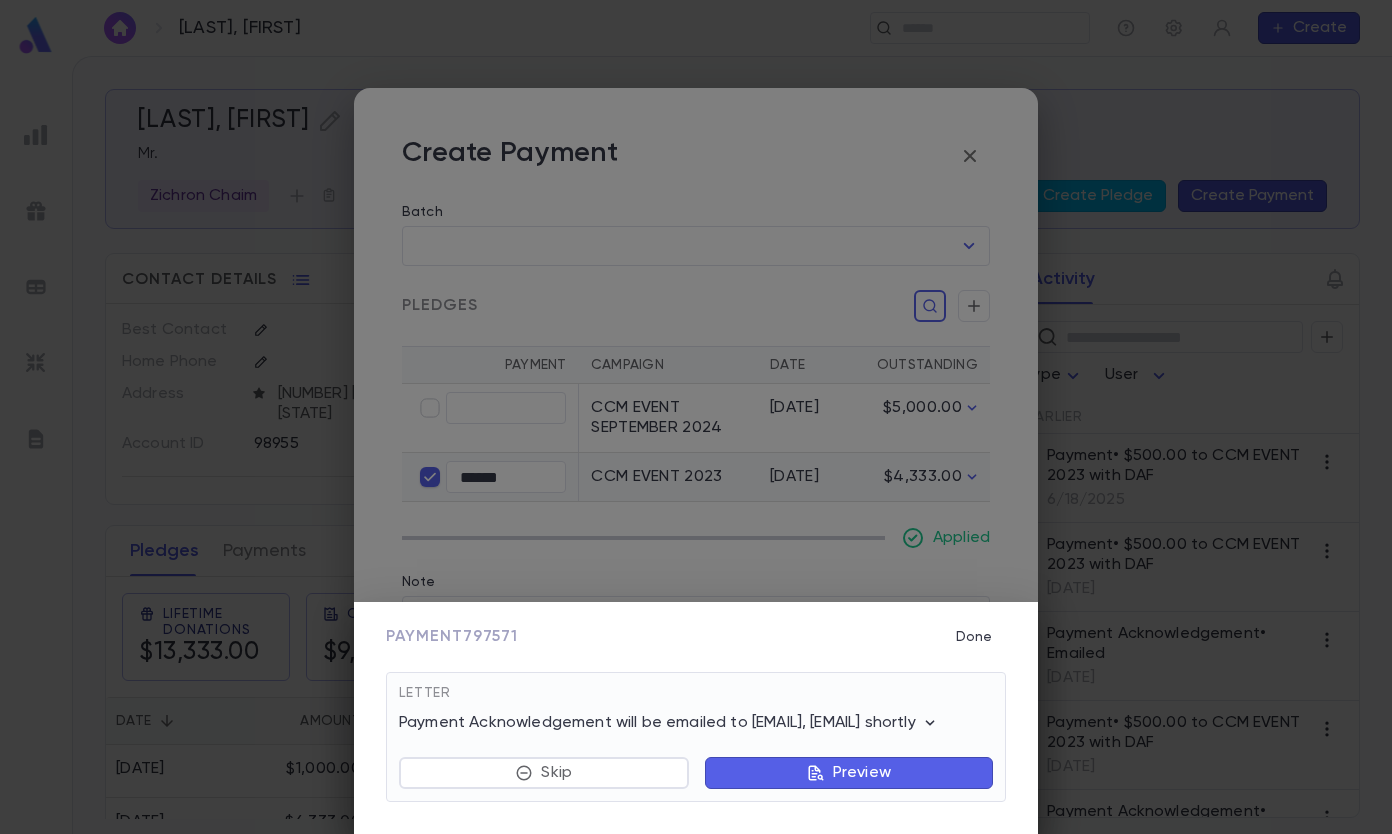 click on "Done" at bounding box center (974, 637) 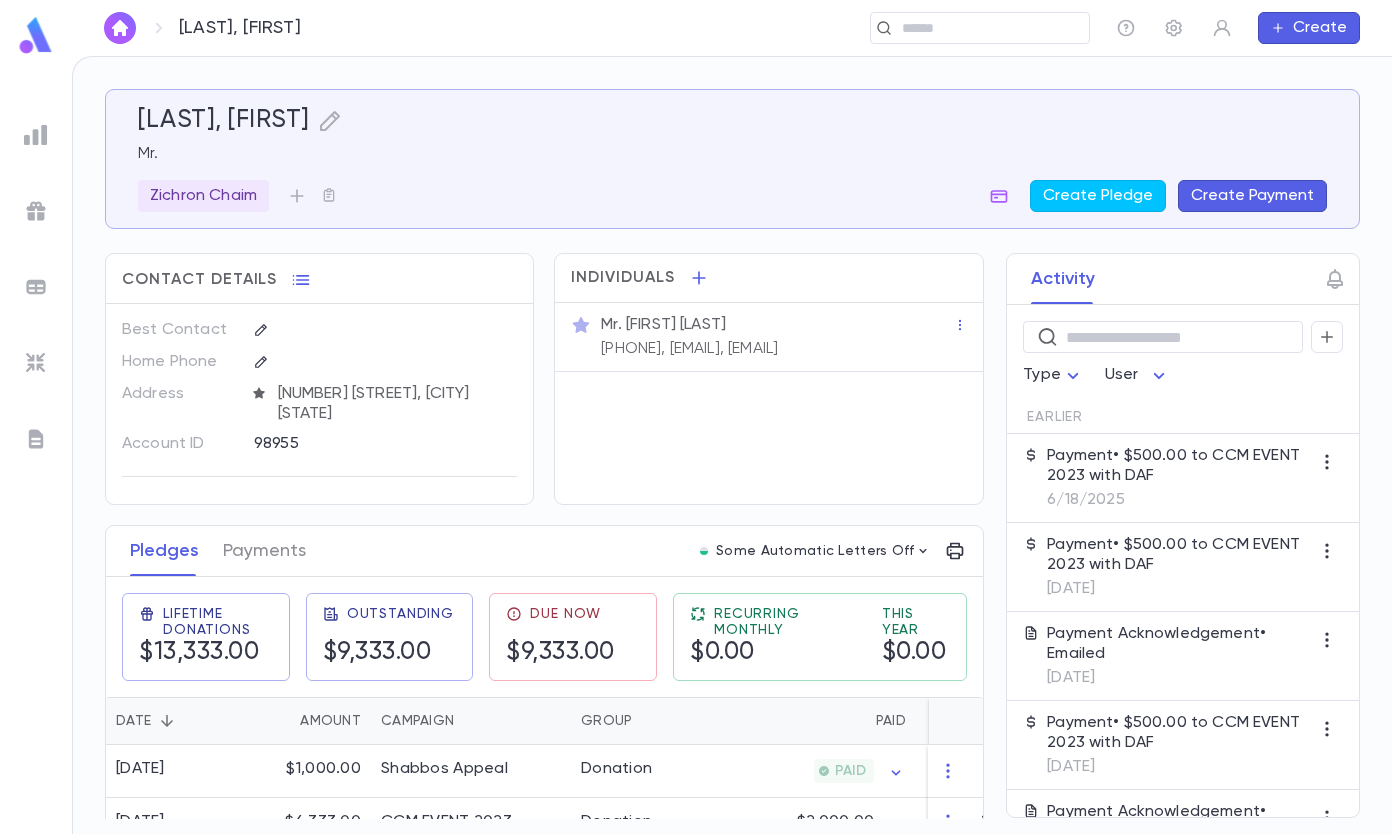 click at bounding box center (973, 28) 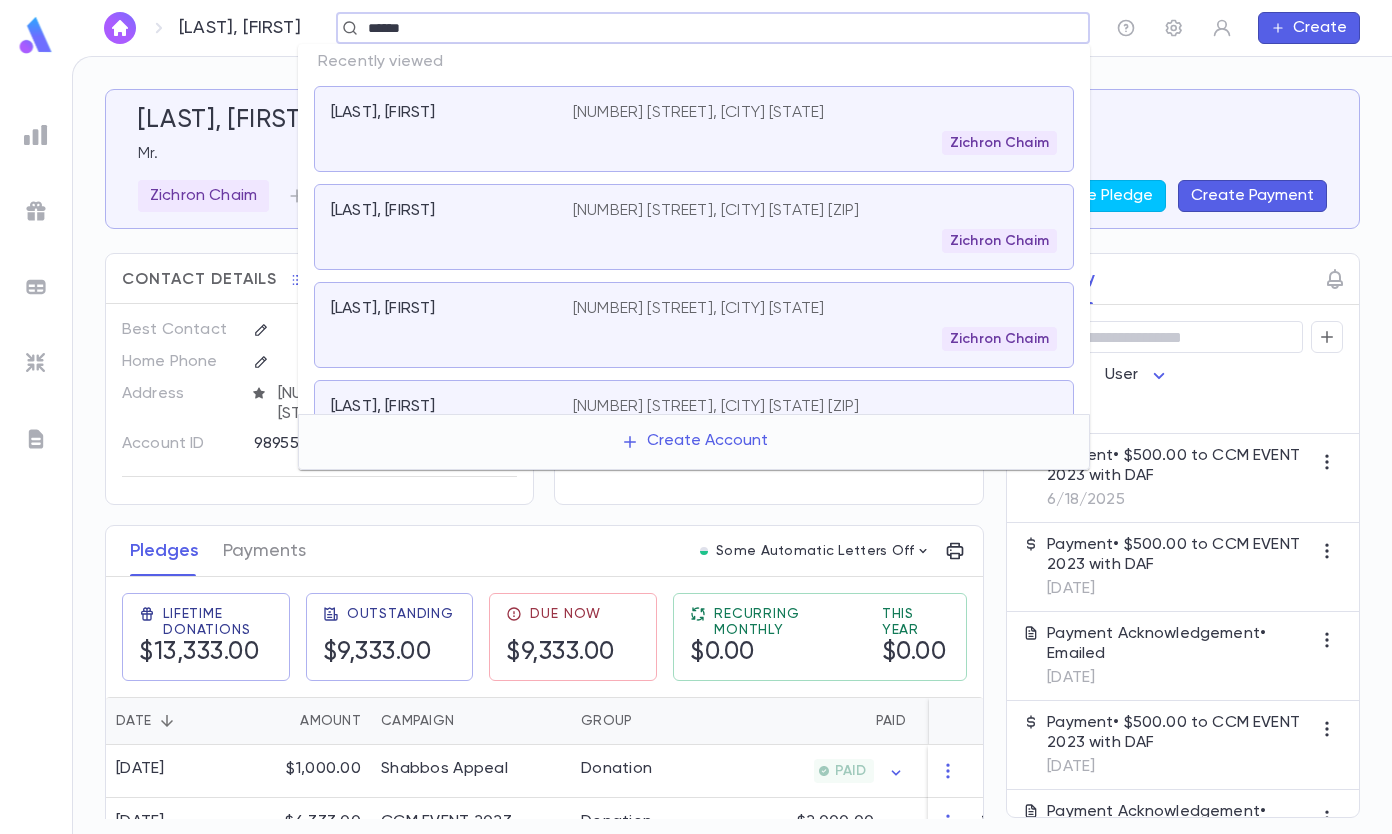 type on "******" 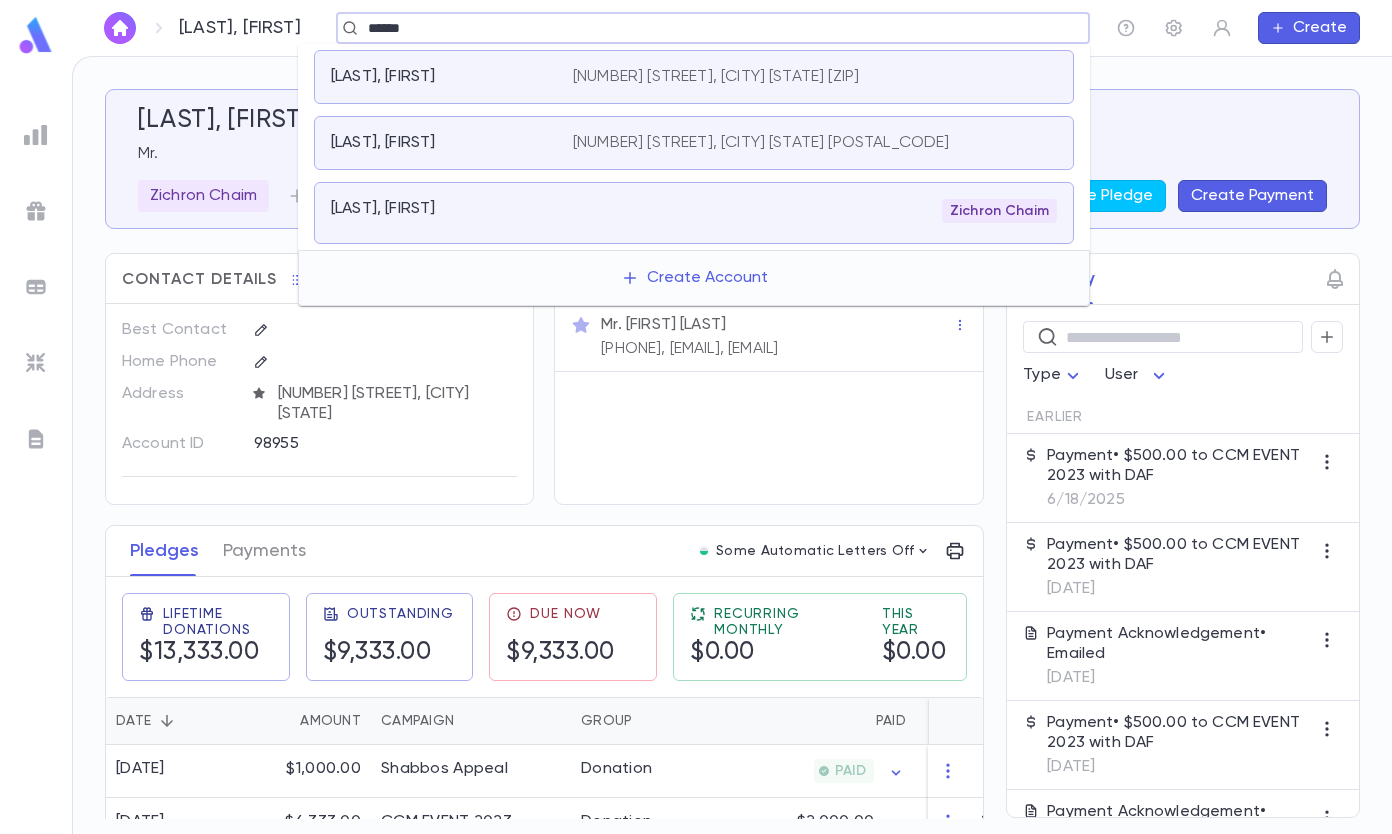 click on "[LAST], [FIRST]" at bounding box center (440, 77) 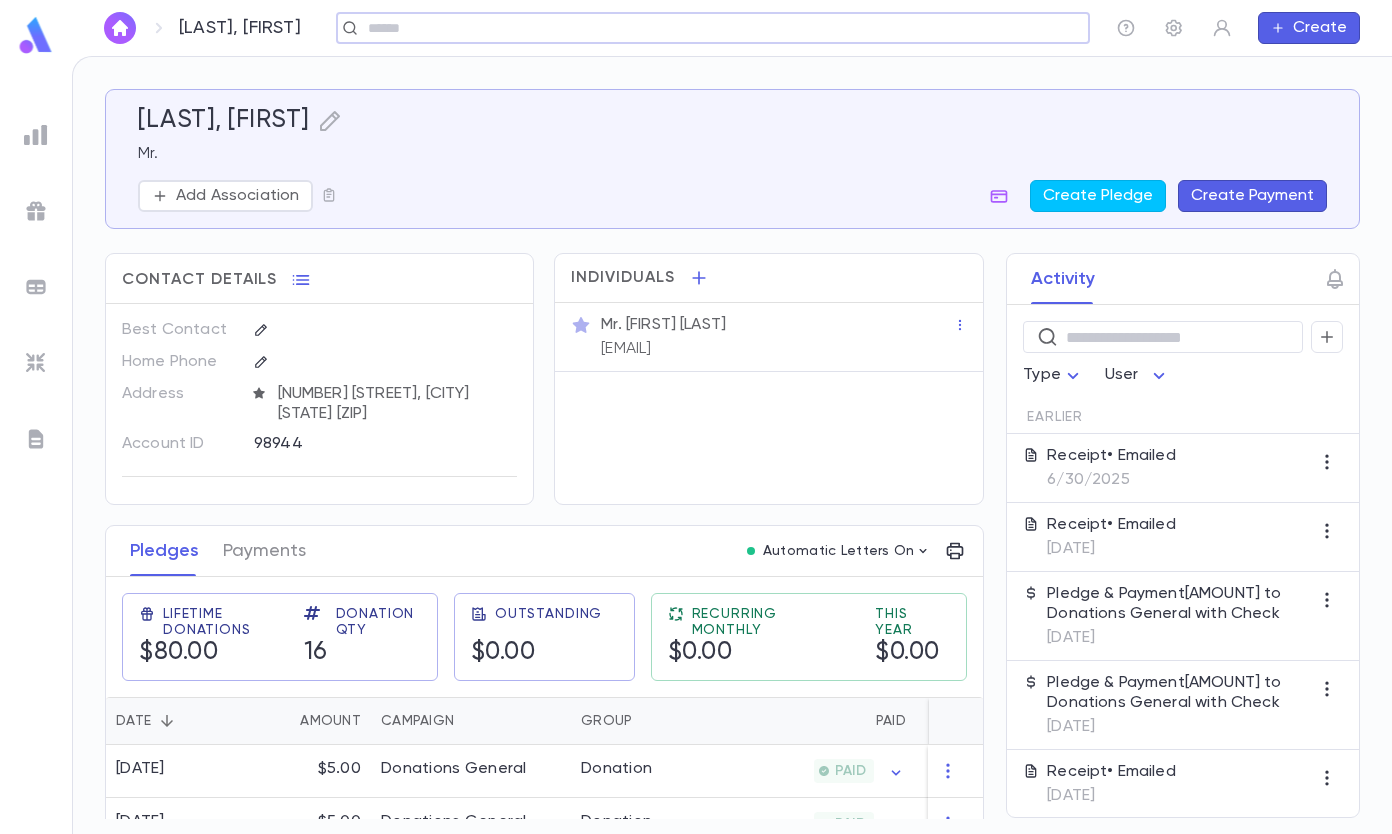 click on "Create Payment" at bounding box center [1252, 196] 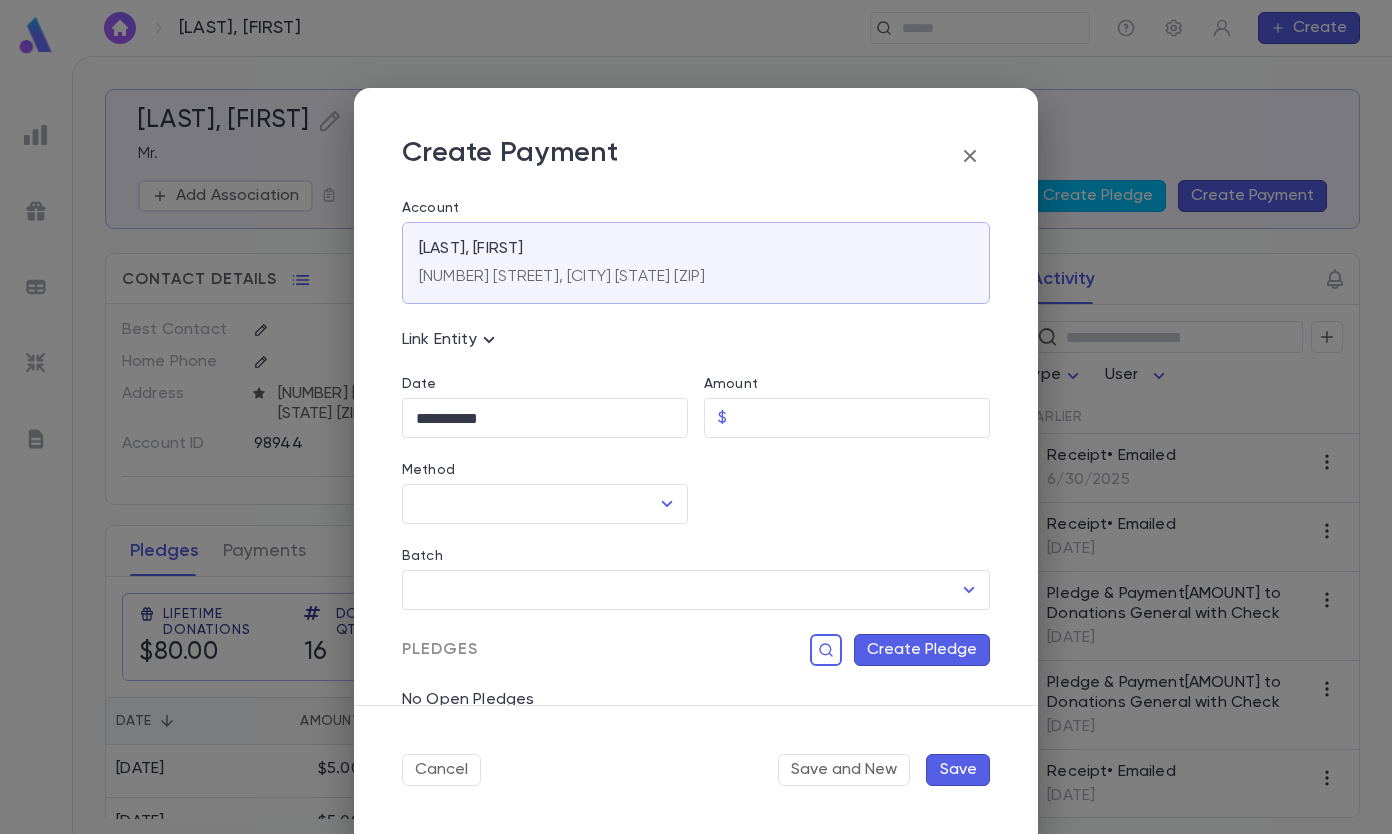 click on "Amount" at bounding box center [862, 418] 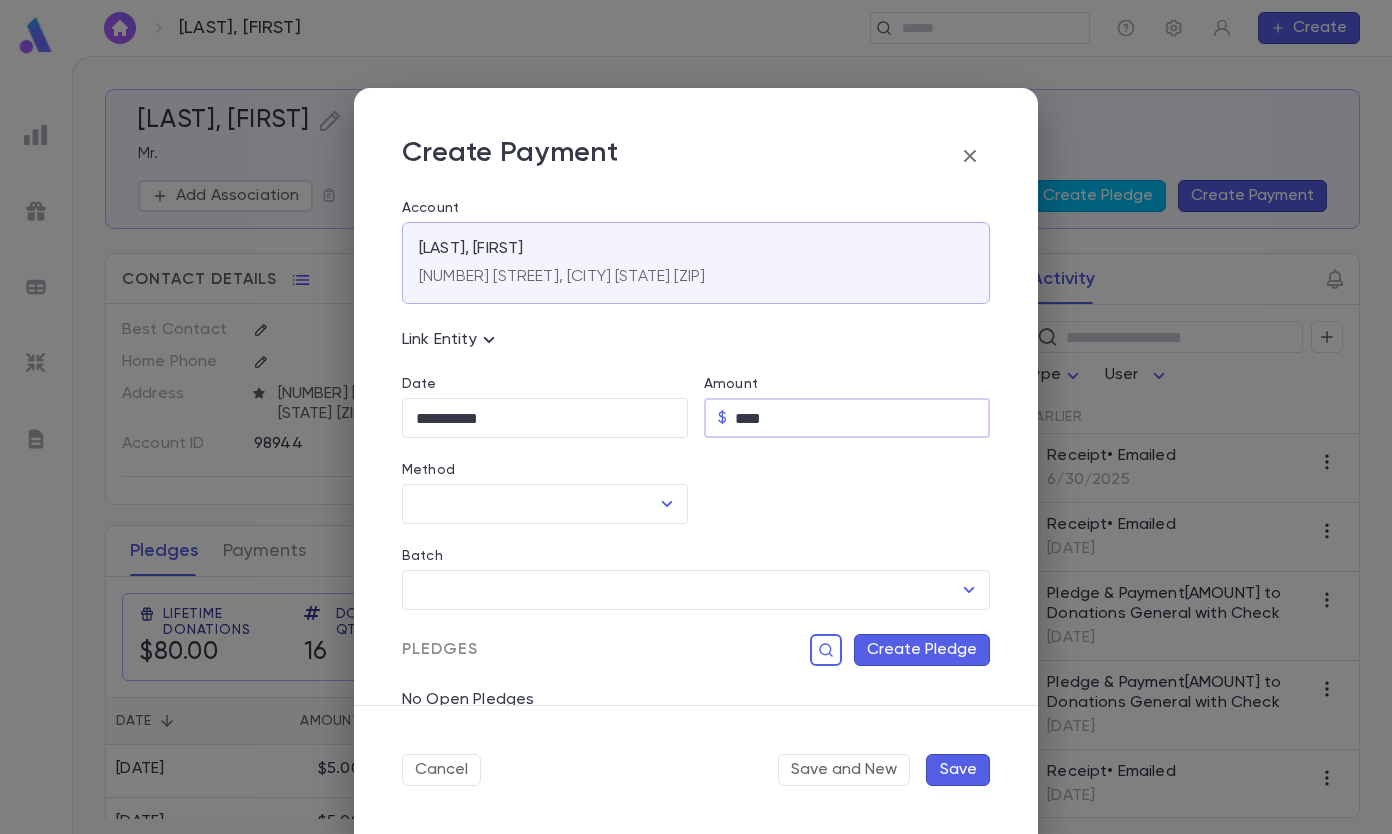 type on "****" 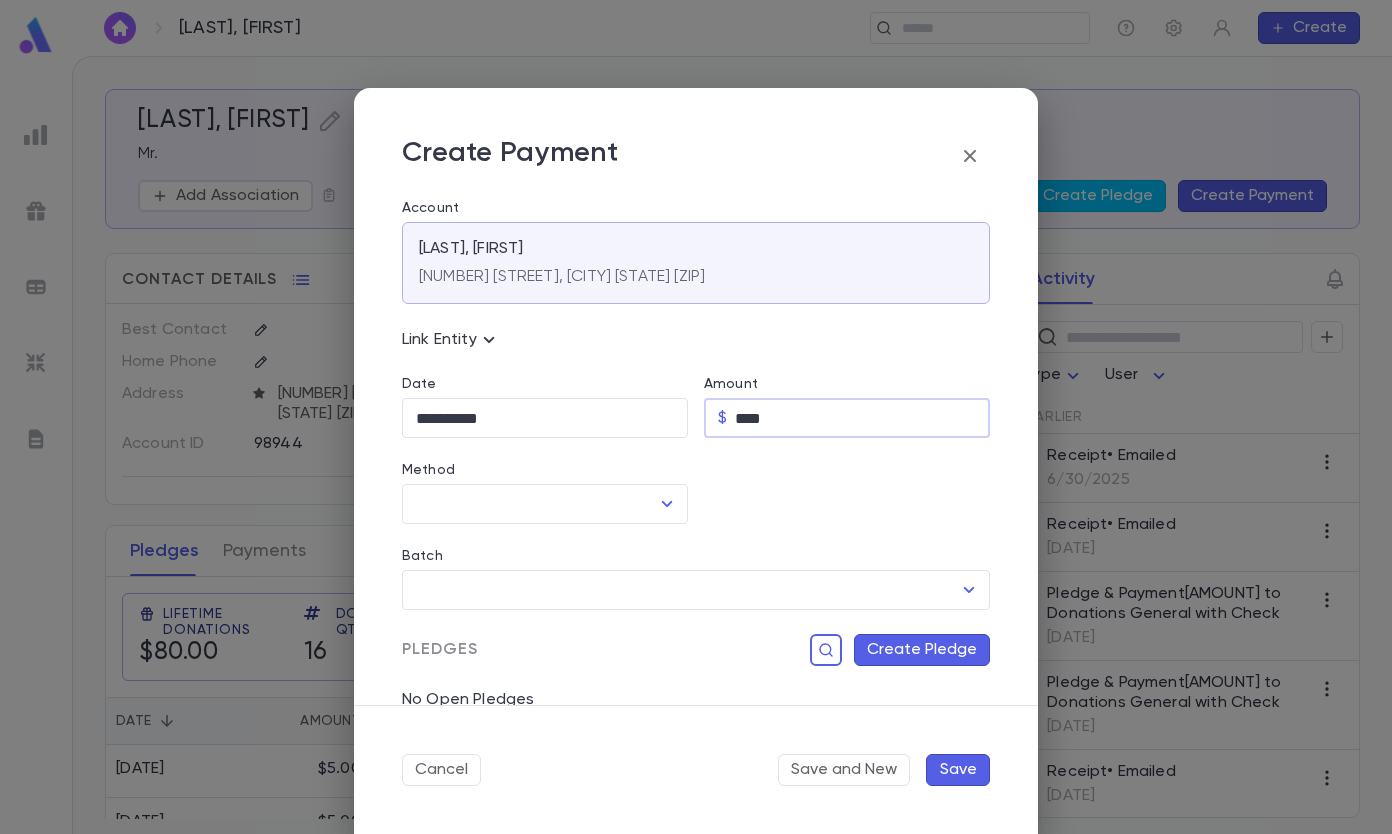 click on "**********" at bounding box center (545, 418) 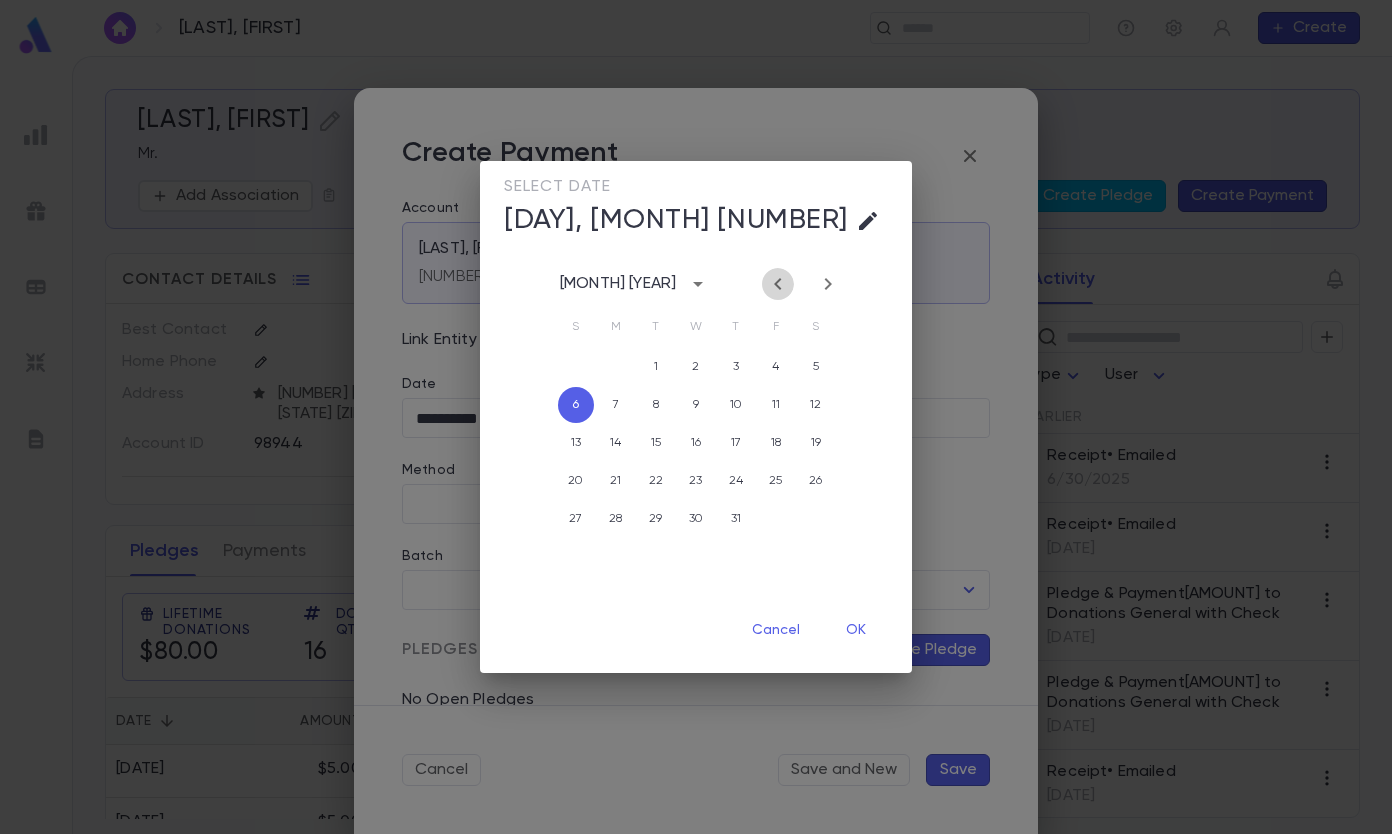 click at bounding box center (778, 284) 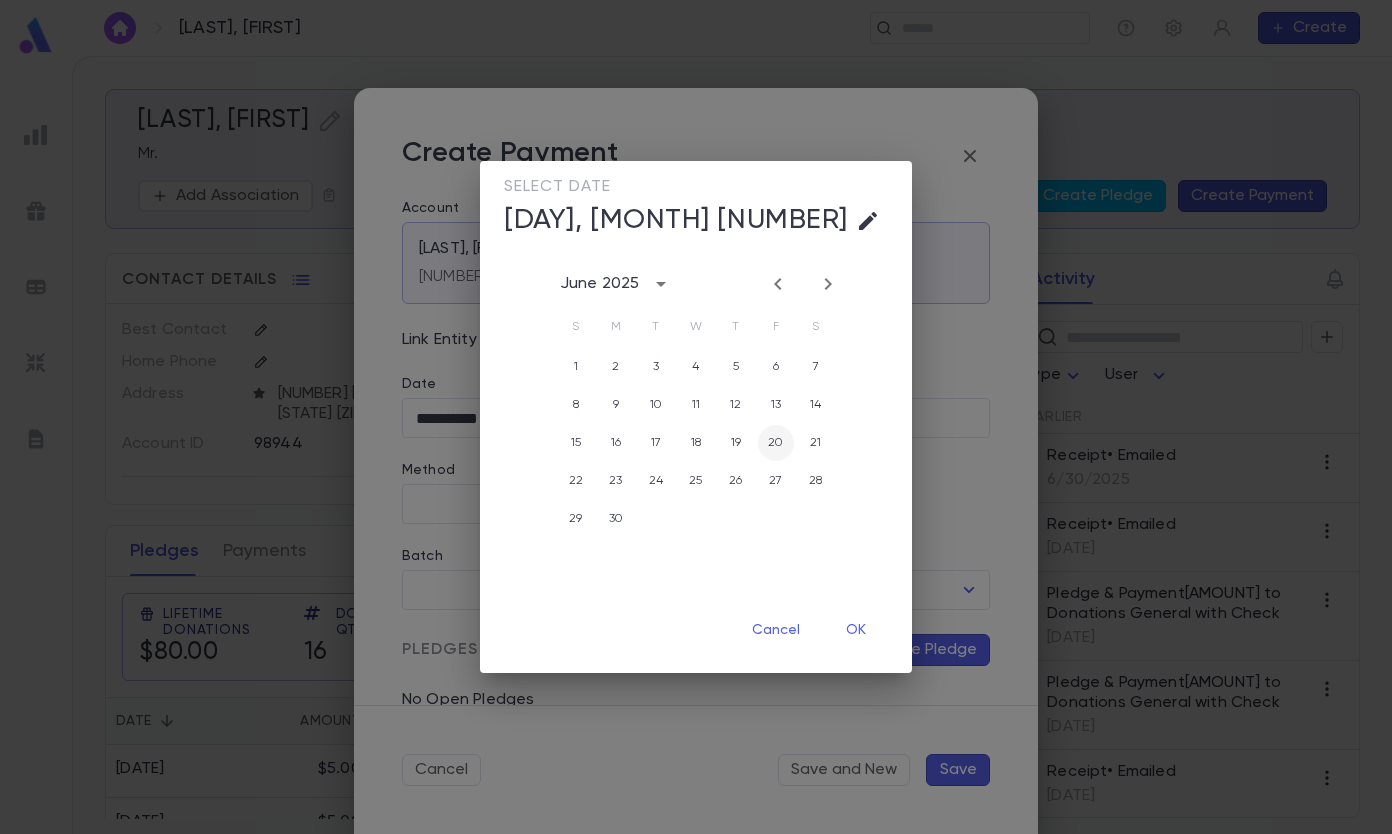 click on "20" at bounding box center (776, 367) 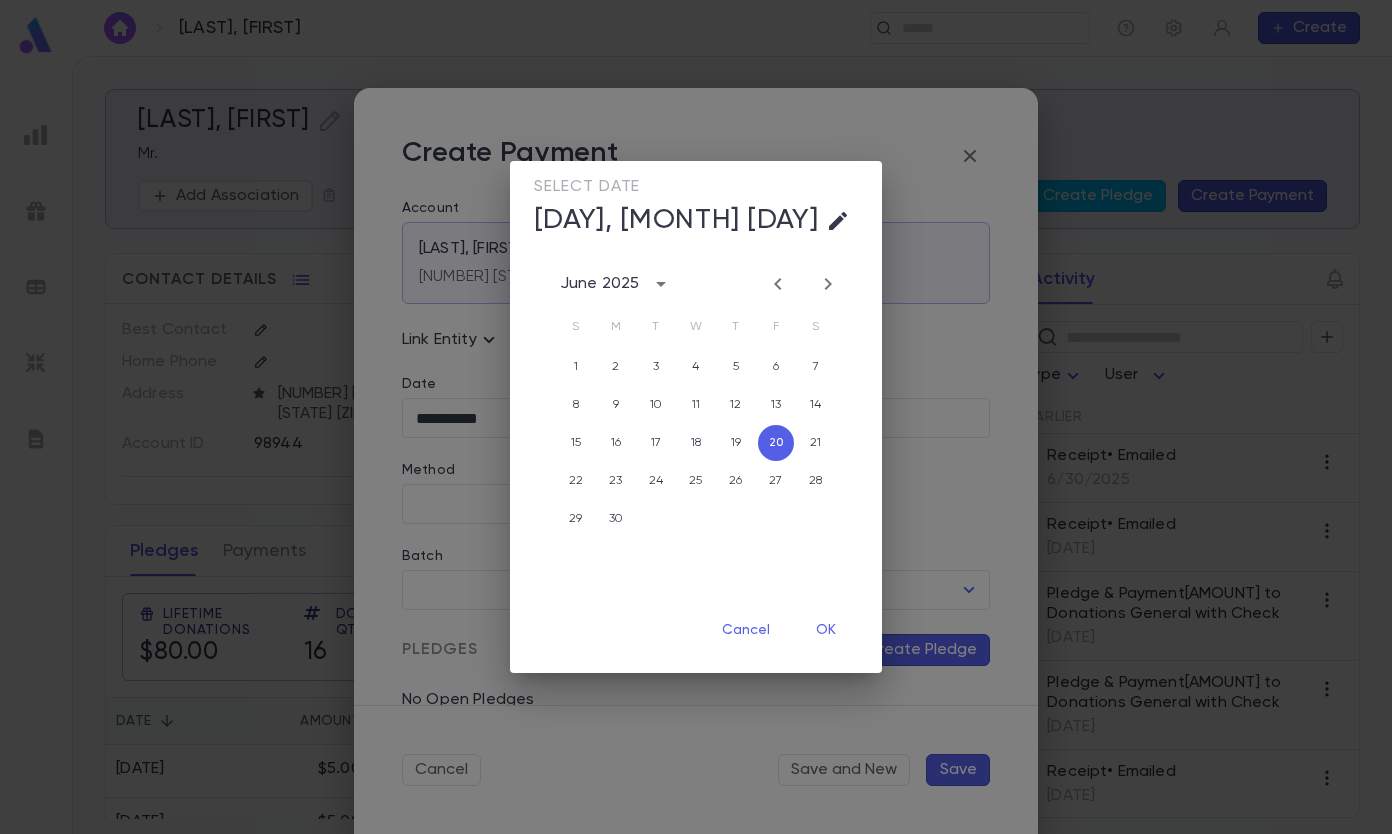 click on "OK" at bounding box center [826, 630] 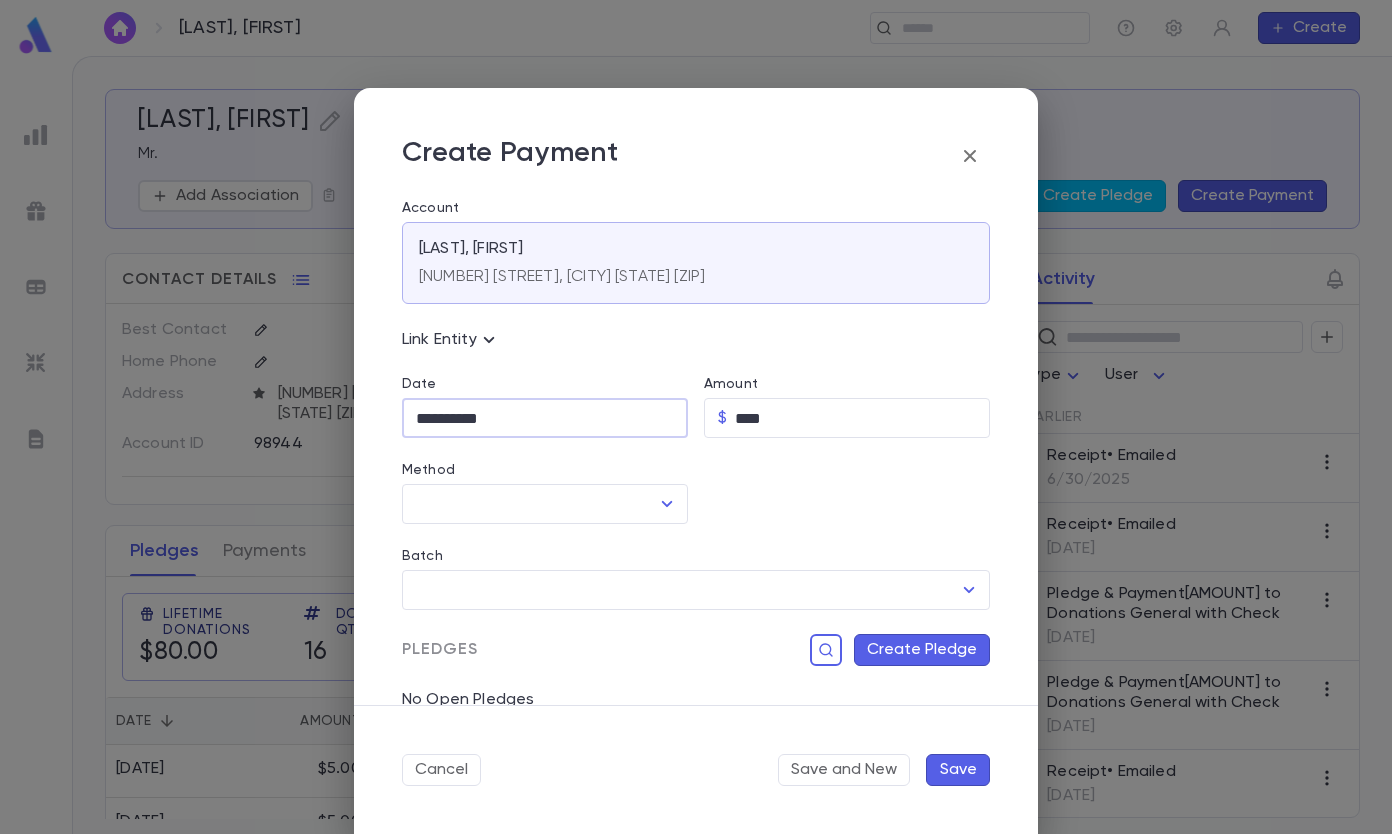 click on "Method" at bounding box center (530, 504) 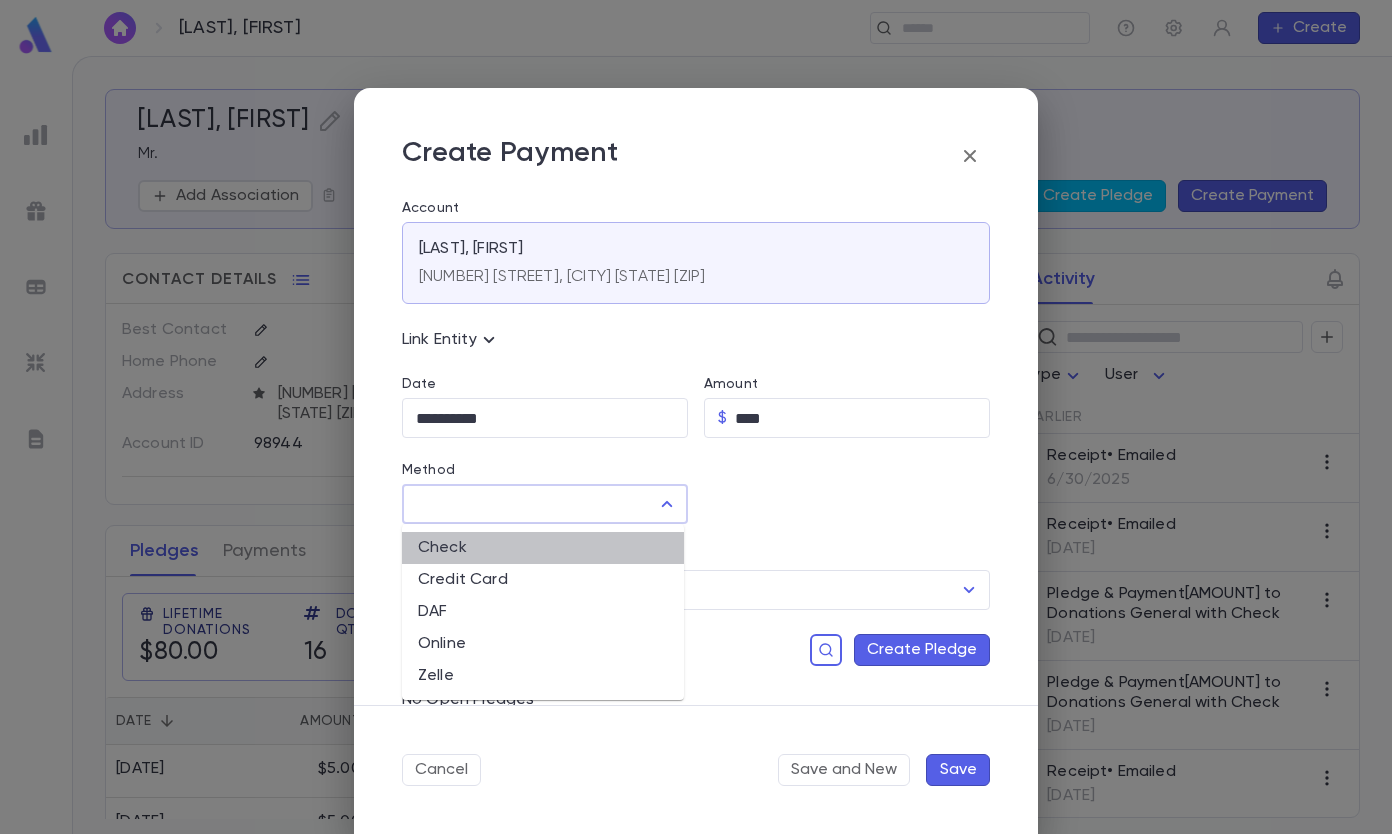 click on "Check" at bounding box center [543, 548] 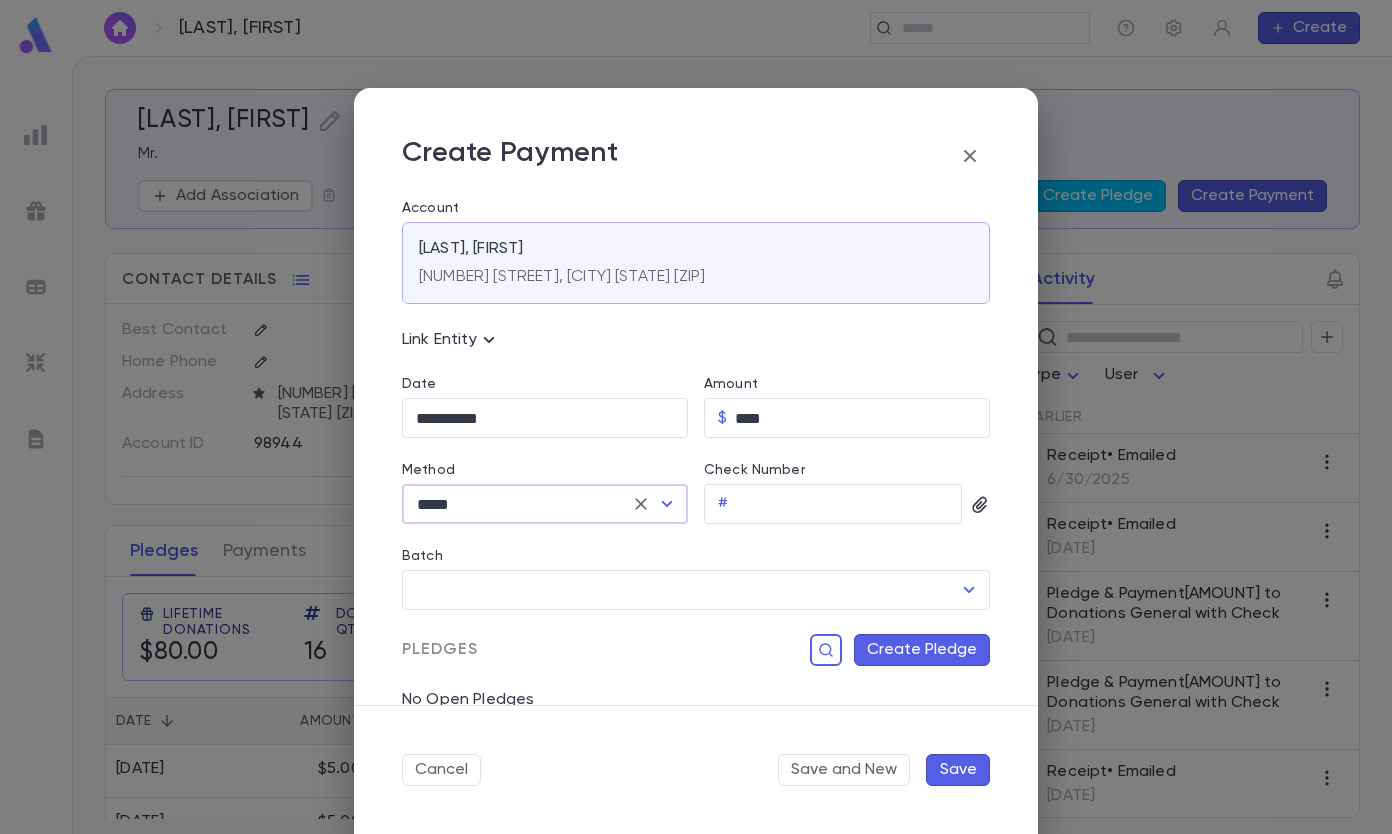 click on "Check Number" at bounding box center (849, 504) 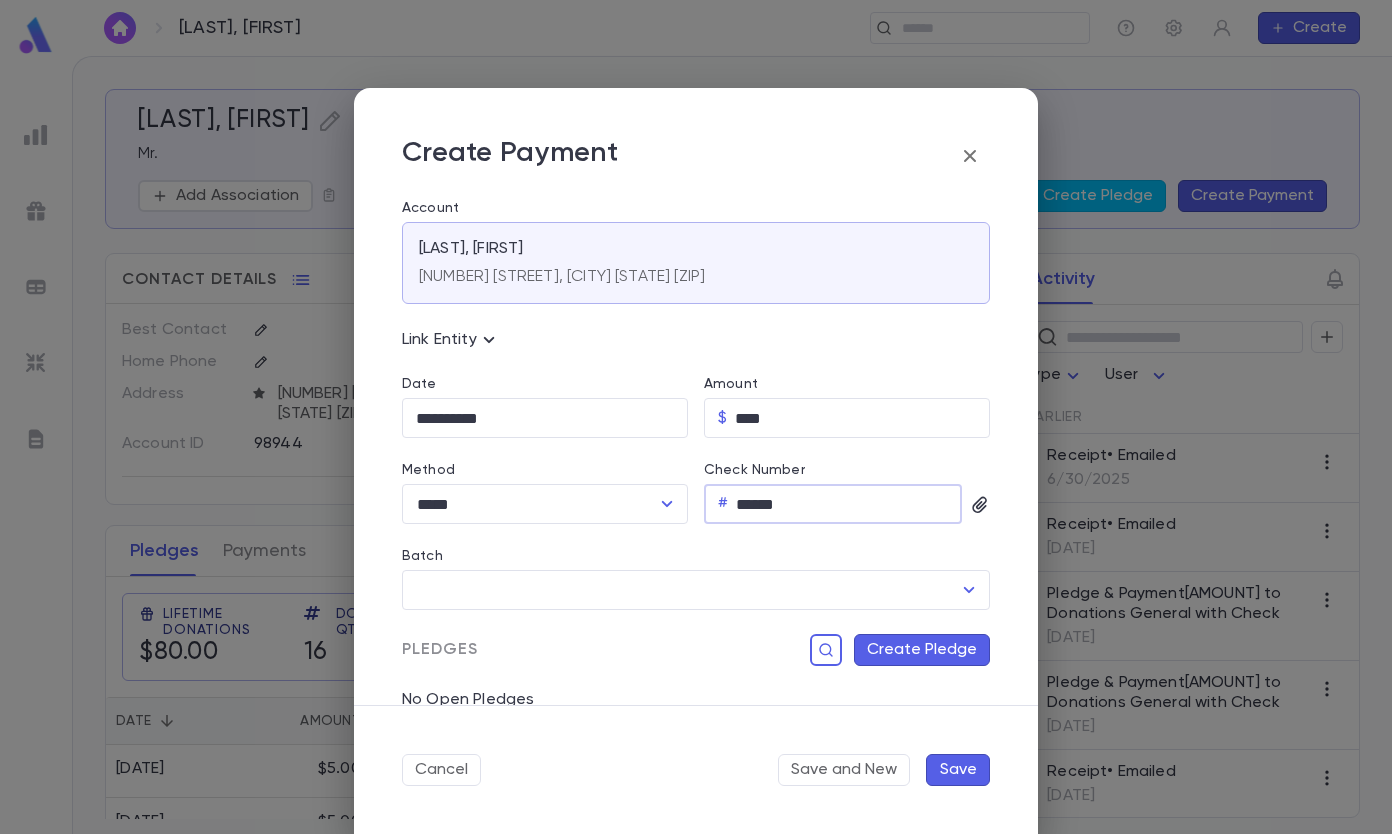 scroll, scrollTop: 200, scrollLeft: 0, axis: vertical 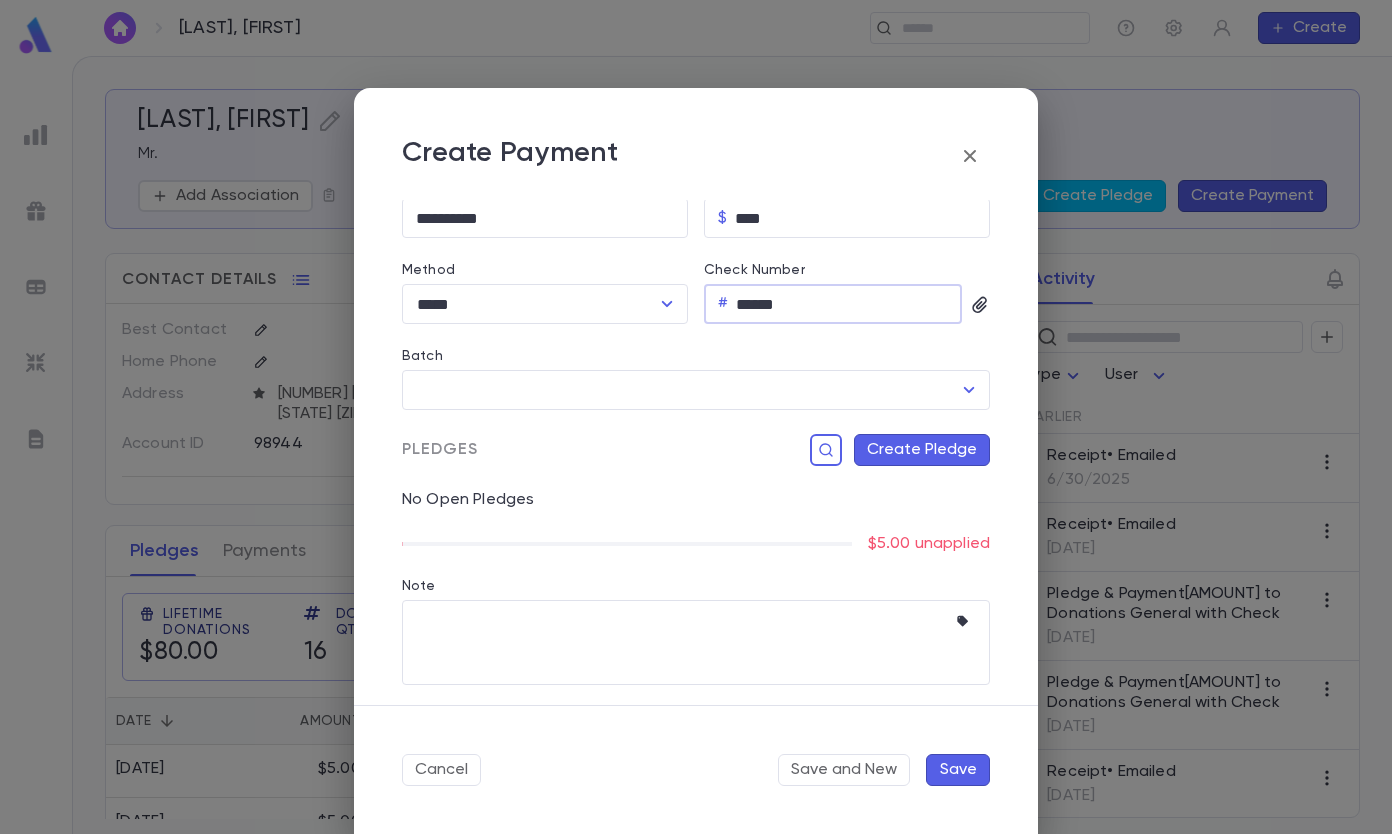type on "******" 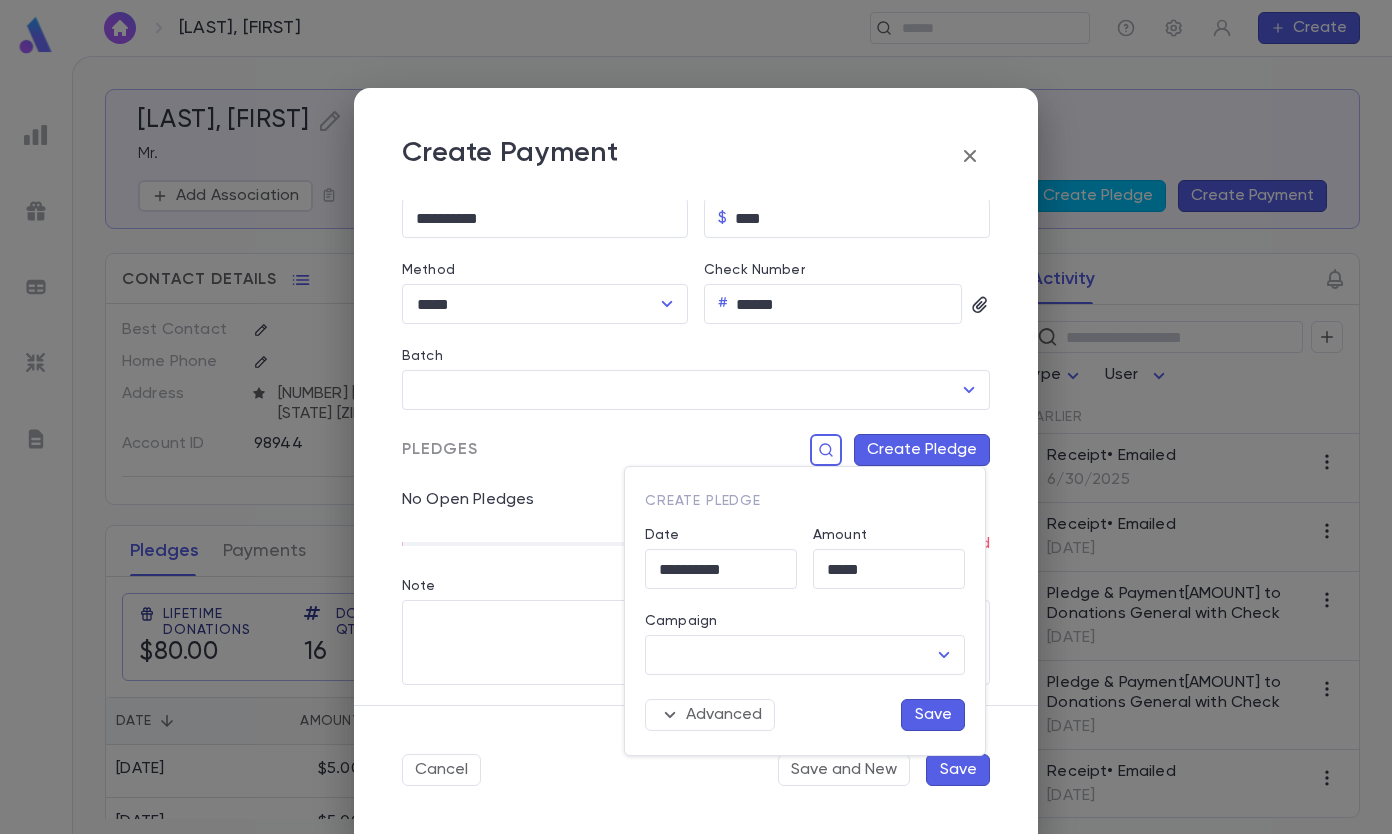 click on "Campaign" at bounding box center (790, 655) 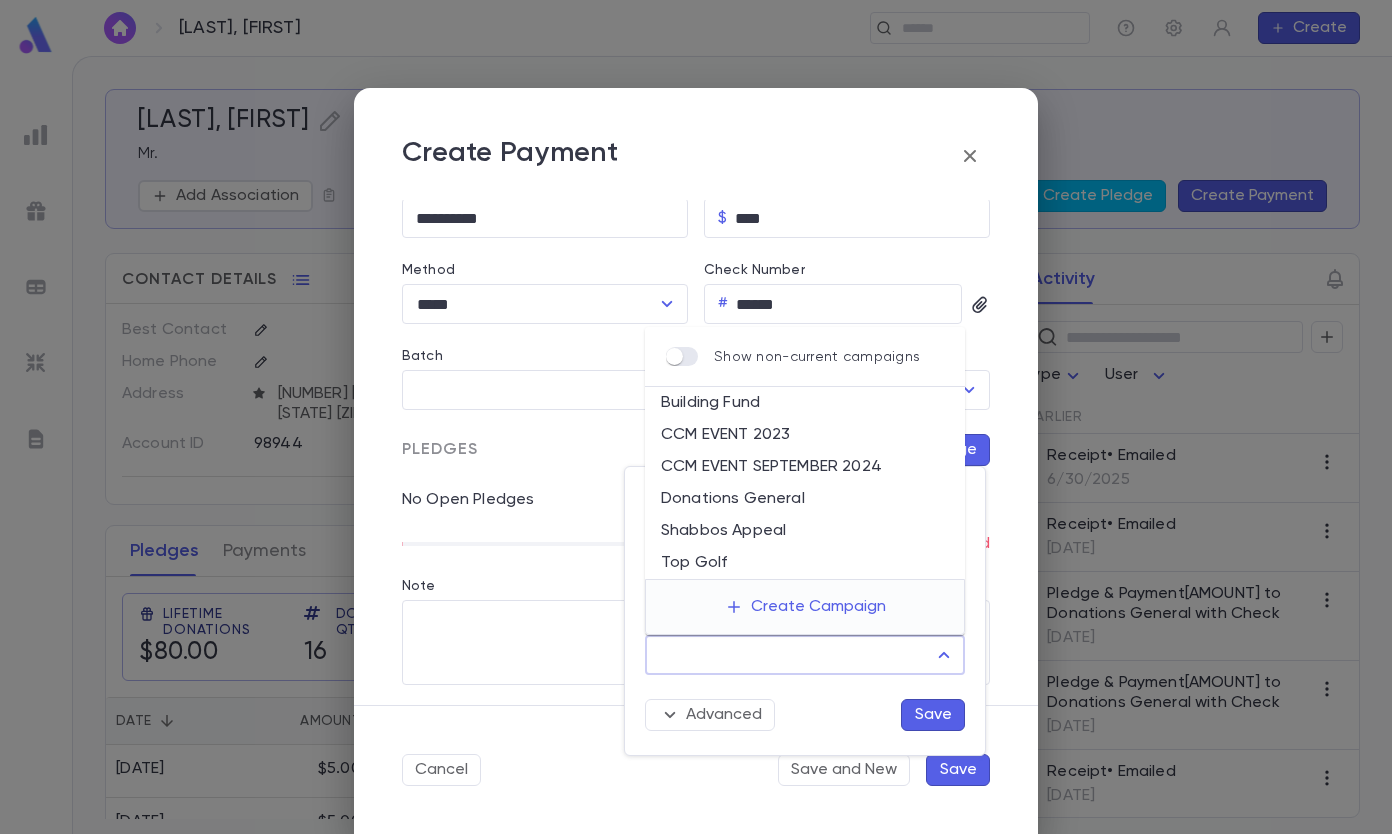 click on "Donations General" at bounding box center [805, 499] 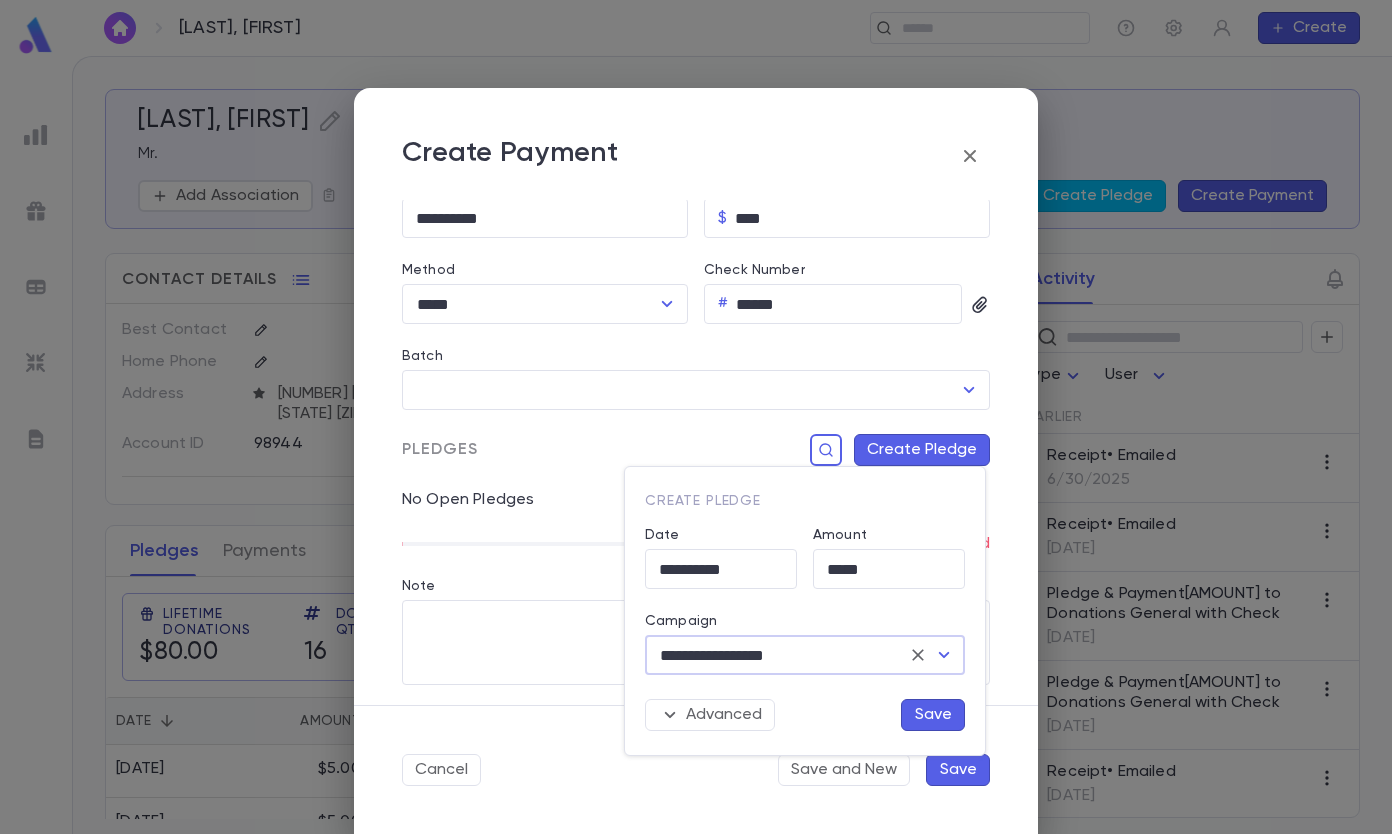 click on "Save" at bounding box center [933, 715] 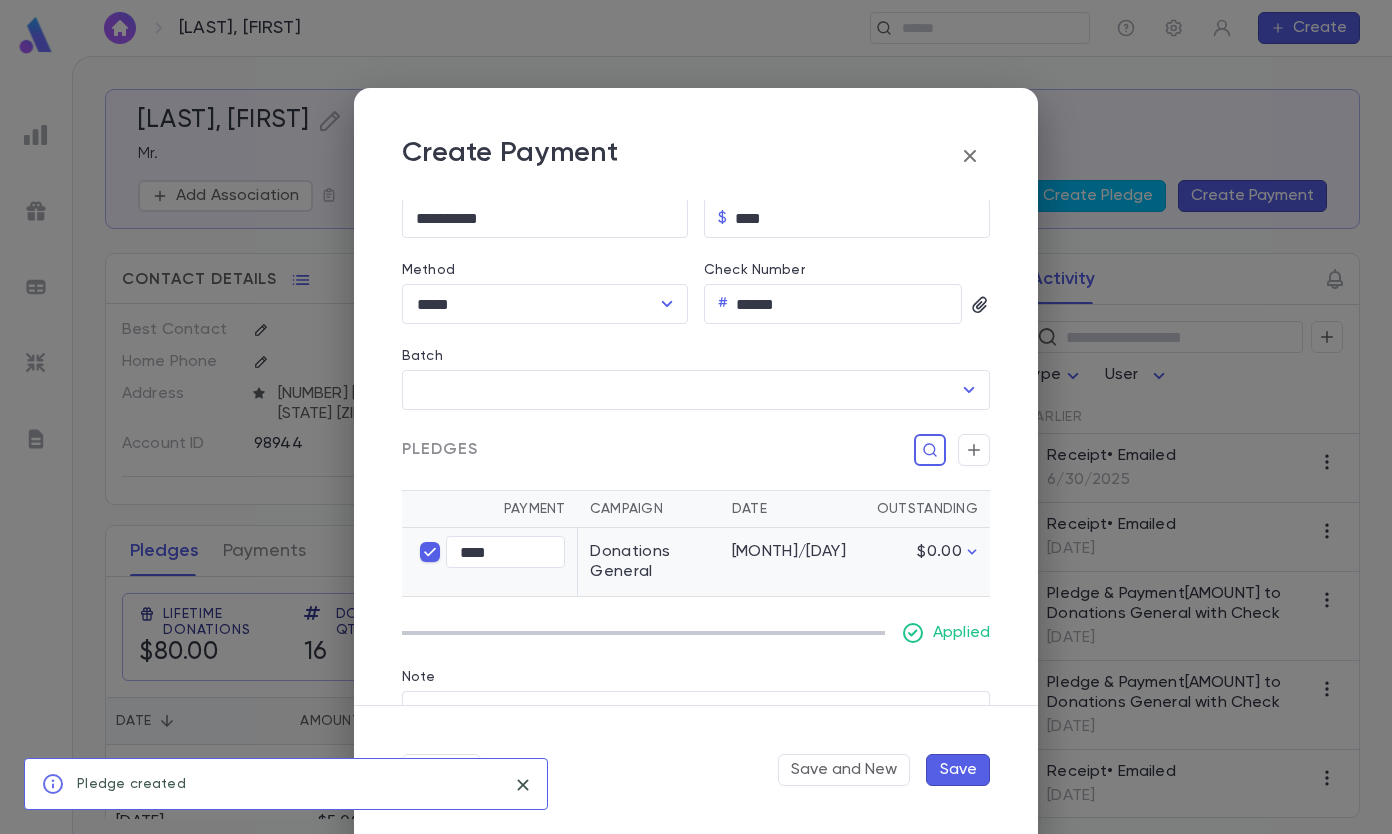 click on "Save" at bounding box center [958, 770] 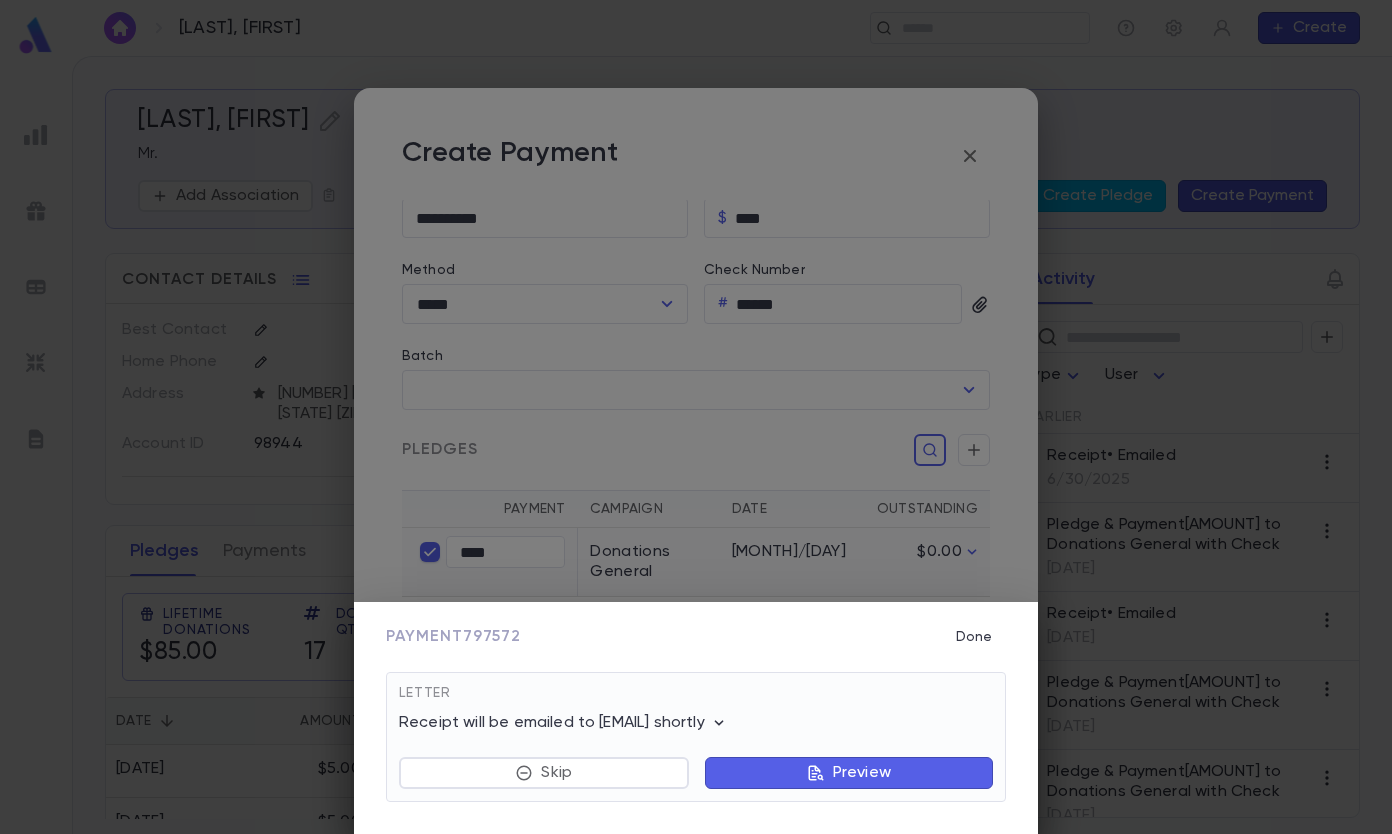 click on "Done" at bounding box center (974, 637) 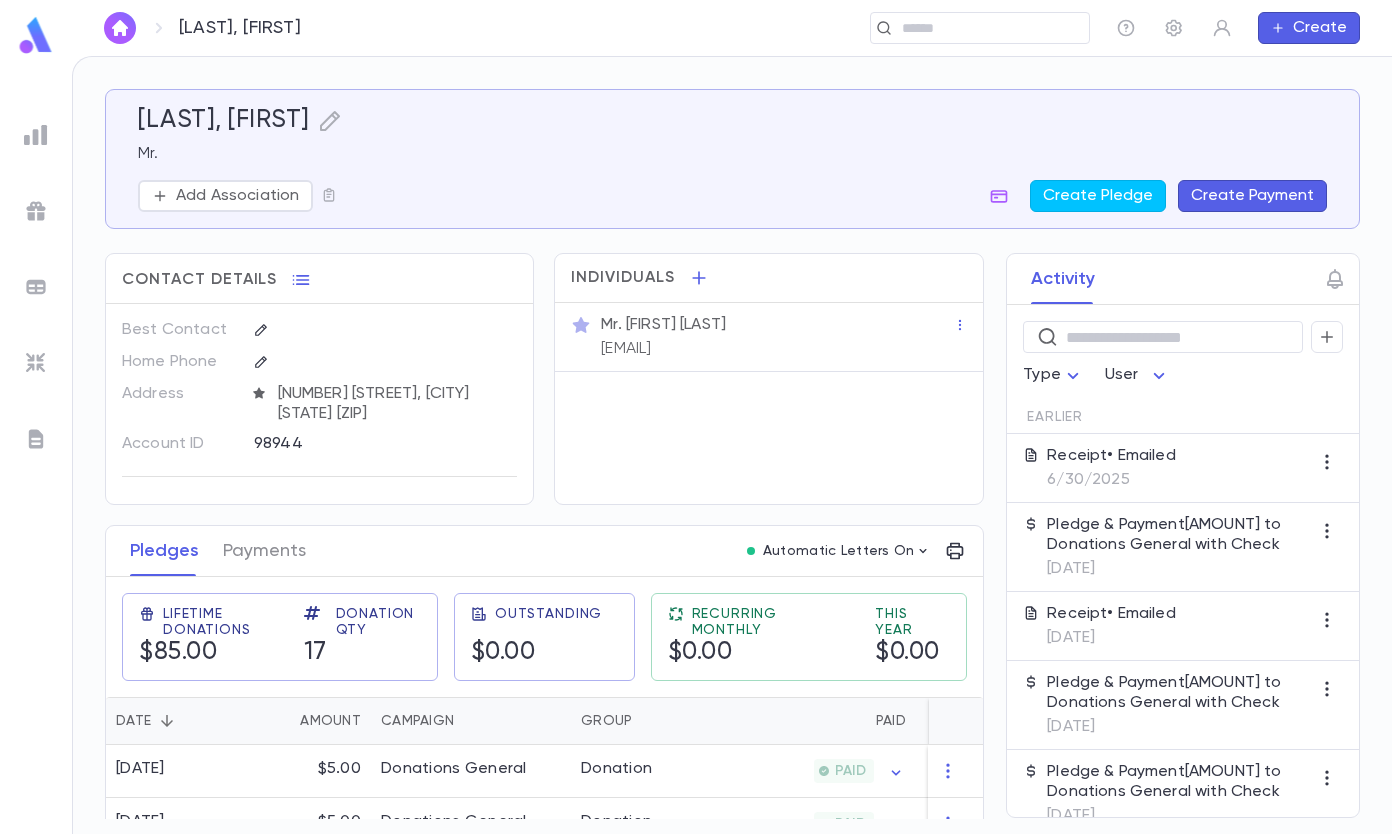 click at bounding box center [973, 28] 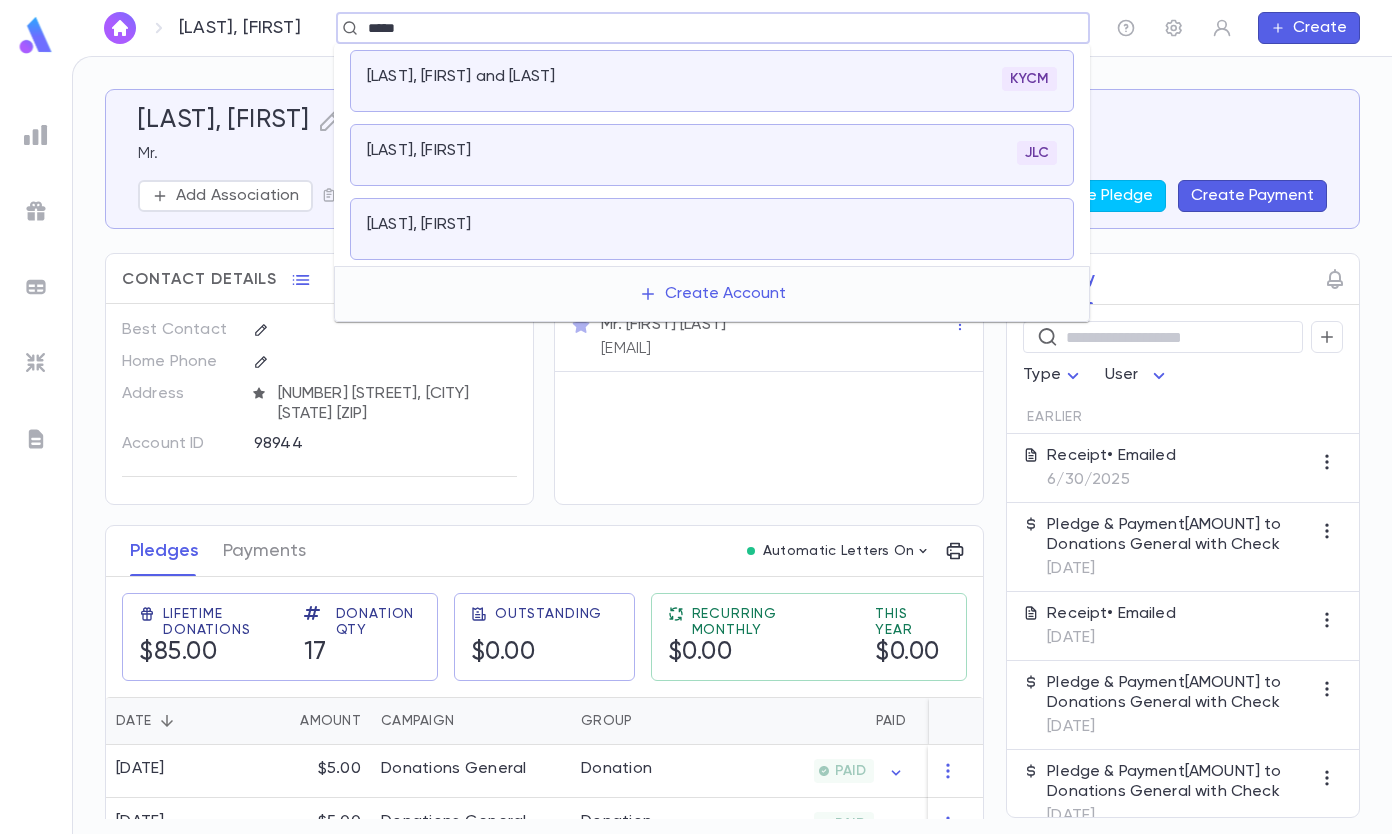 click on "[LAST], [FIRST]" at bounding box center (482, 155) 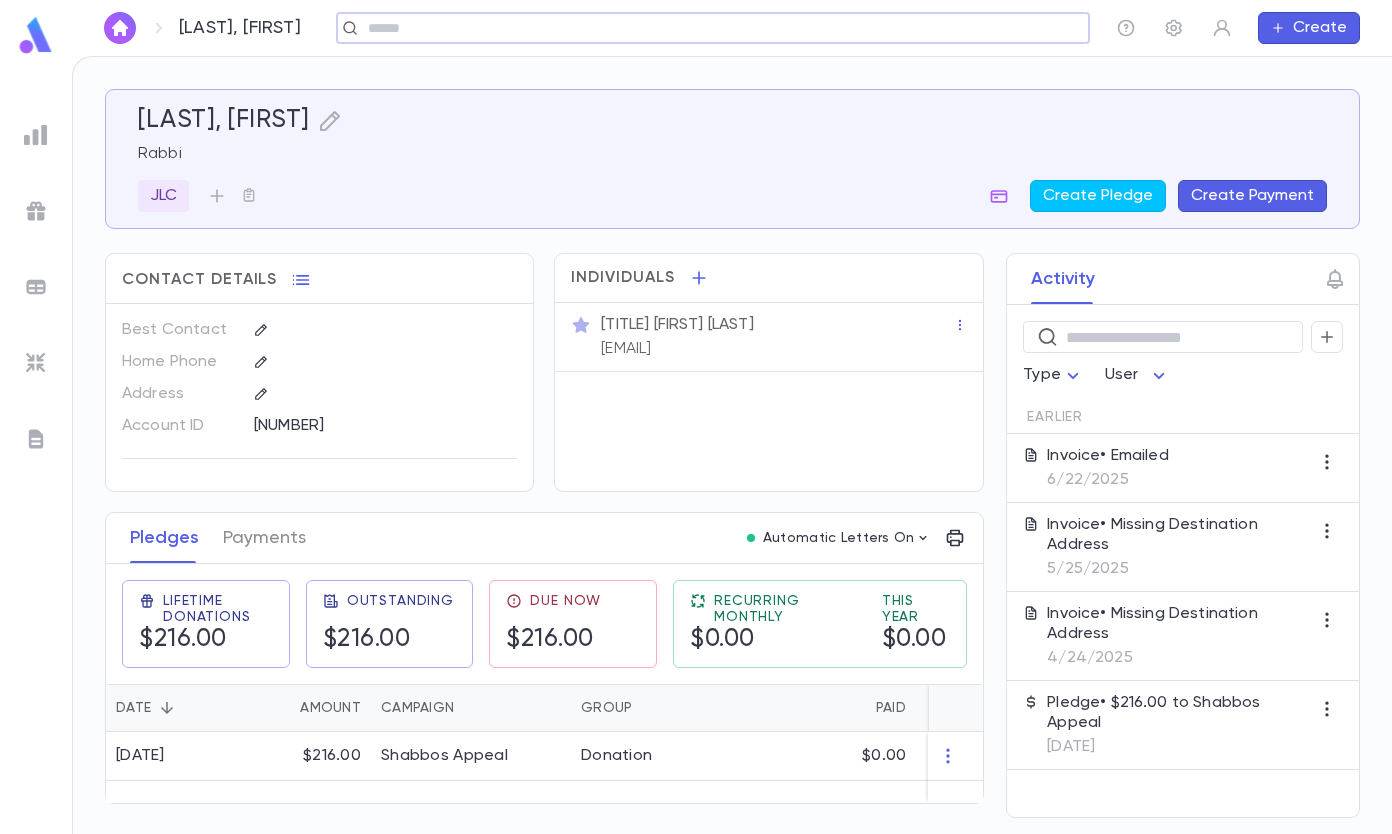 click on "Invoice  • Emailed [DATE]" at bounding box center [1183, 468] 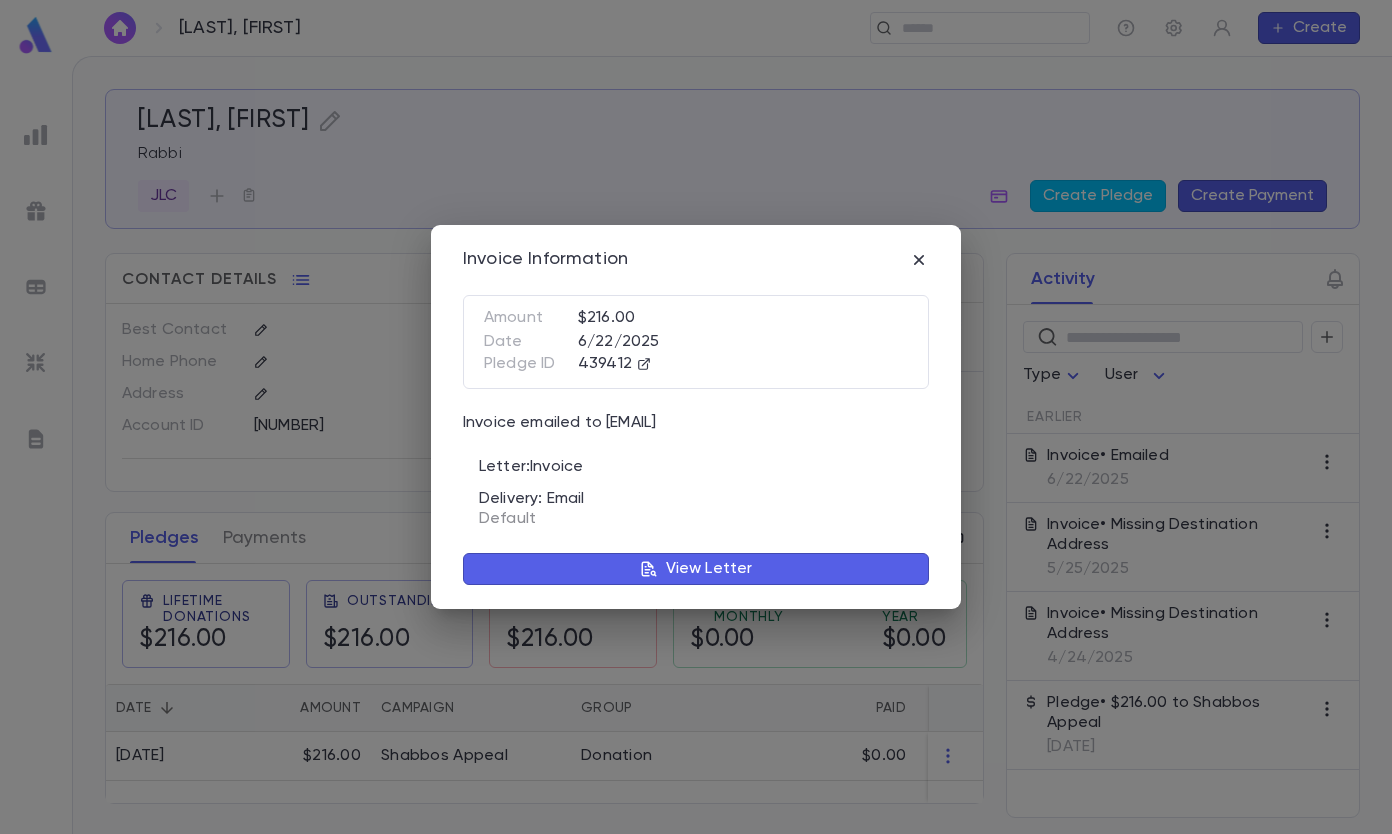 click on "View Letter" at bounding box center [709, 569] 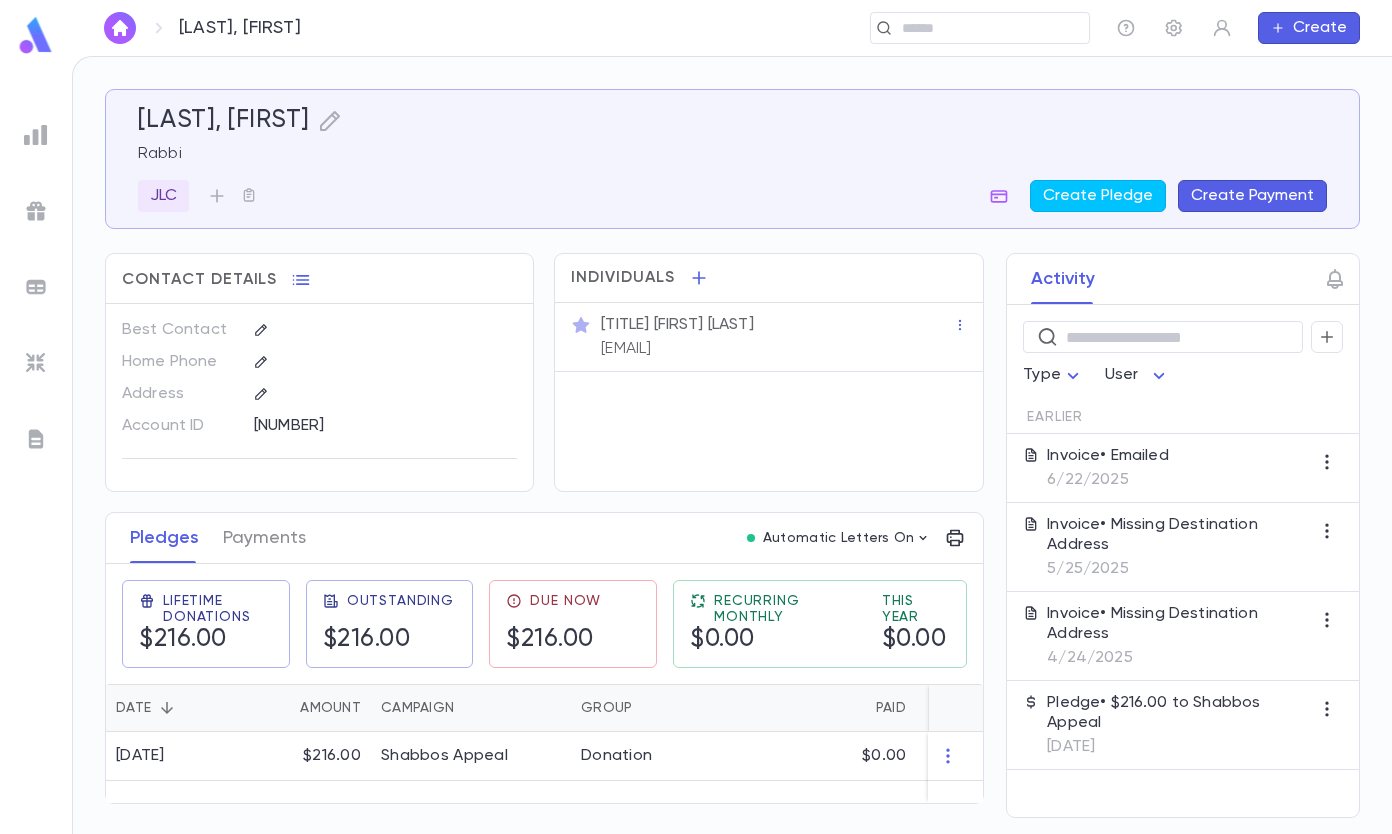 click on "[EMAIL]" at bounding box center (626, 349) 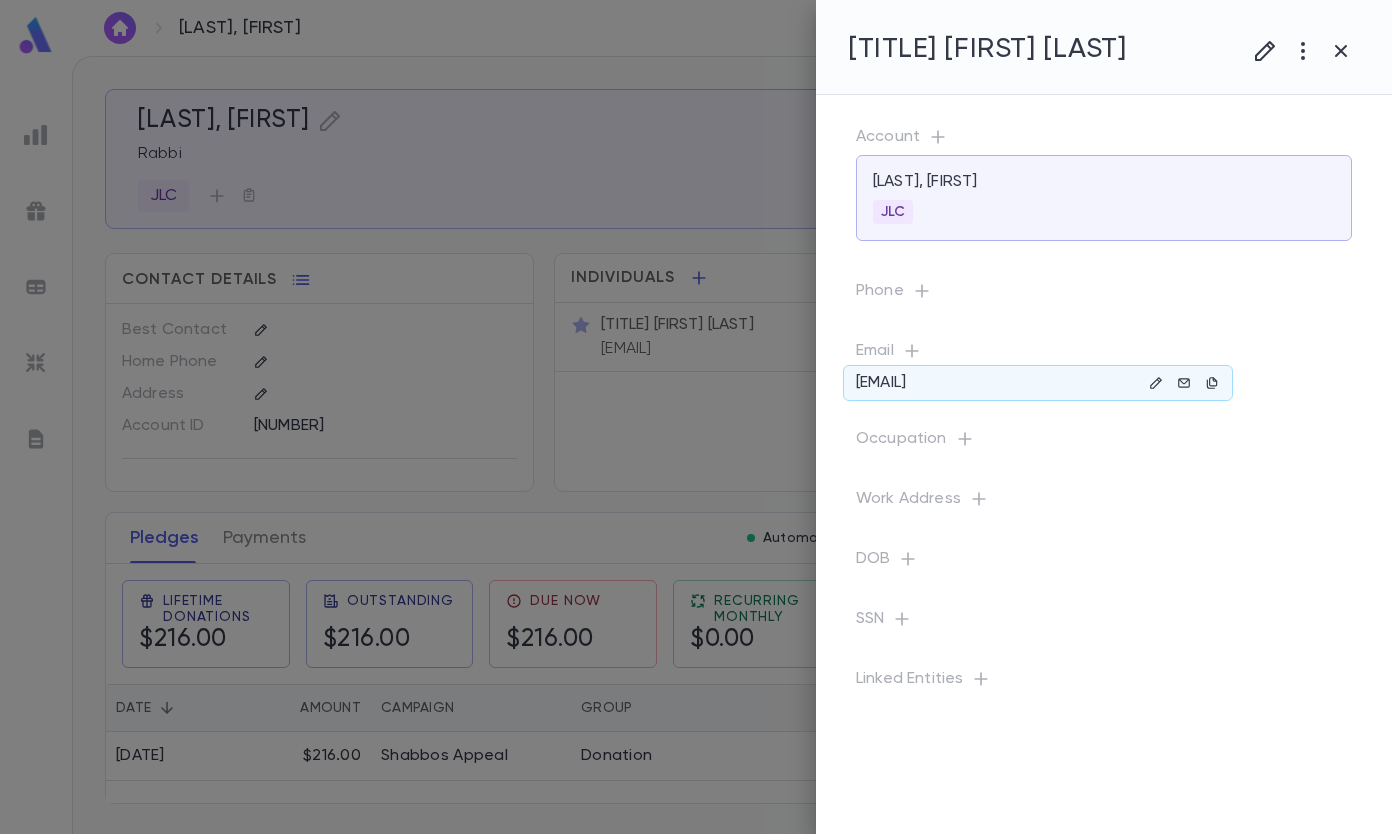 click at bounding box center [1156, 383] 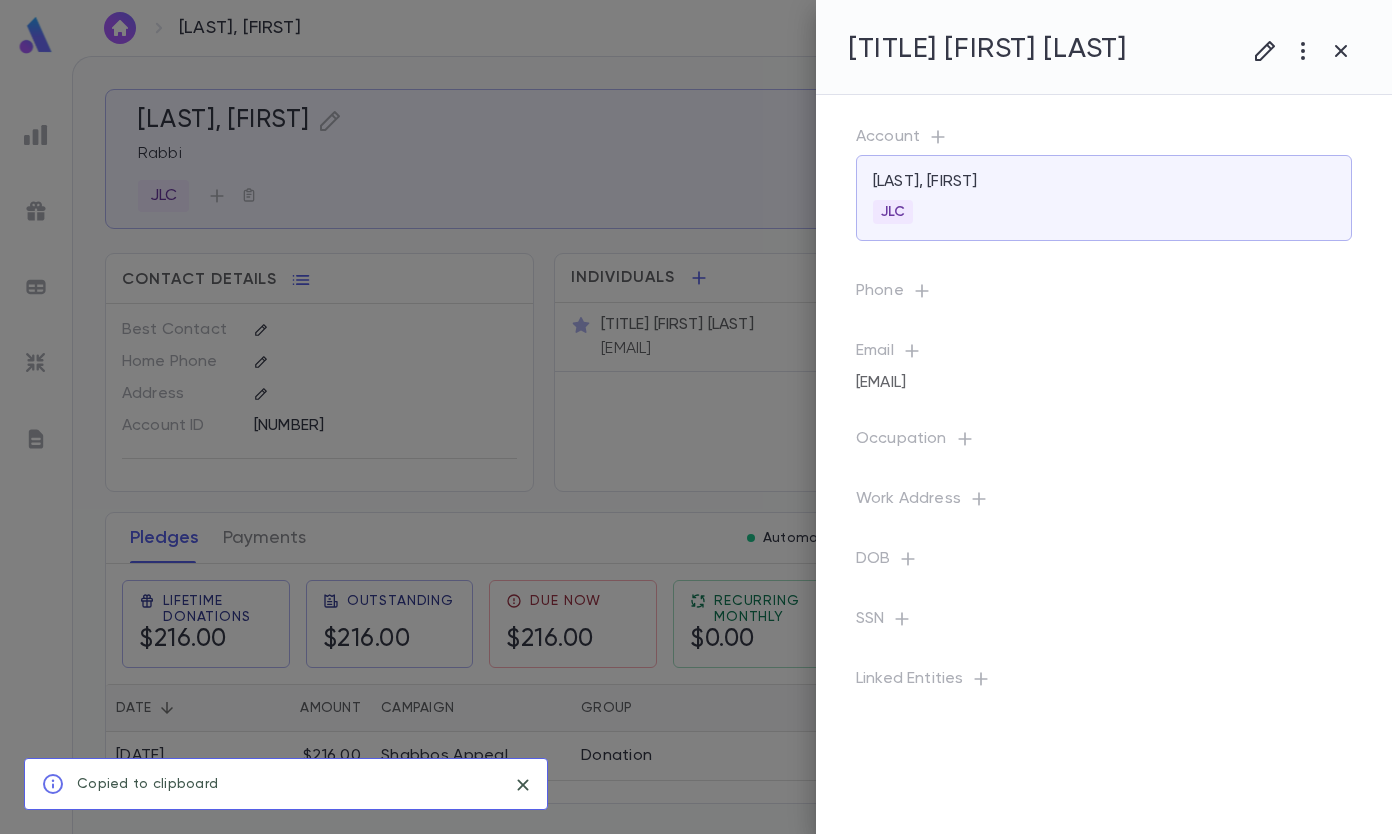 click at bounding box center [1265, 51] 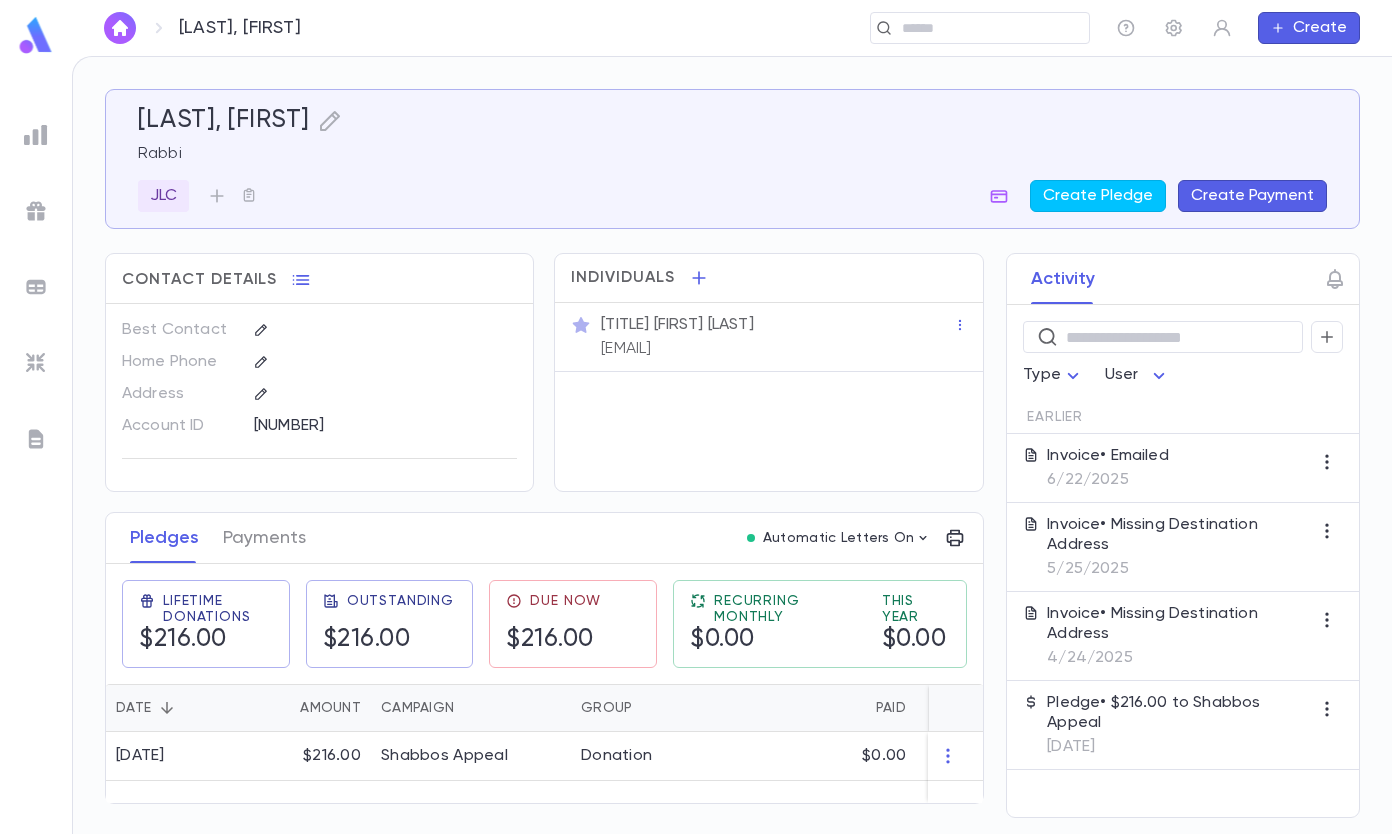 click at bounding box center (973, 28) 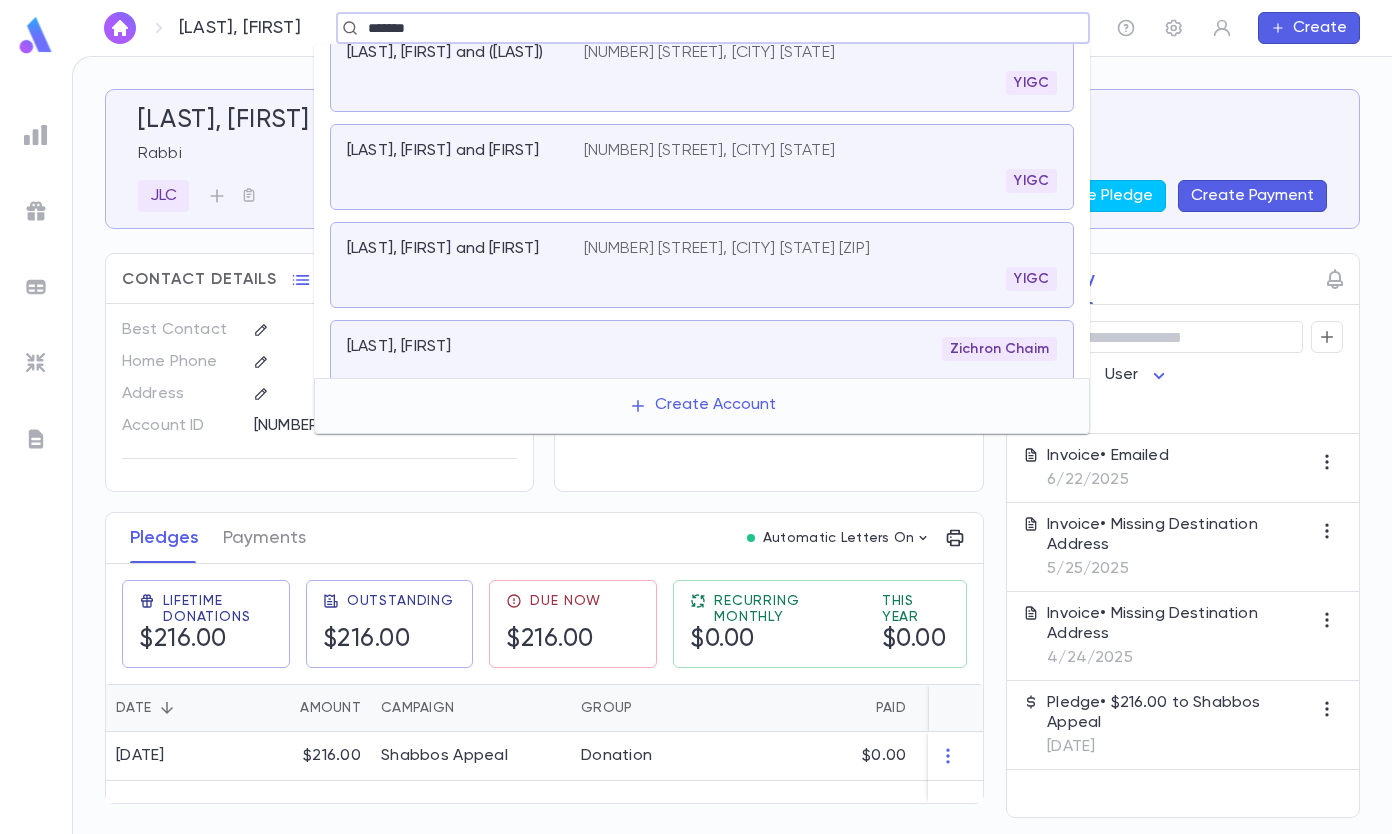 scroll, scrollTop: 34, scrollLeft: 0, axis: vertical 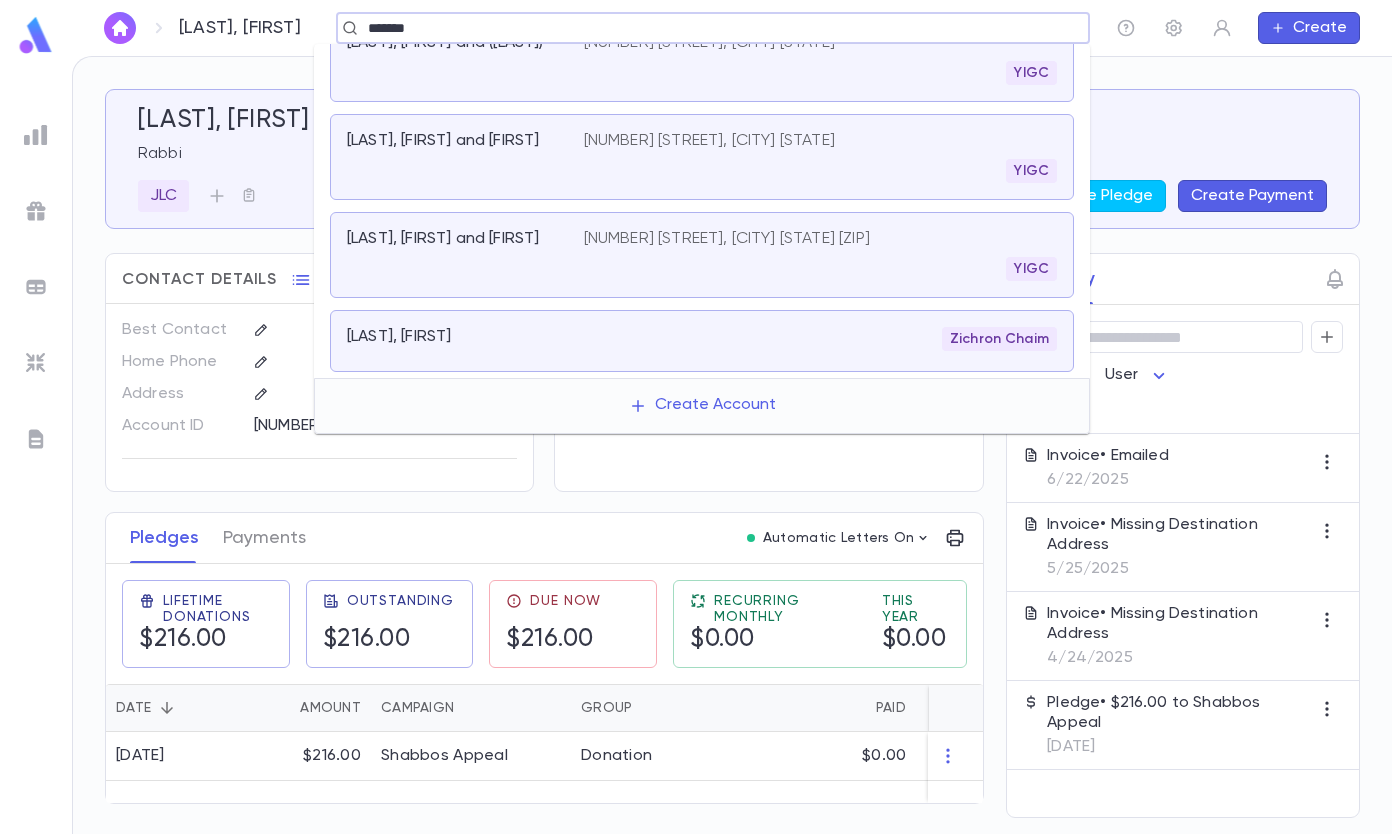 click on "[LAST], [FIRST] Zichron Chaim" at bounding box center [702, 341] 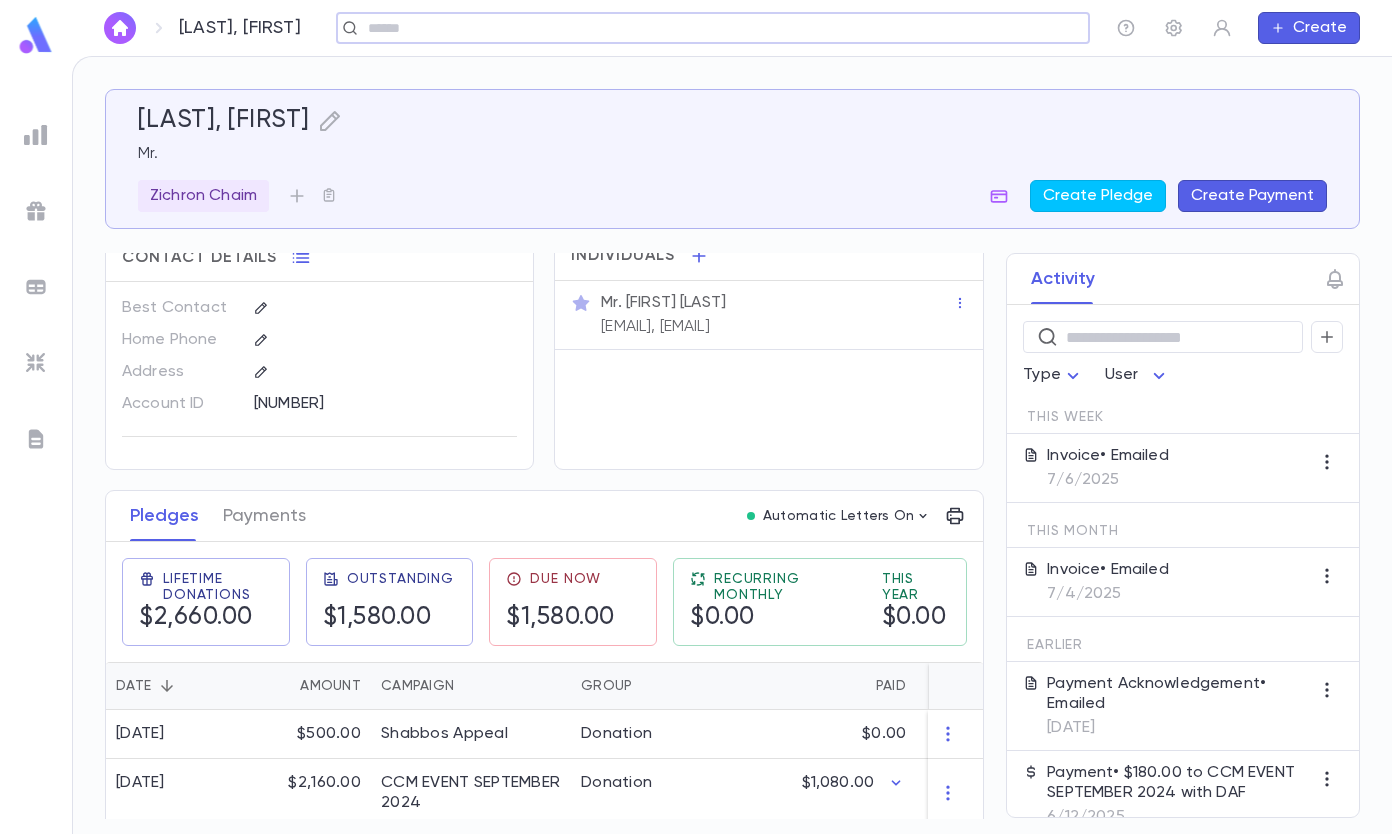 scroll, scrollTop: 40, scrollLeft: 0, axis: vertical 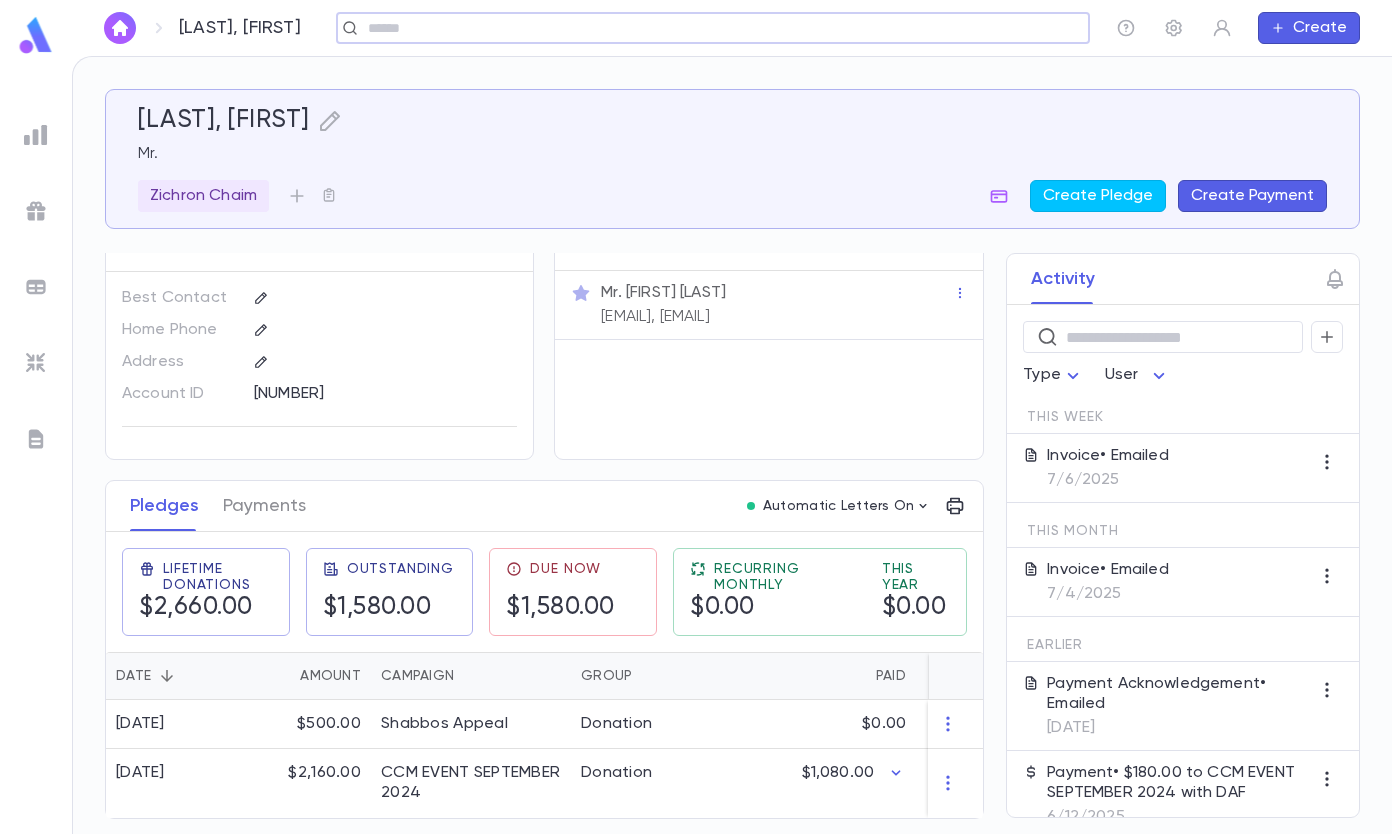 click on "Invoice  • Emailed" at bounding box center [1108, 456] 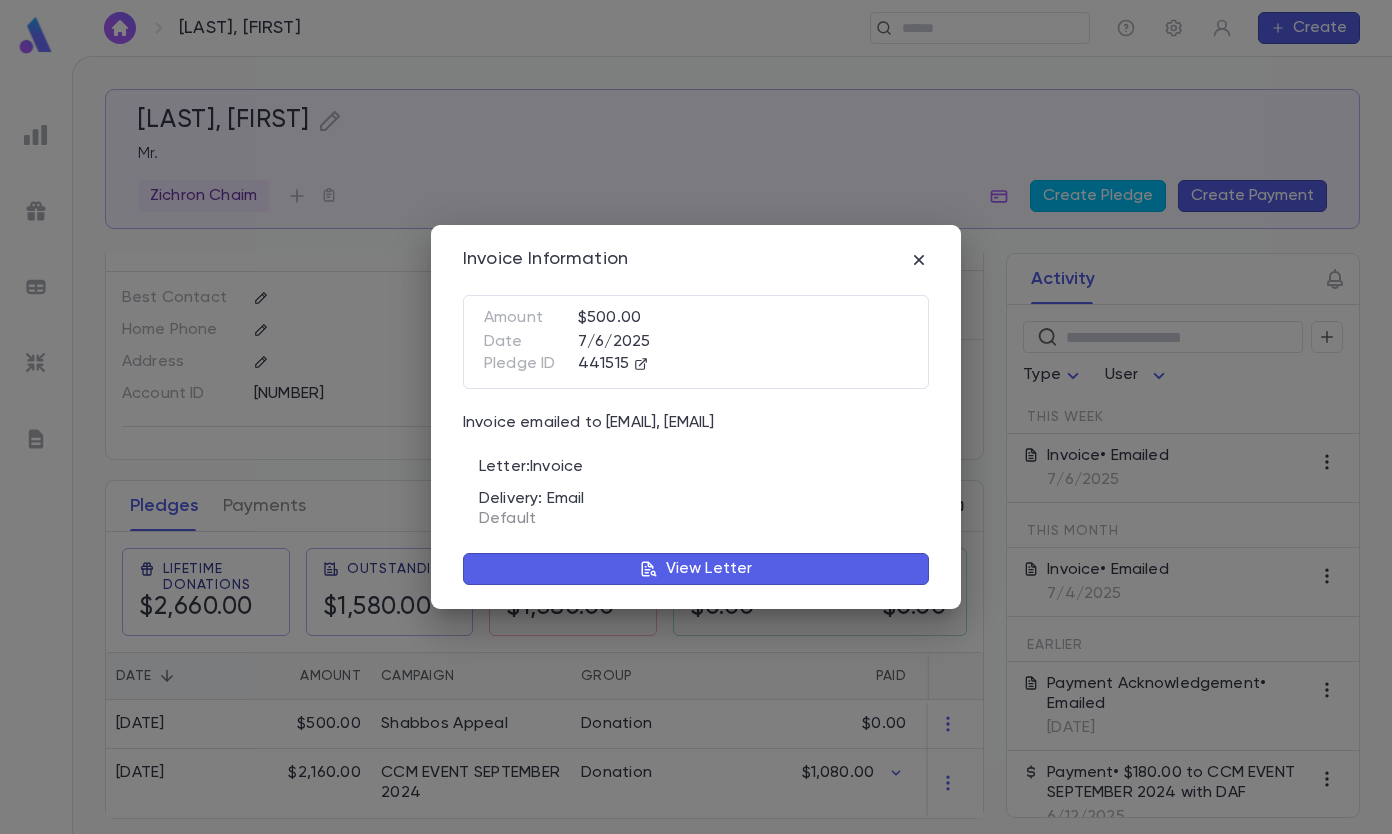 click on "View Letter" at bounding box center [696, 569] 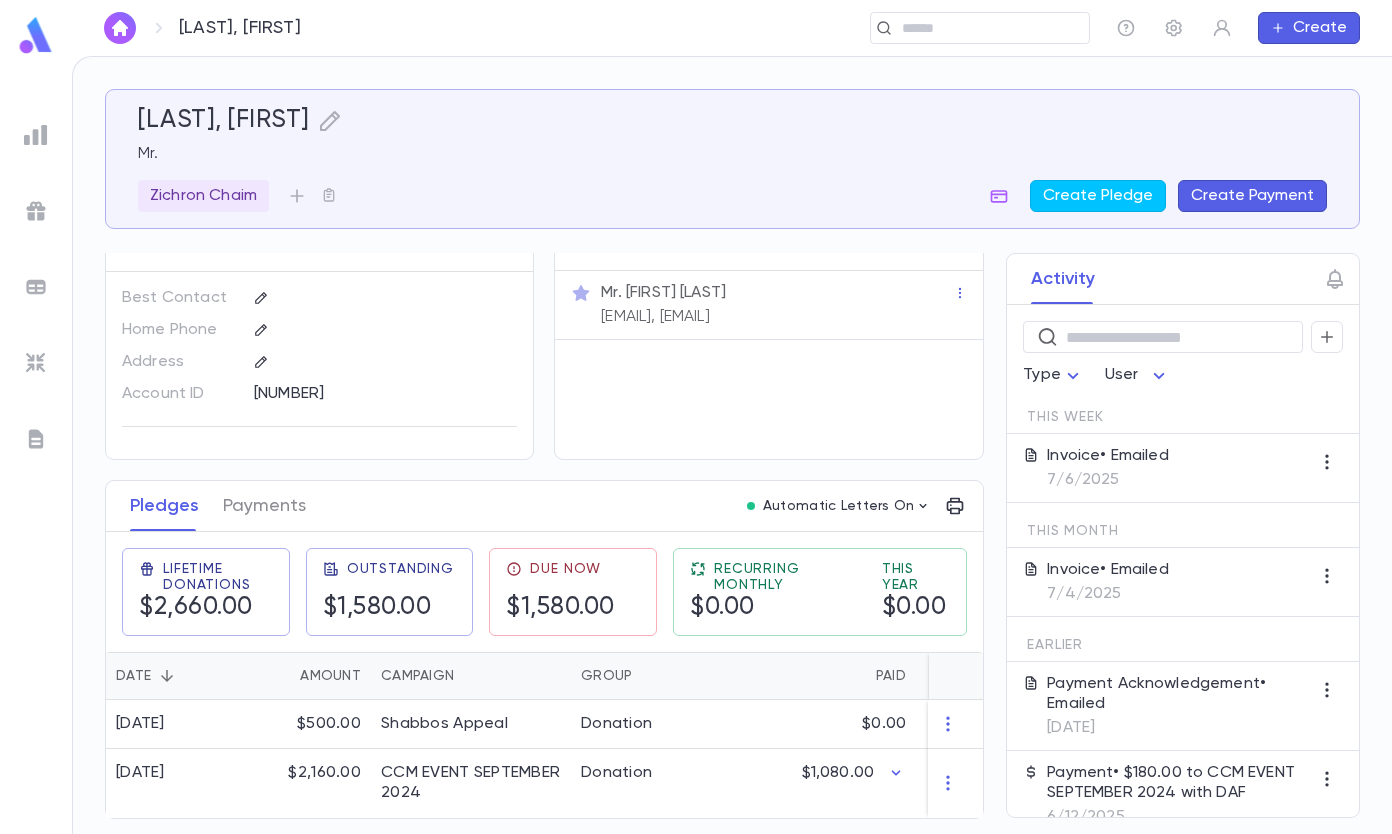 click on "[EMAIL], [EMAIL]" at bounding box center [655, 317] 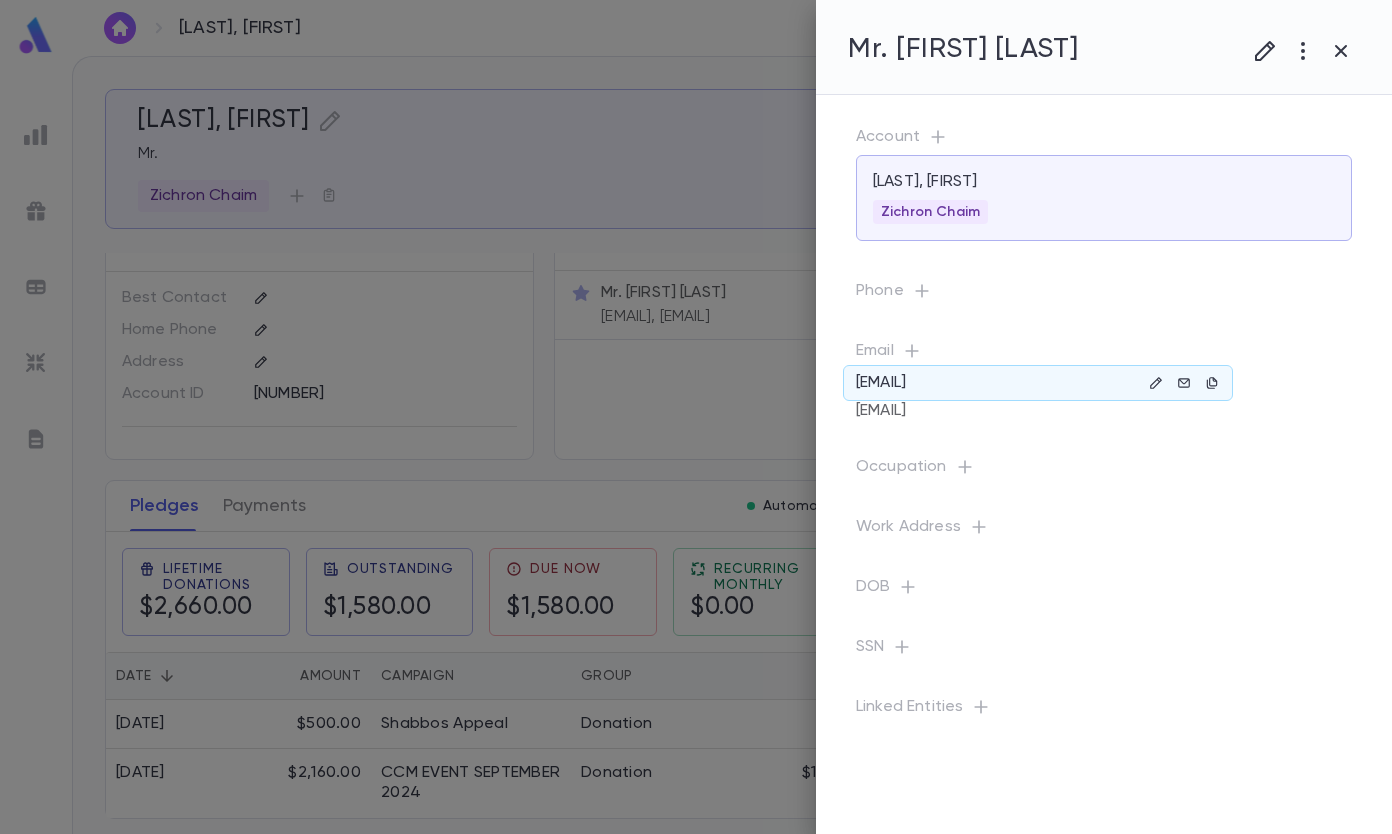 click at bounding box center [1156, 383] 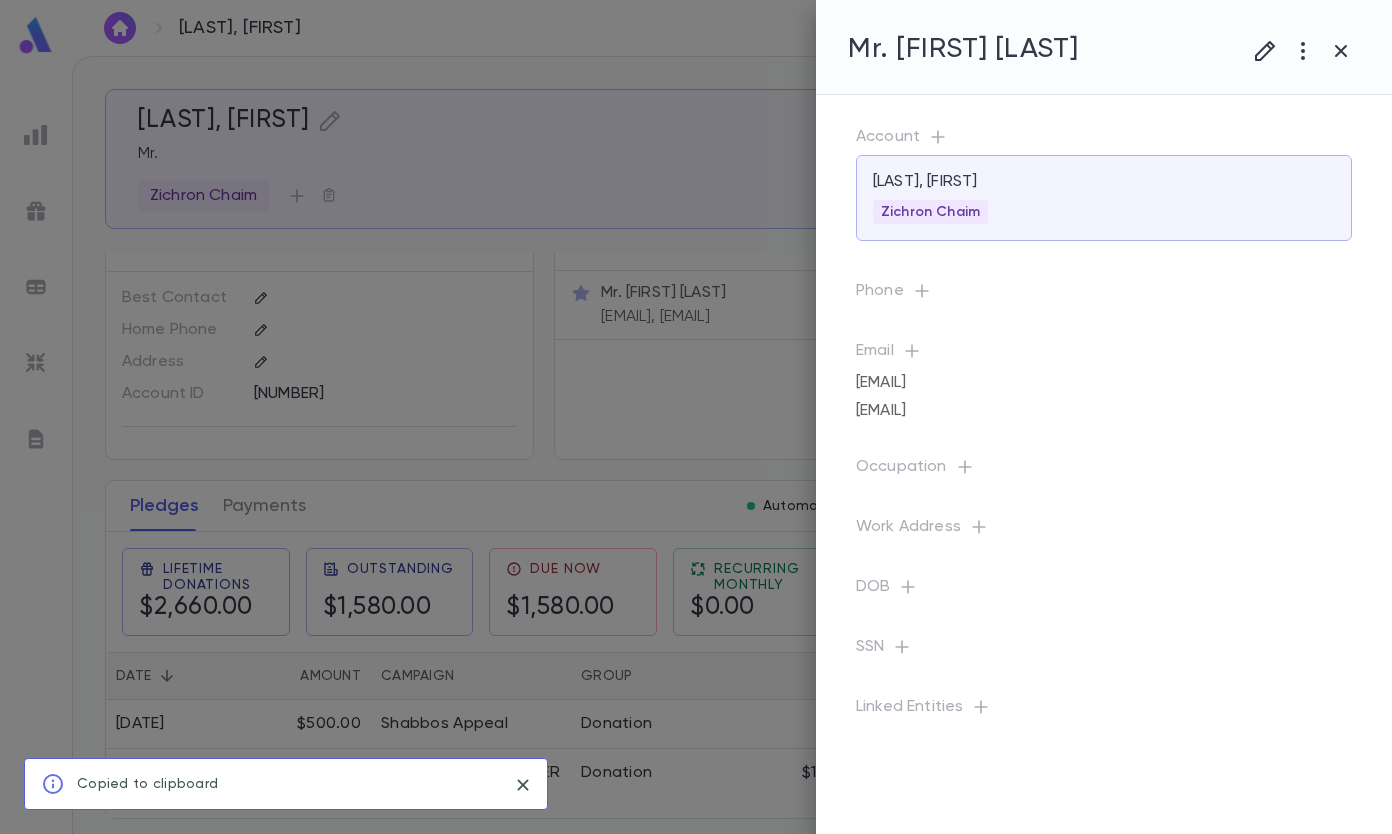 click at bounding box center [1265, 51] 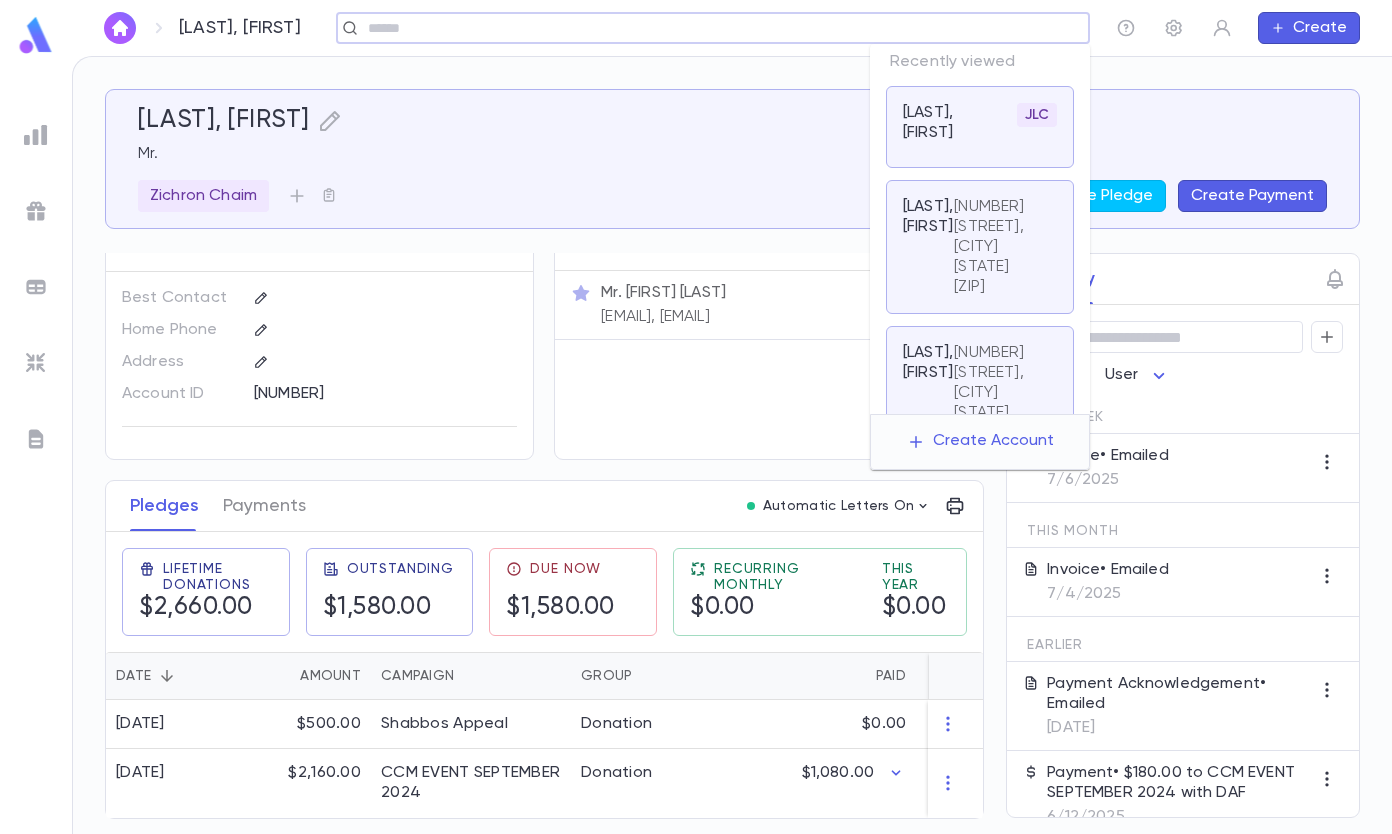 click at bounding box center [706, 28] 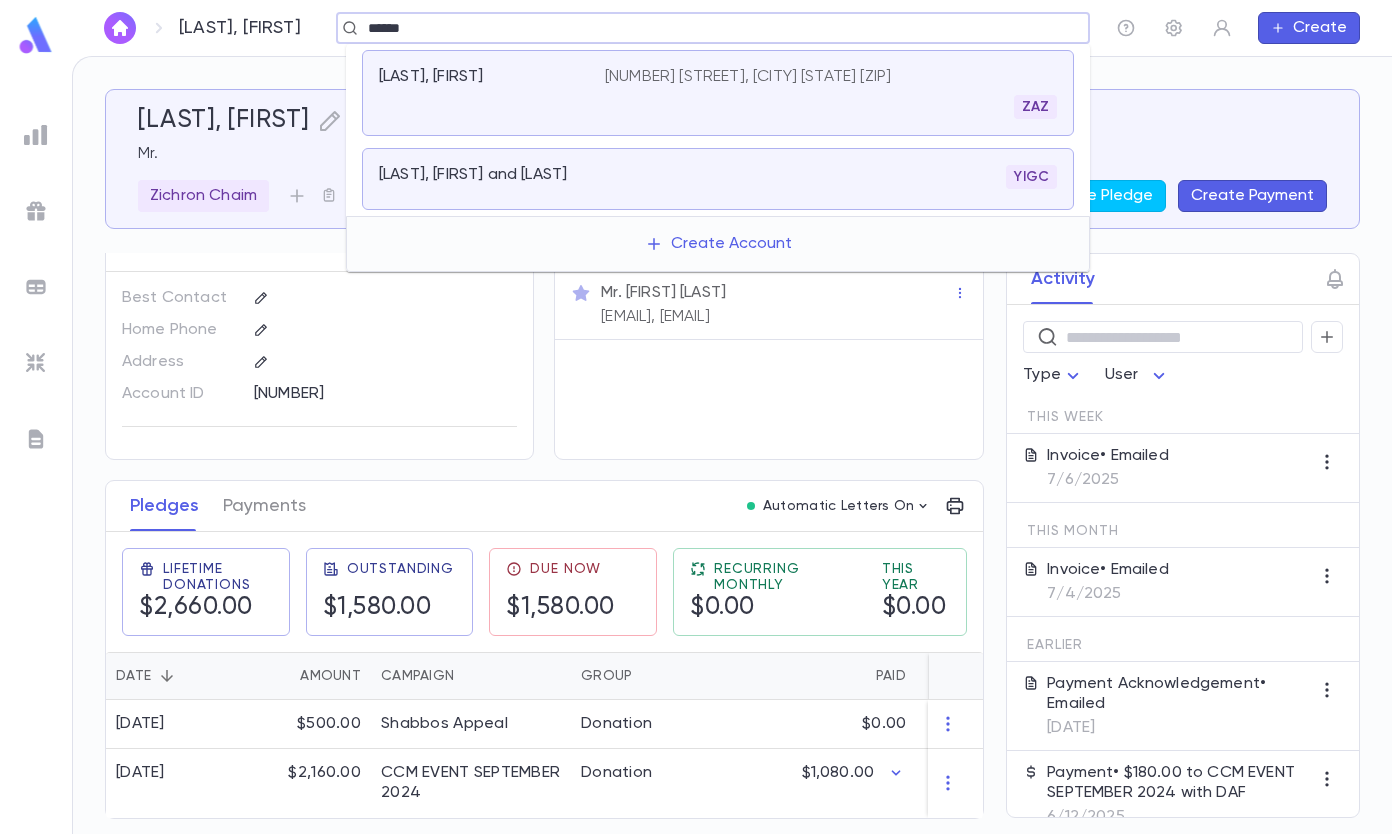 click on "[NUMBER] [STREET], [CITY] [STATE] [ZIP] ZAZ" at bounding box center (831, 93) 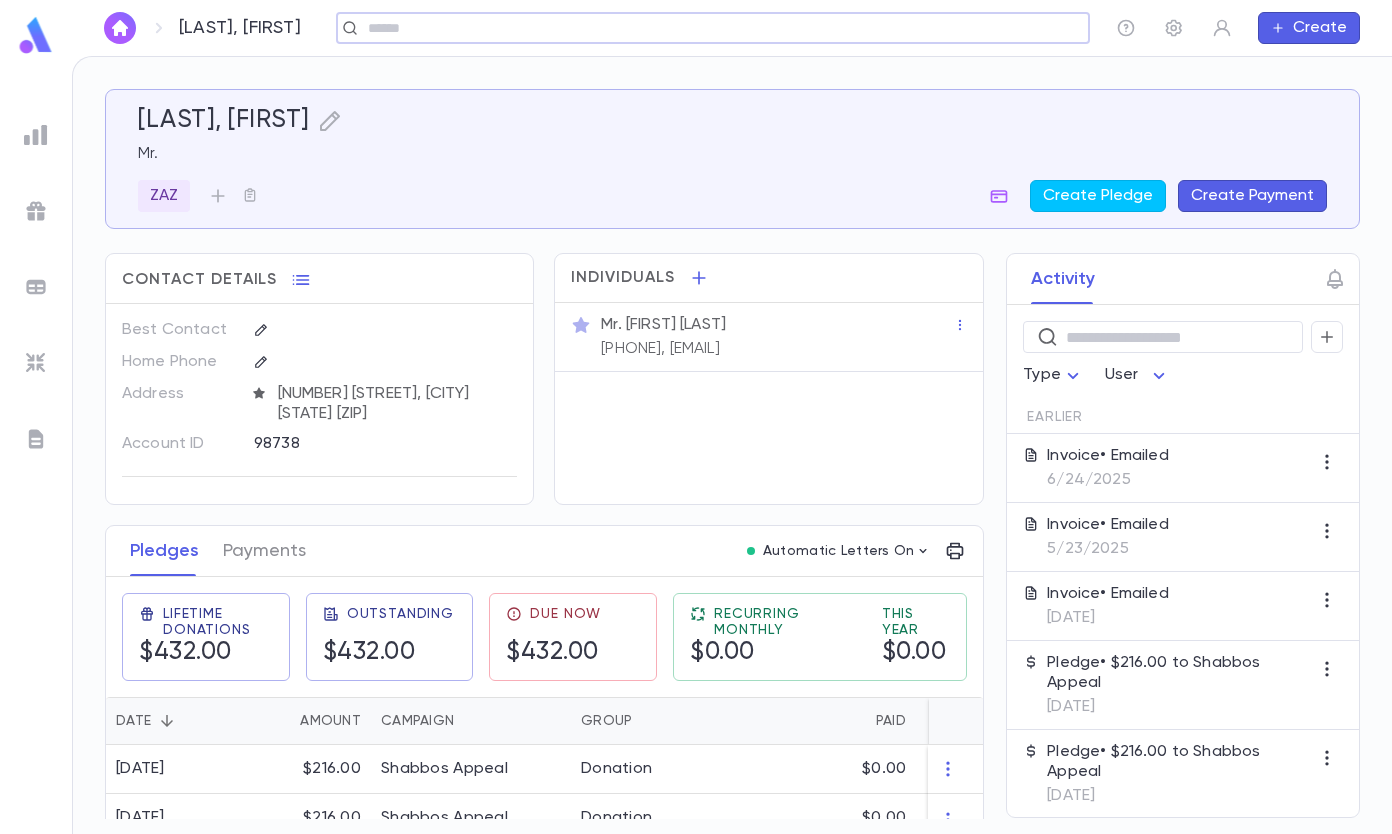 click on "[PHONE], [EMAIL]" at bounding box center [660, 349] 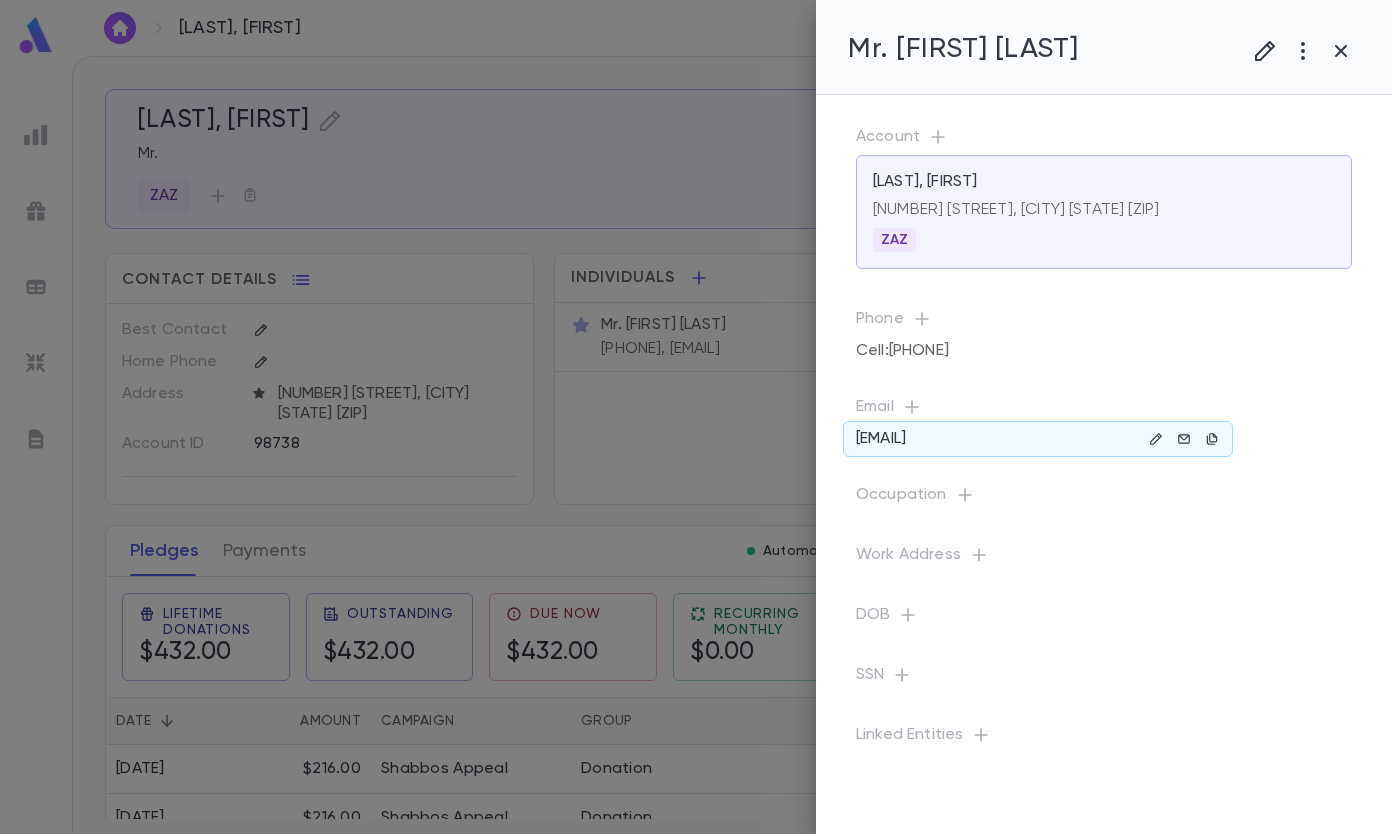 click at bounding box center [1212, 439] 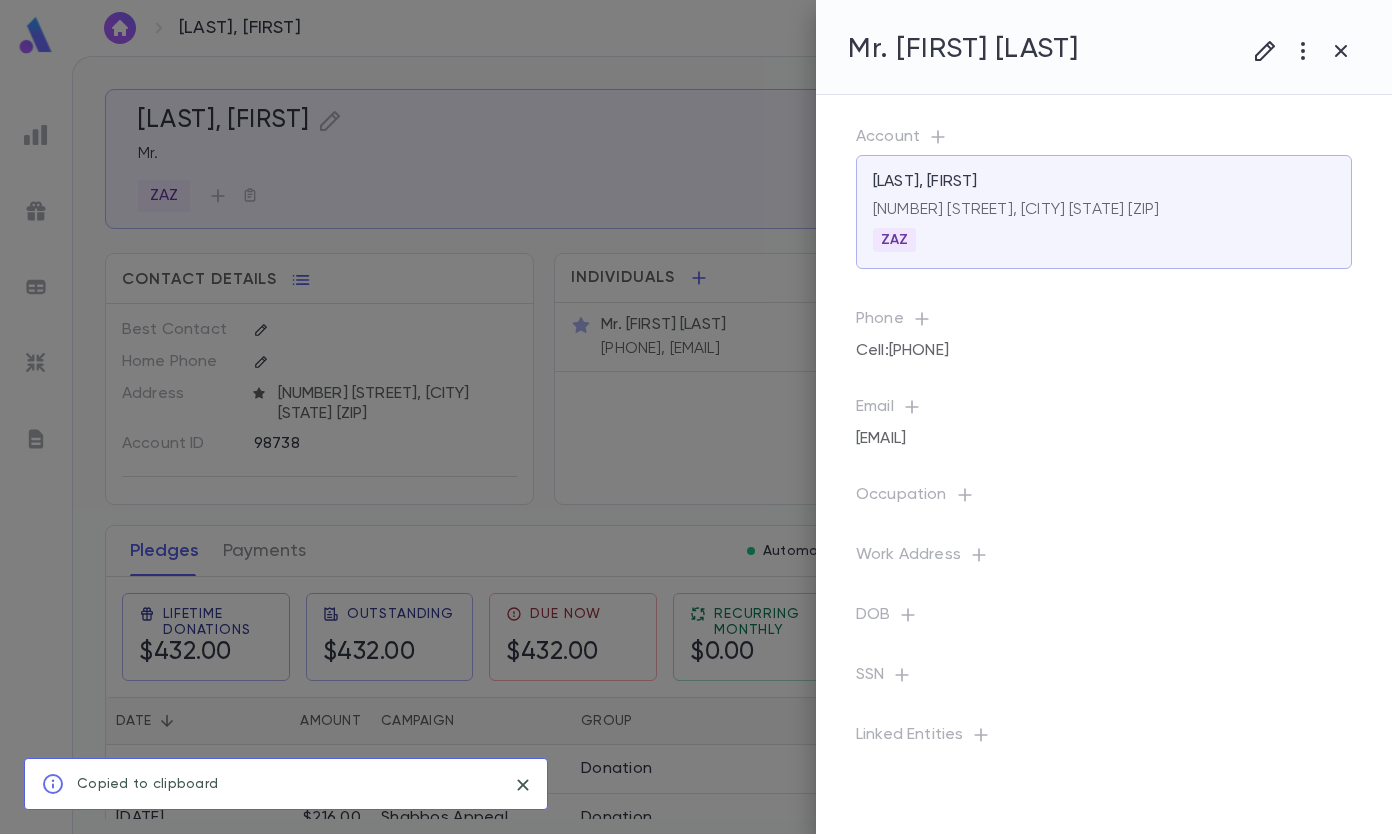click at bounding box center [1265, 51] 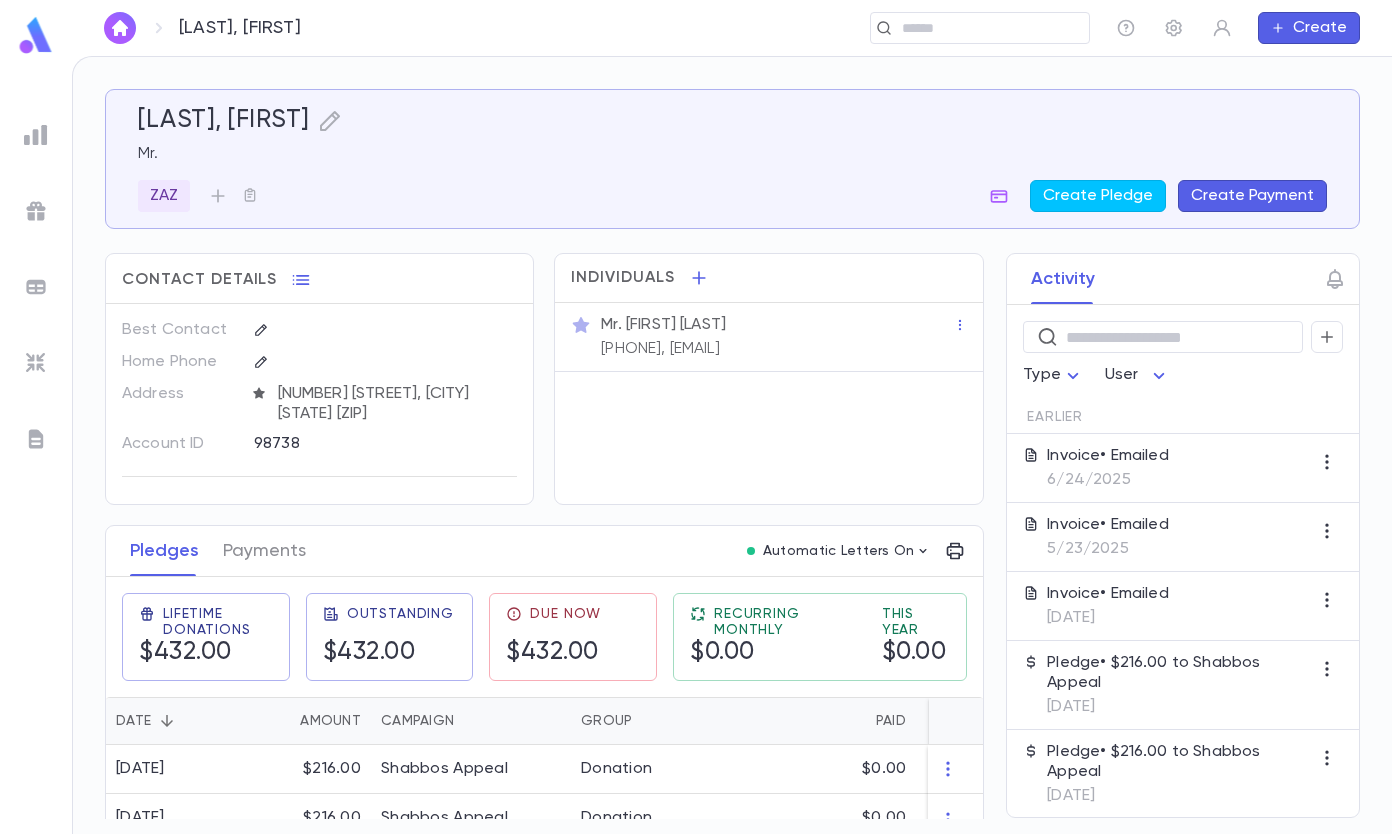 click on "6/24/2025" at bounding box center [1108, 480] 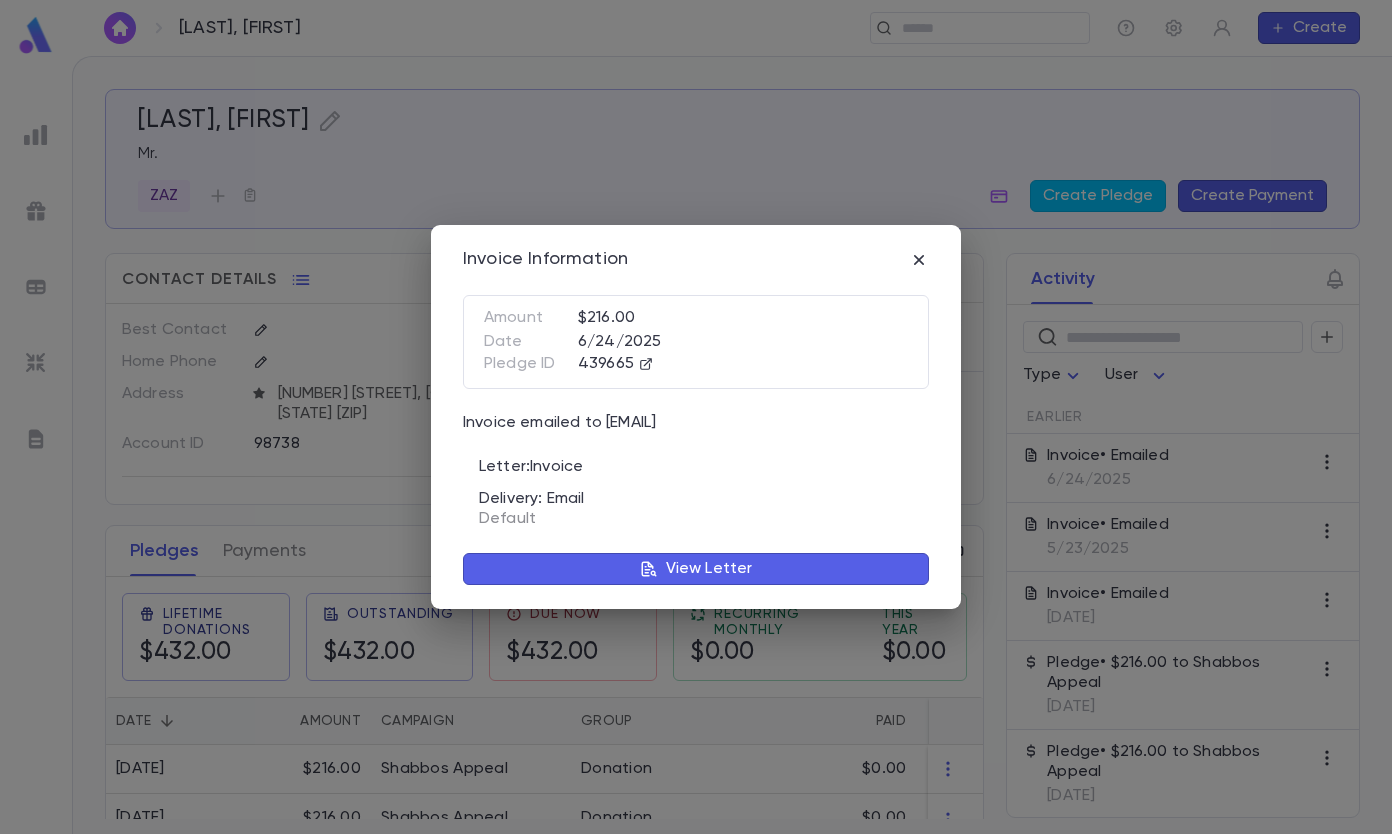 click on "View Letter" at bounding box center [709, 569] 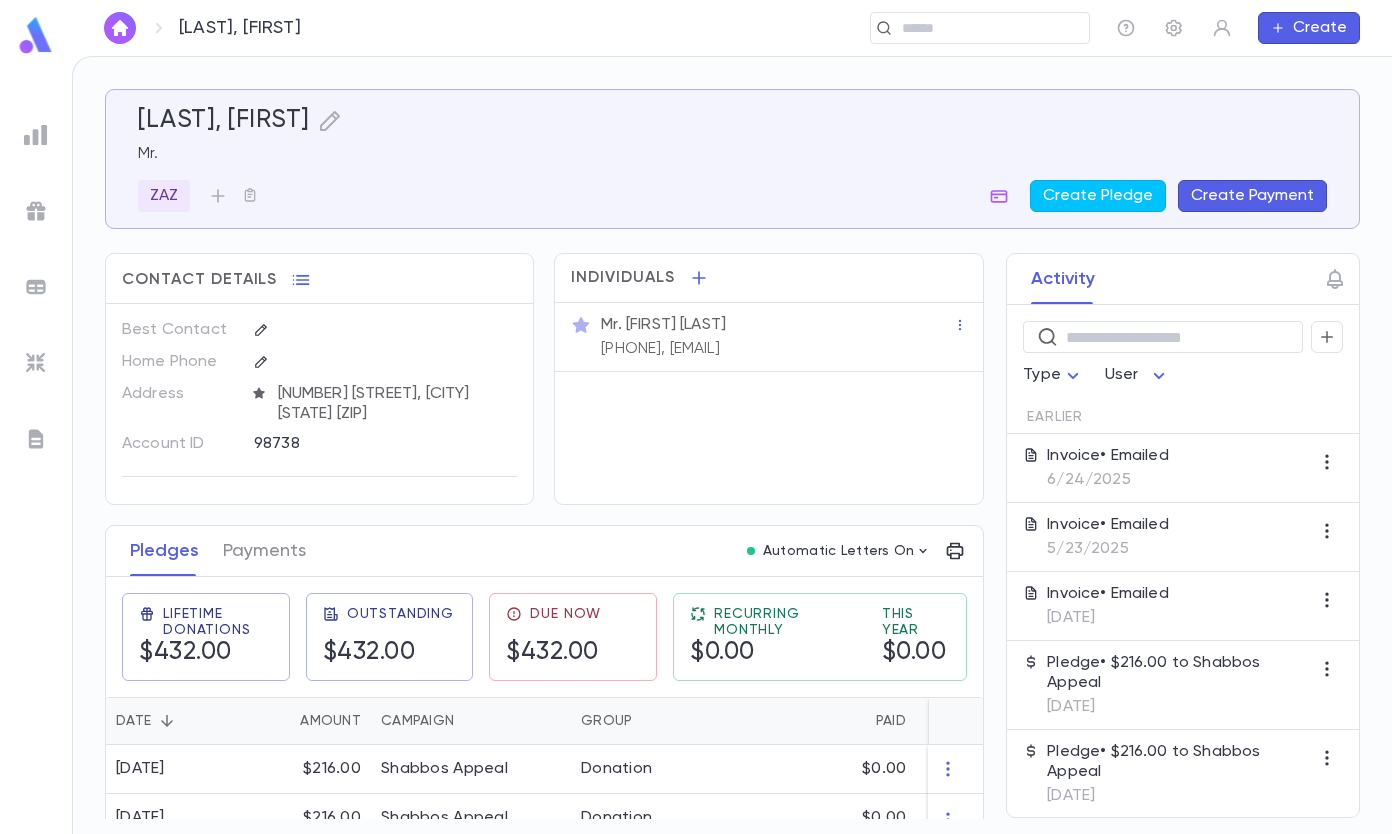 click at bounding box center (973, 28) 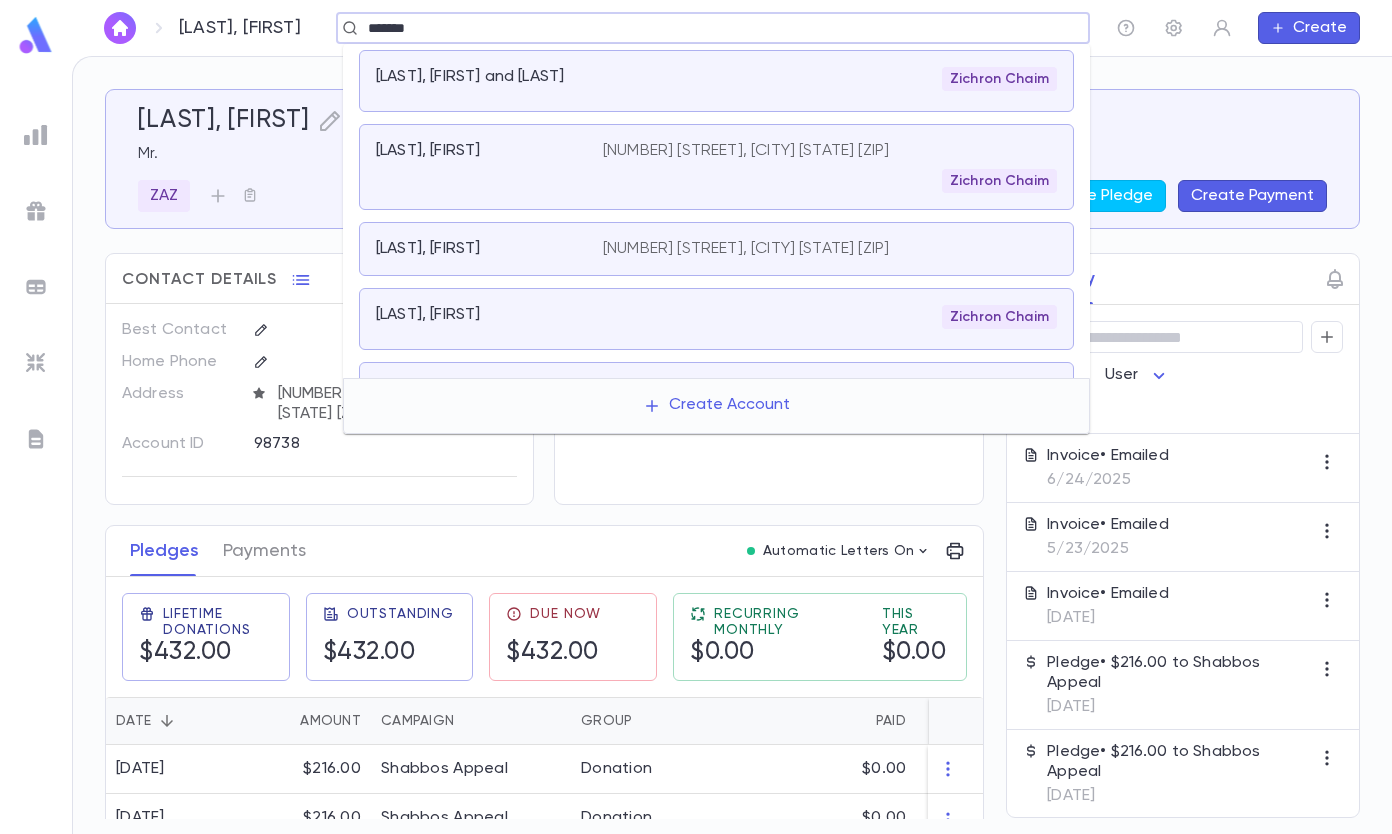 click on "Zichron Chaim" at bounding box center [830, 79] 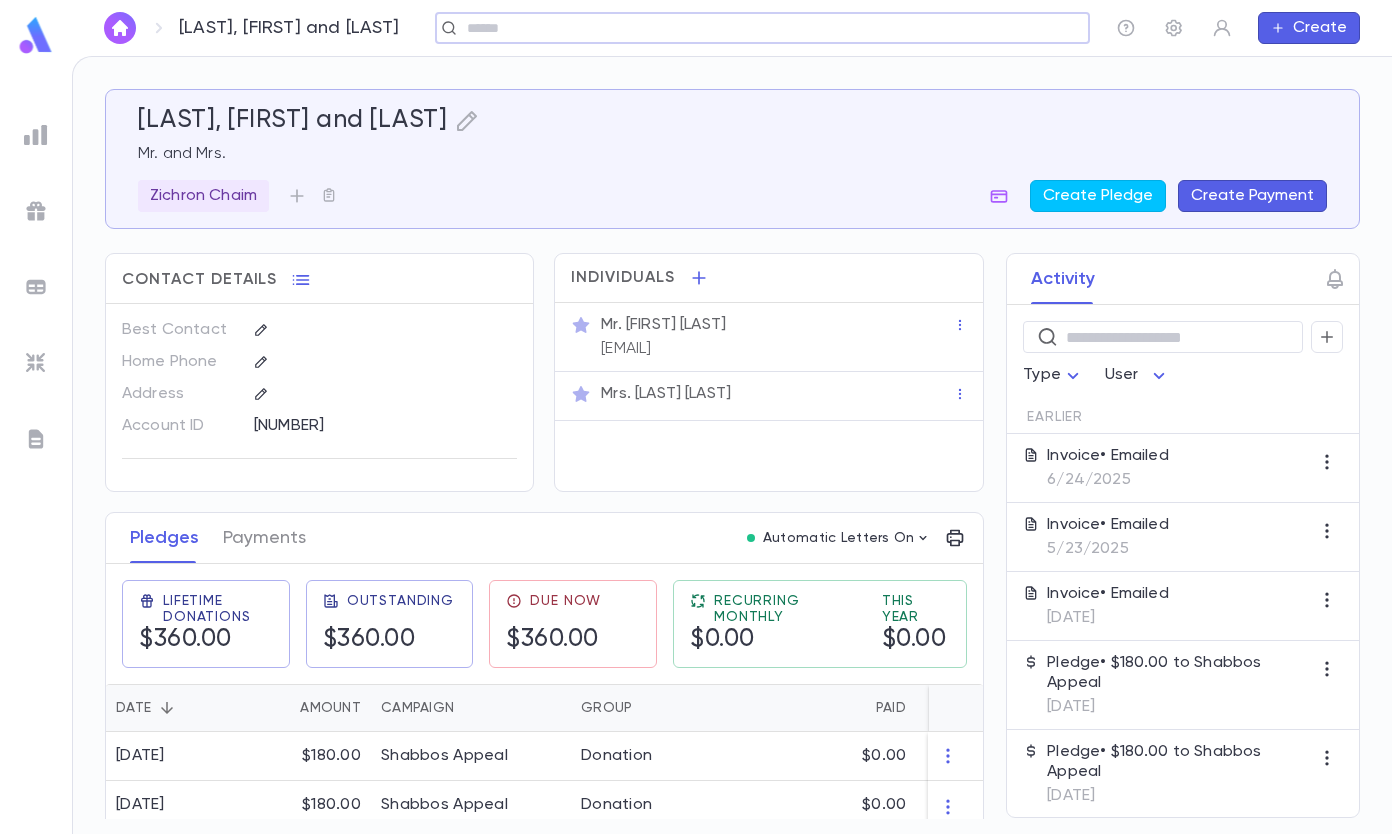 click on "Invoice  • Emailed [DATE]" at bounding box center (1108, 468) 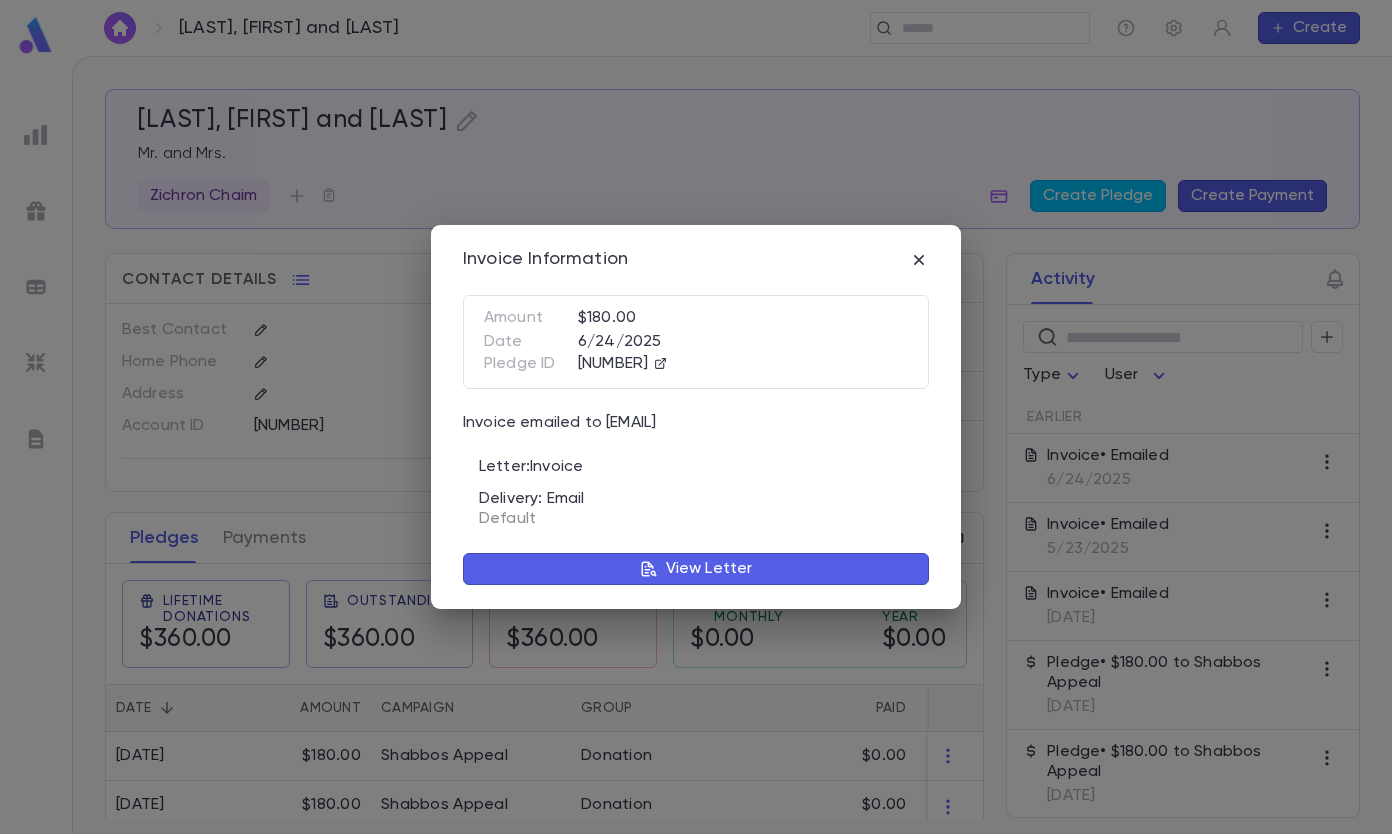 click on "View Letter" at bounding box center (709, 569) 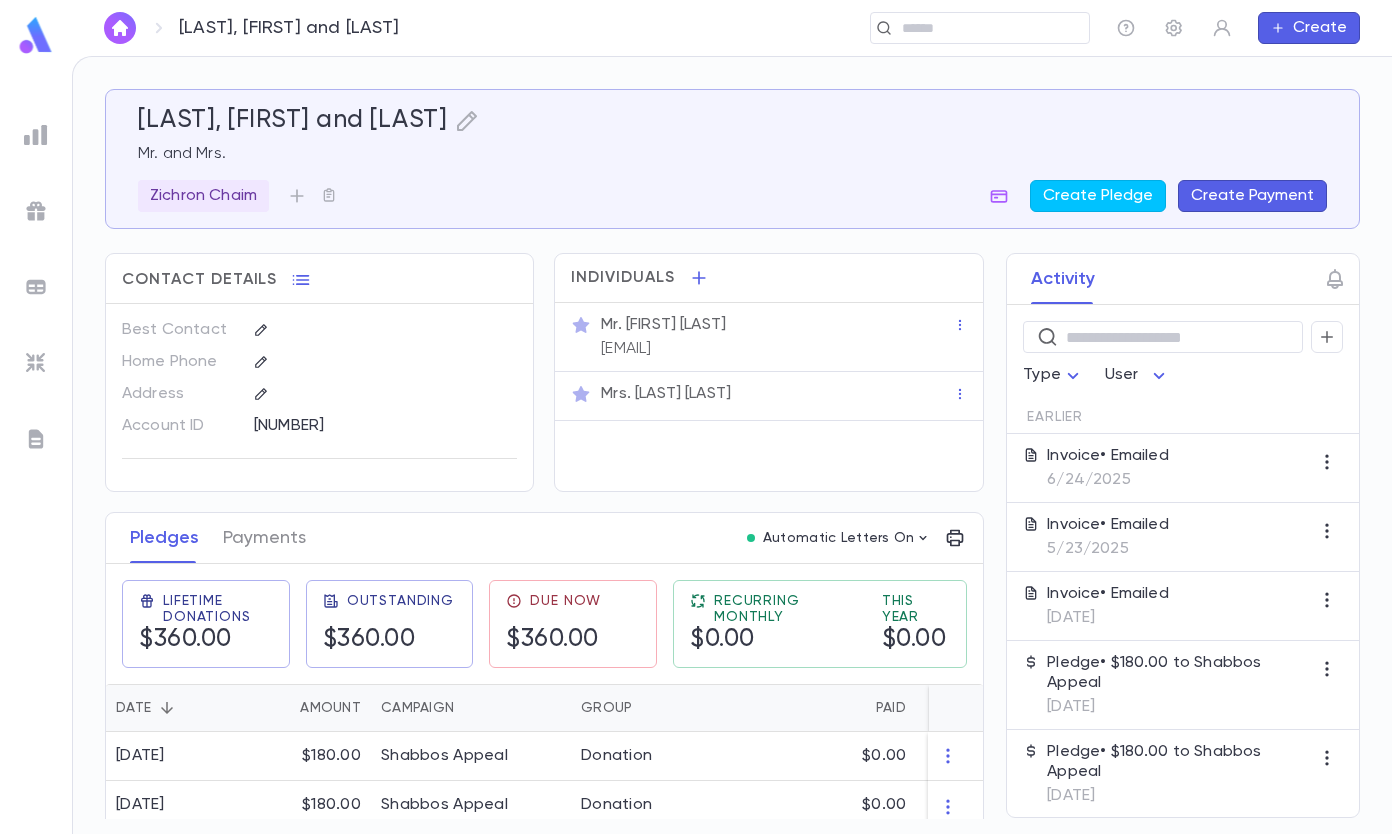 click on "[EMAIL]" at bounding box center [626, 349] 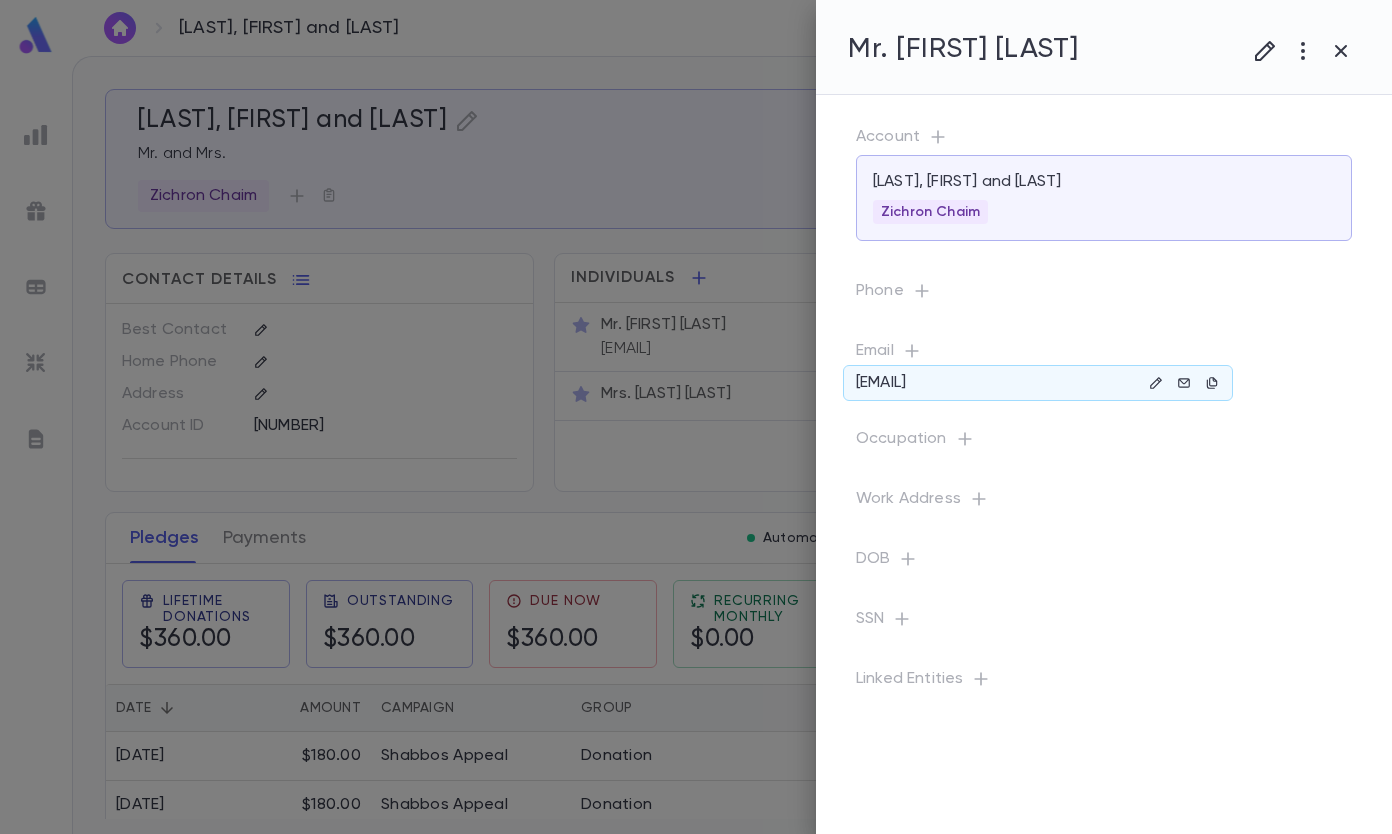 click at bounding box center [1156, 383] 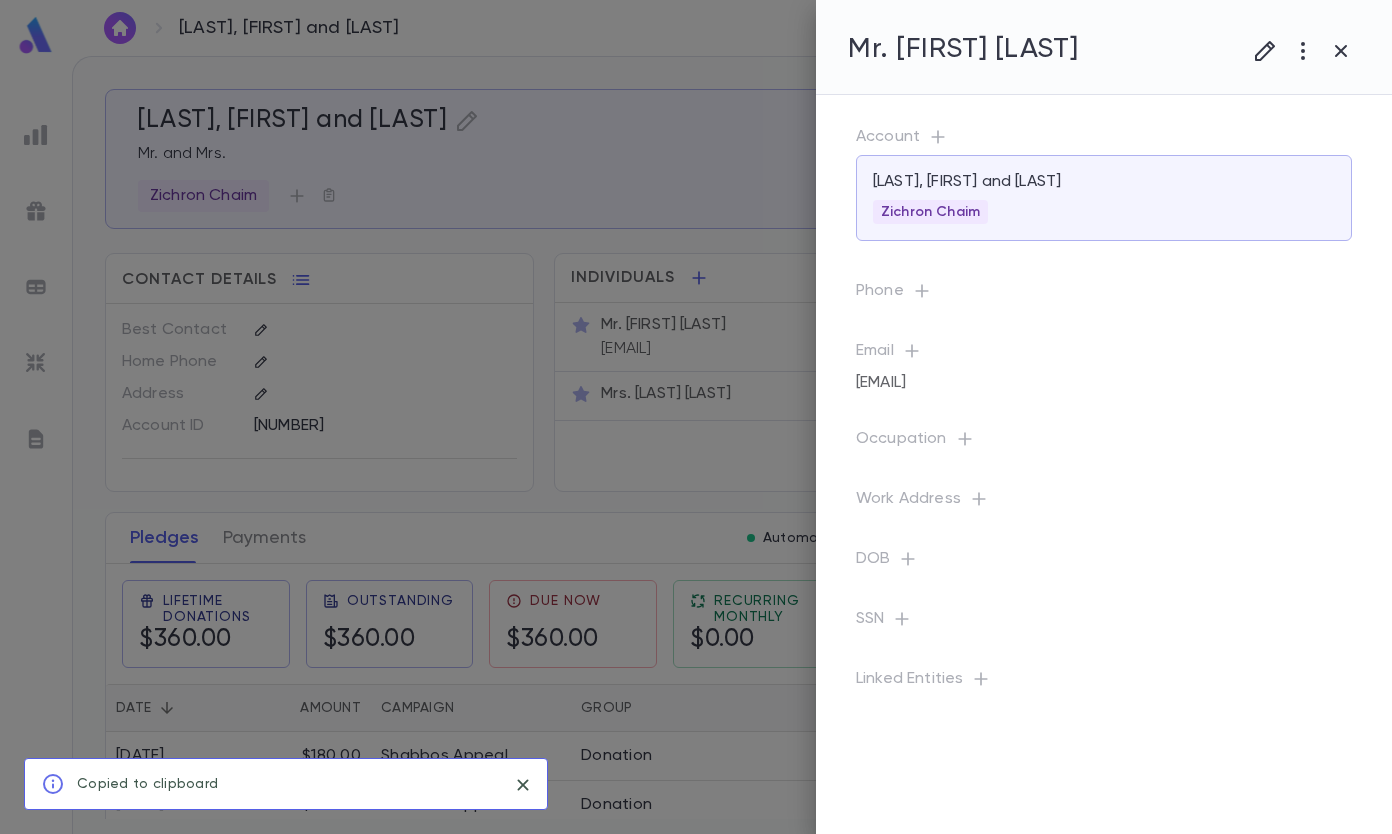 click at bounding box center [1265, 51] 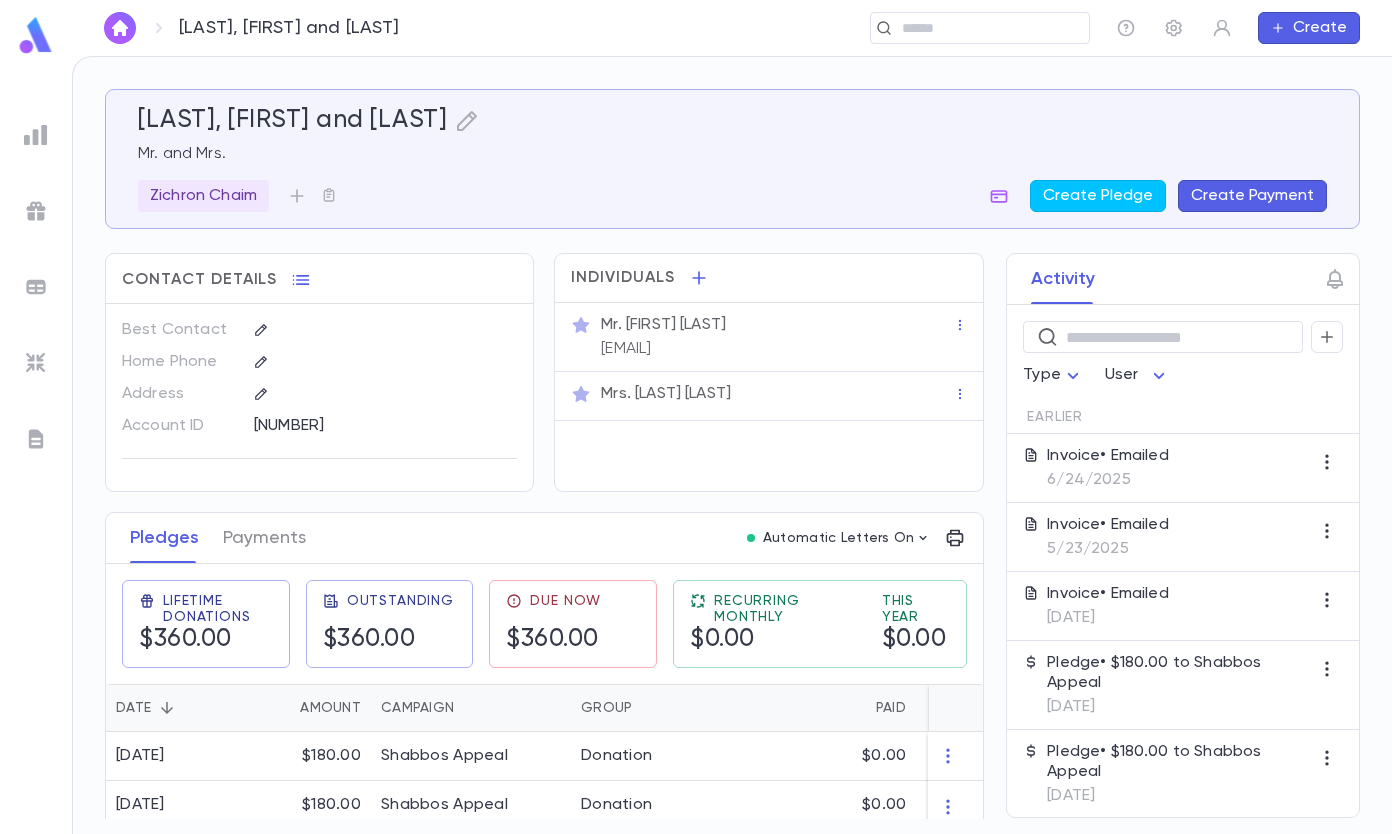 click at bounding box center (973, 28) 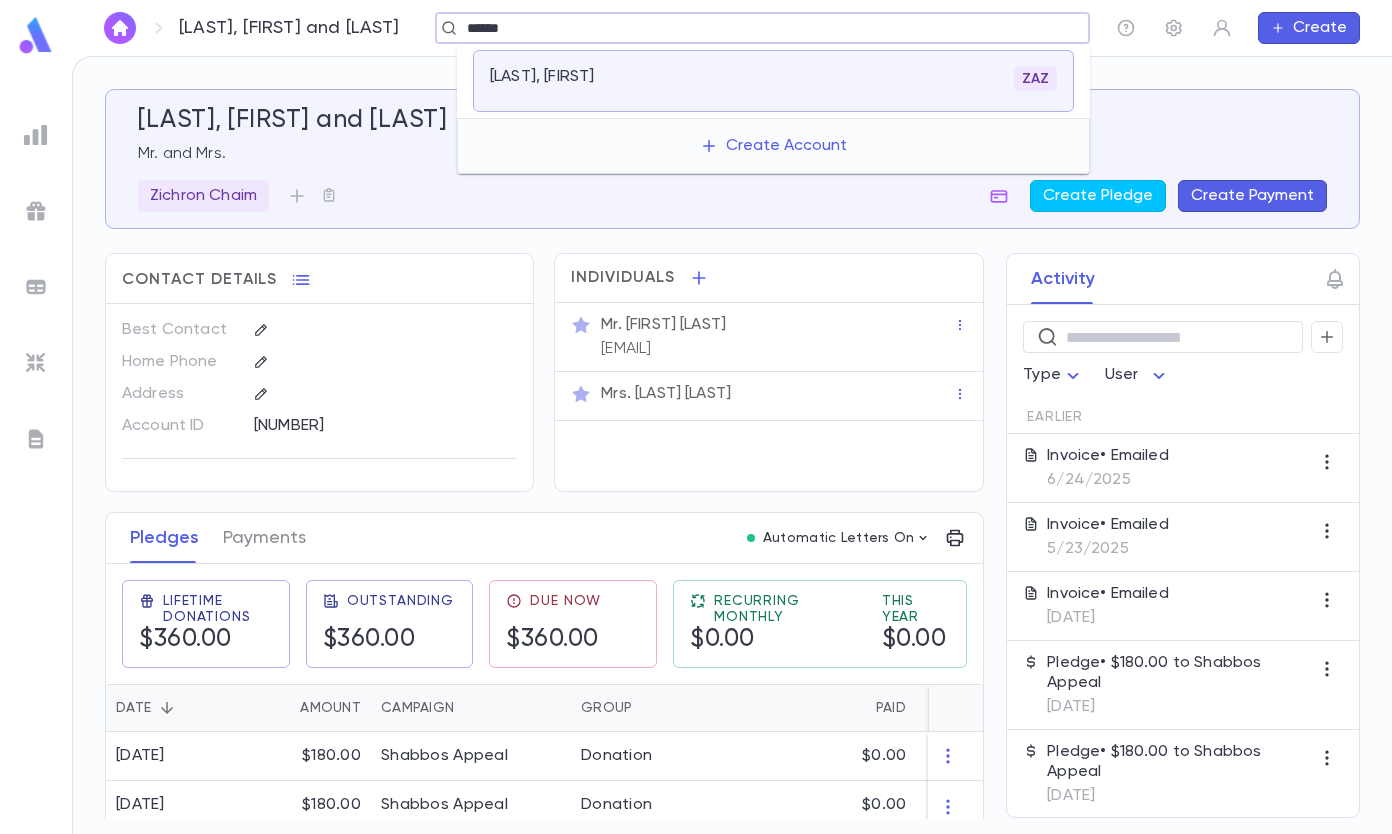 click on "[LAST], [FIRST] ZAZ" at bounding box center [773, 81] 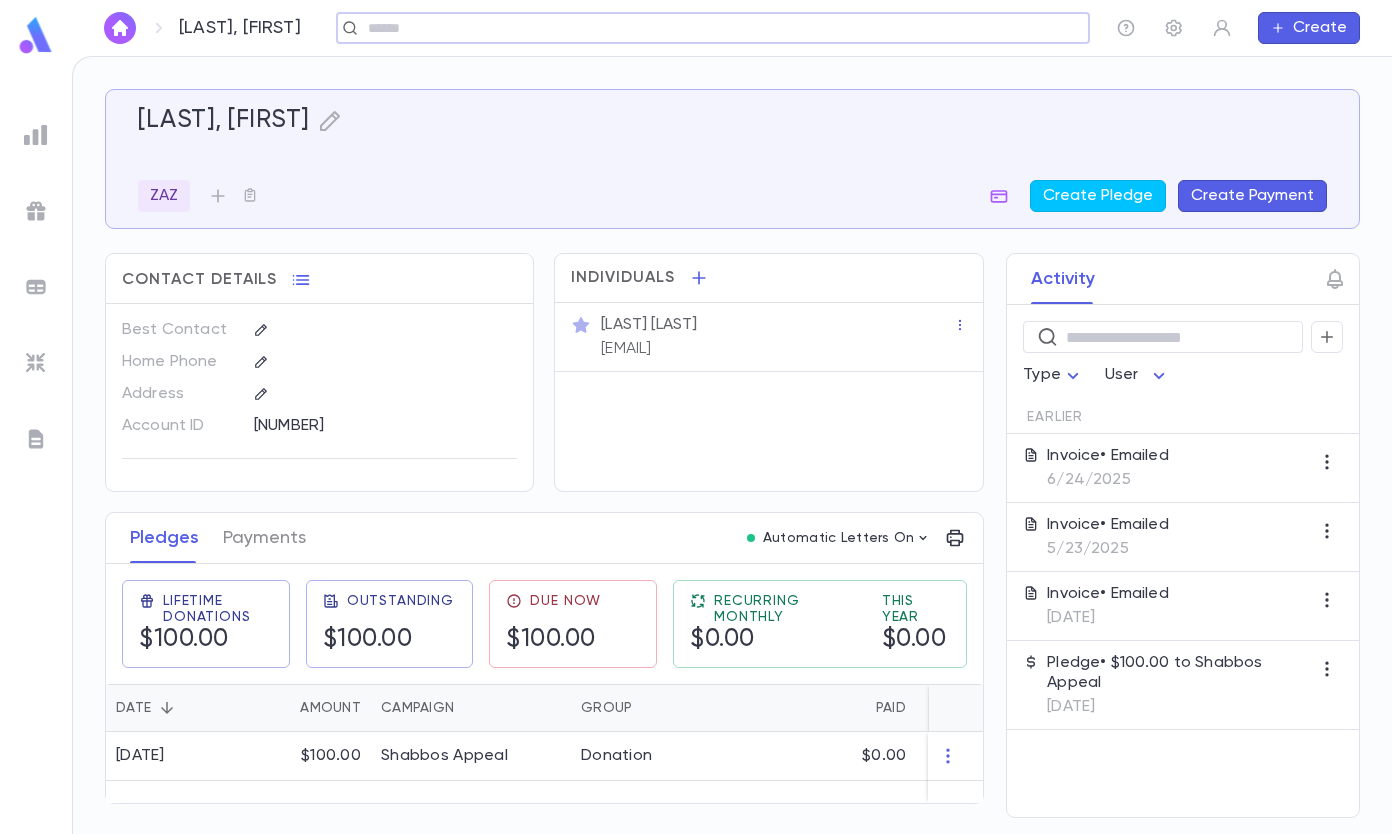 click on "Invoice  • Emailed [DATE]" at bounding box center [1108, 468] 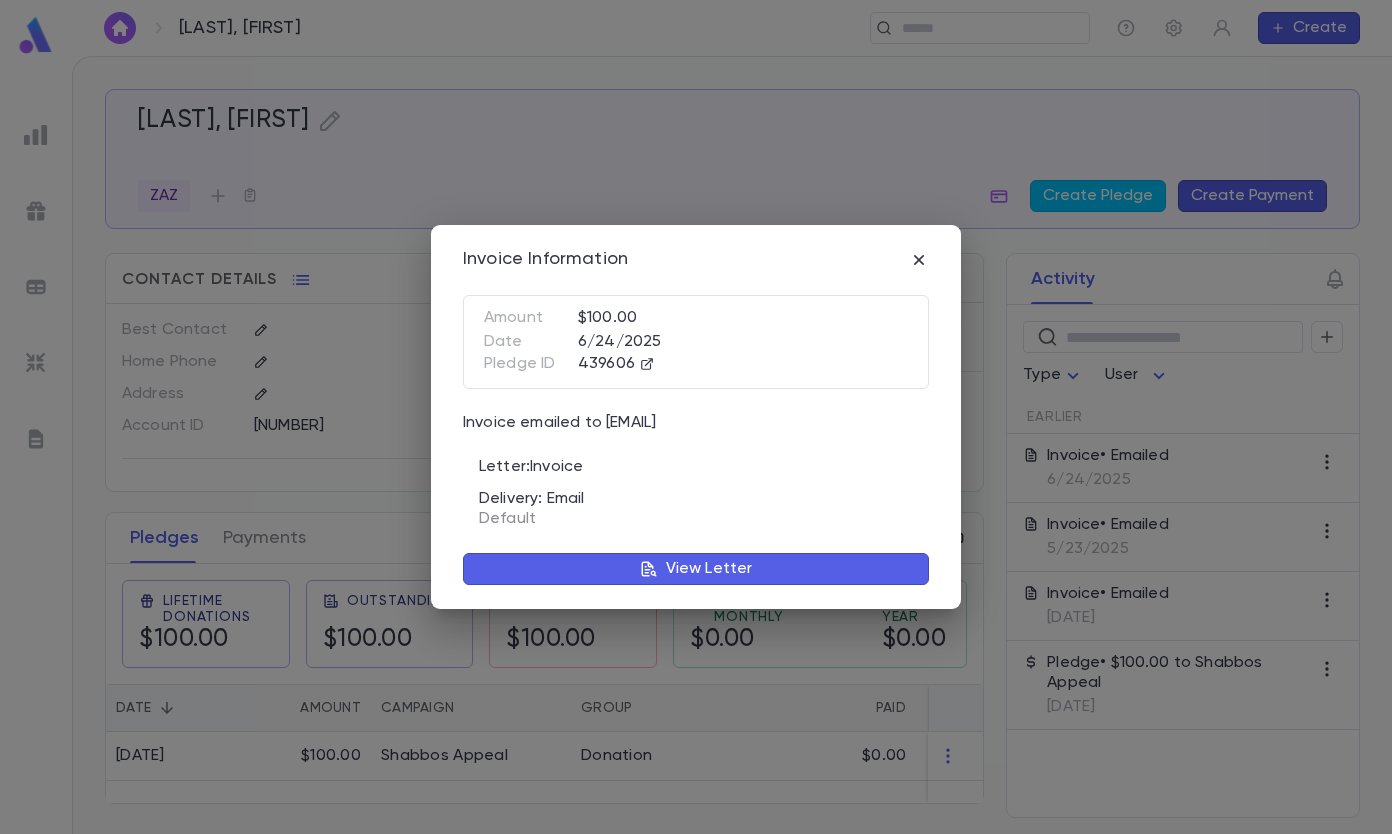 click on "View Letter" at bounding box center [696, 569] 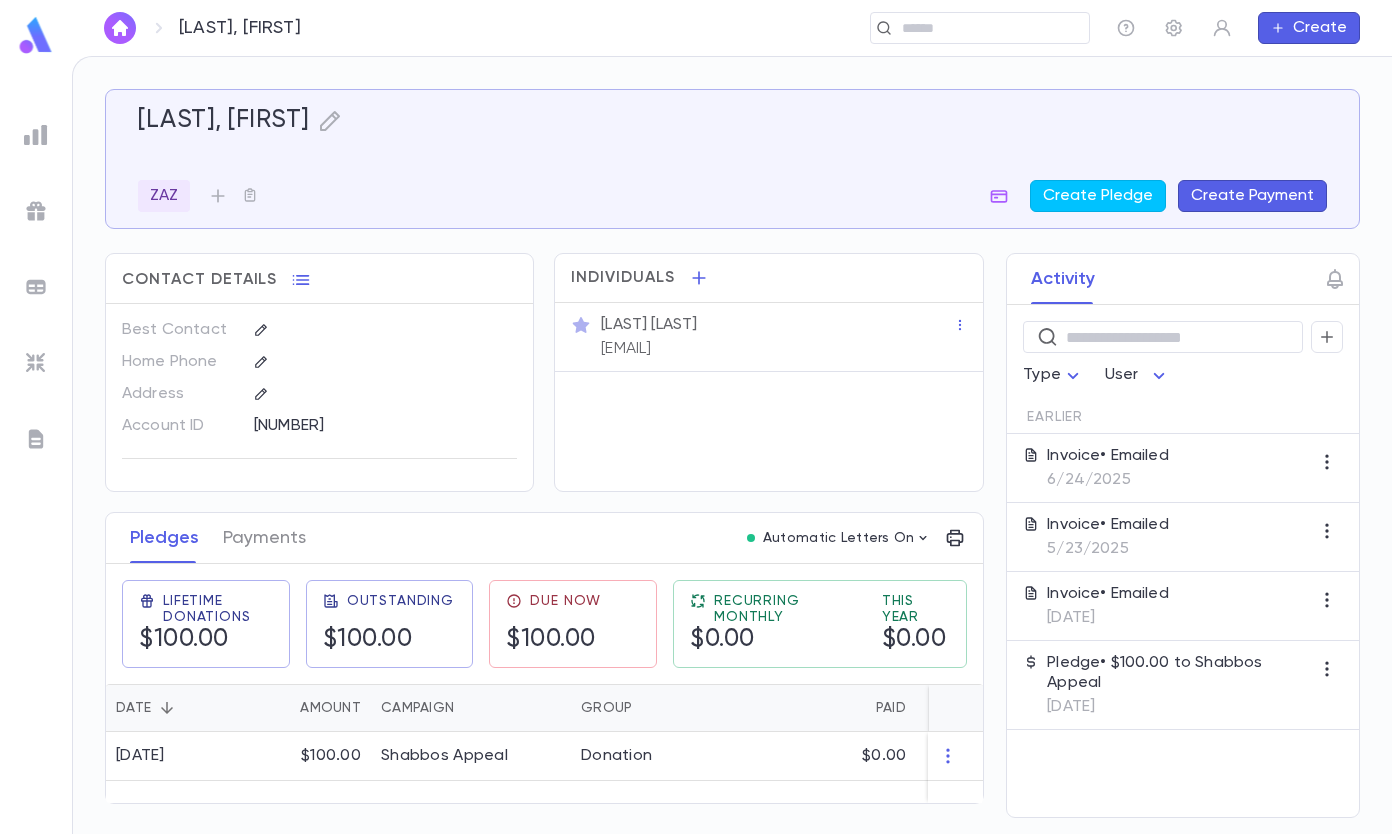 click on "[EMAIL]" at bounding box center [626, 349] 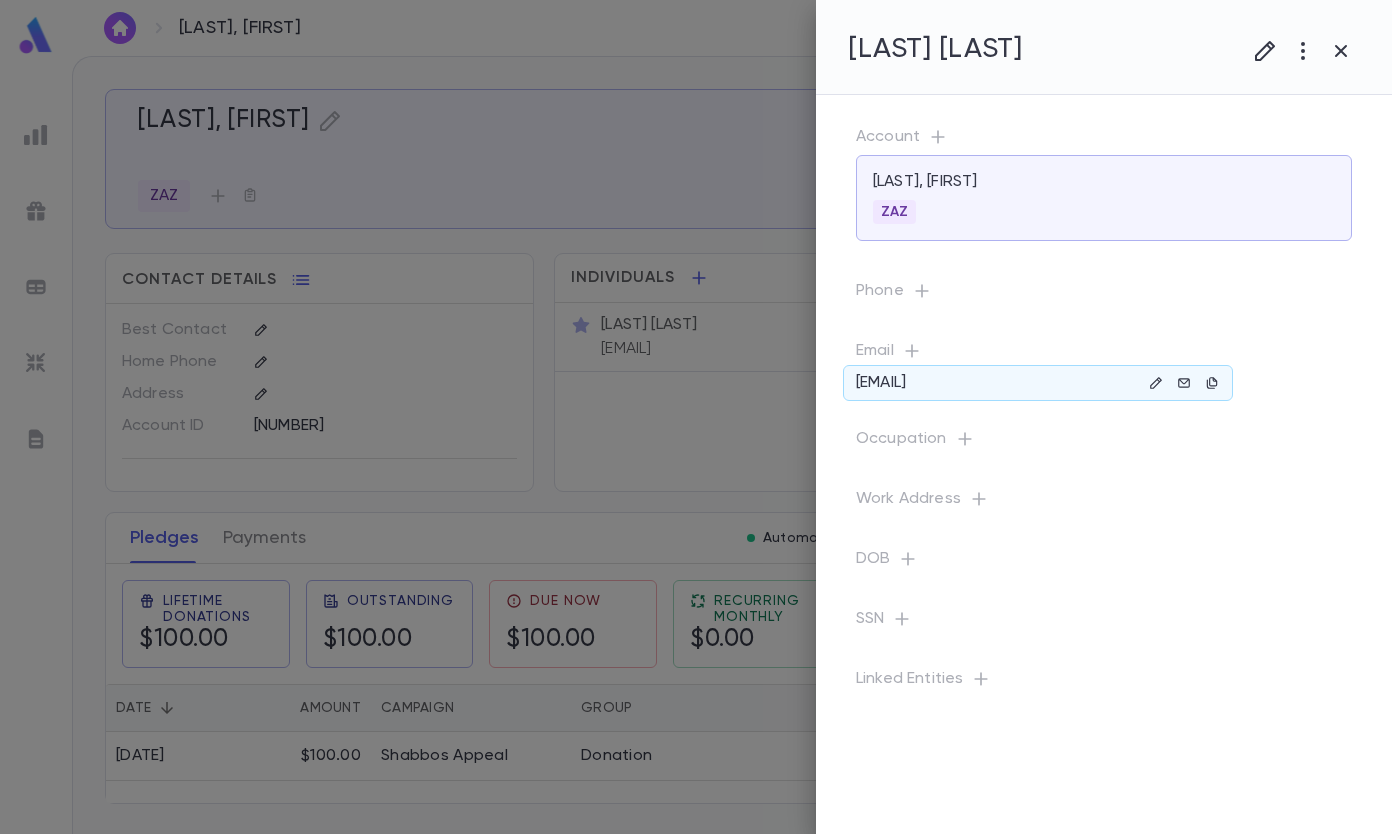 click at bounding box center (1156, 383) 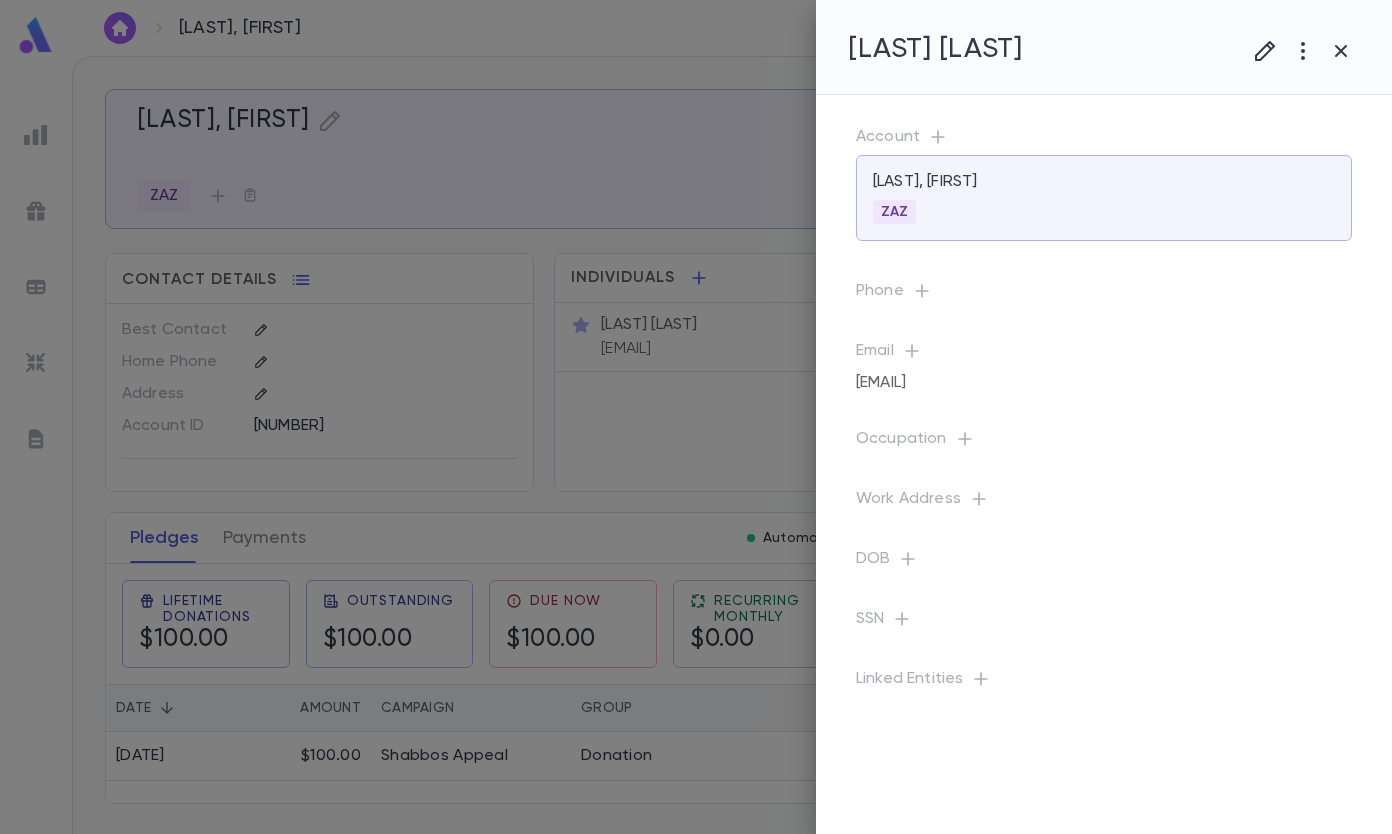 click at bounding box center (1265, 51) 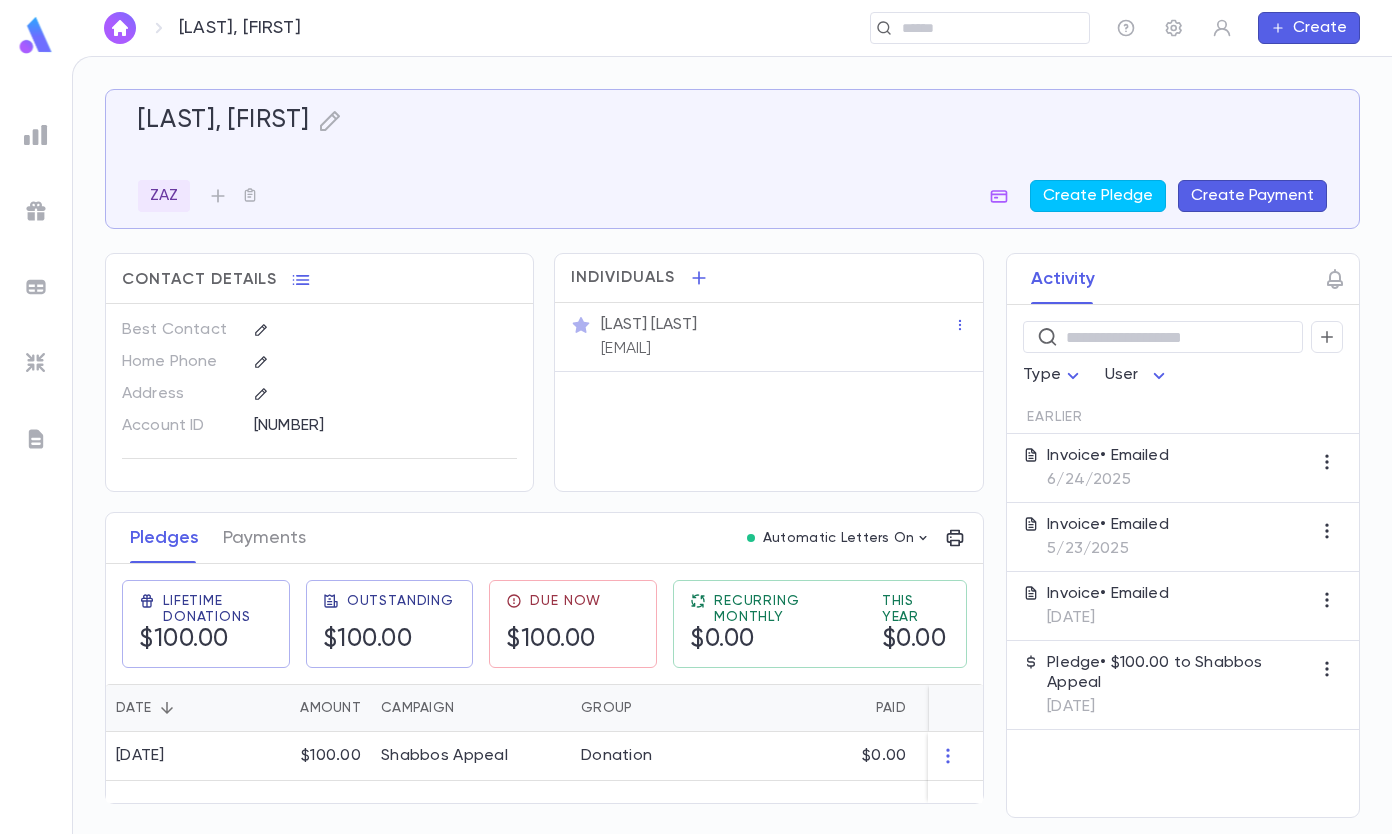 click at bounding box center [973, 28] 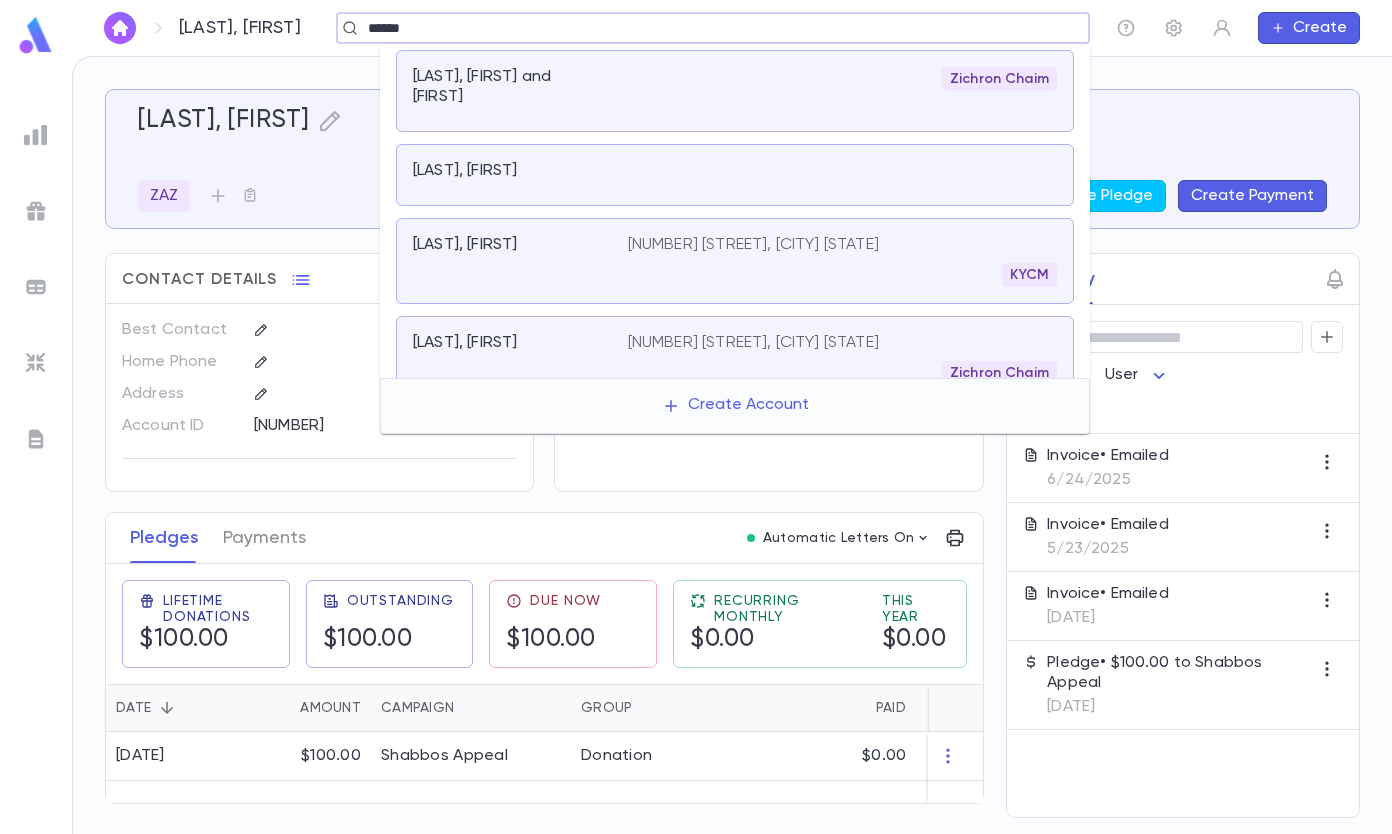 click on "Zichron Chaim" at bounding box center [842, 79] 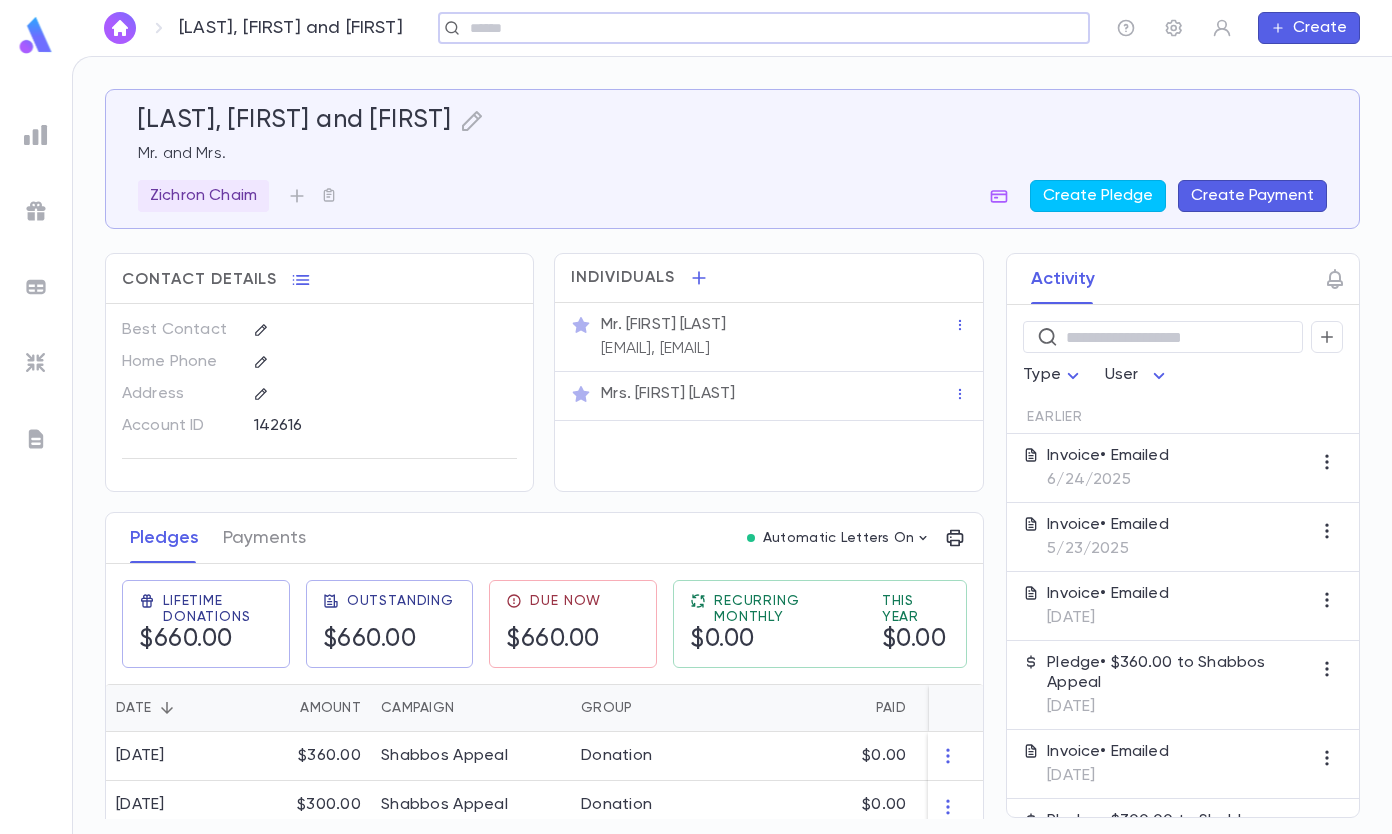 click on "Mr. [FIRST] [LAST] [EMAIL], [EMAIL]" at bounding box center [768, 337] 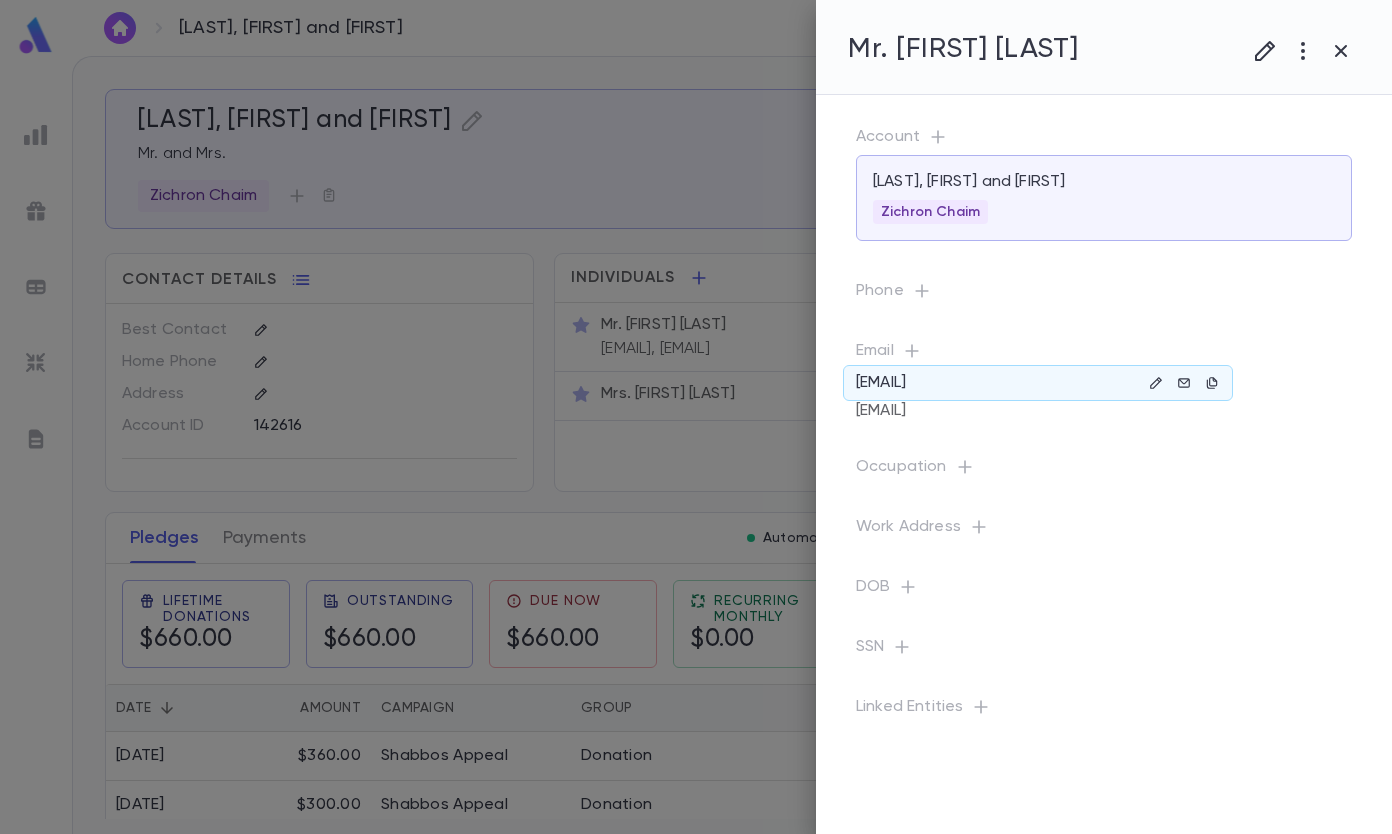 click at bounding box center (1156, 383) 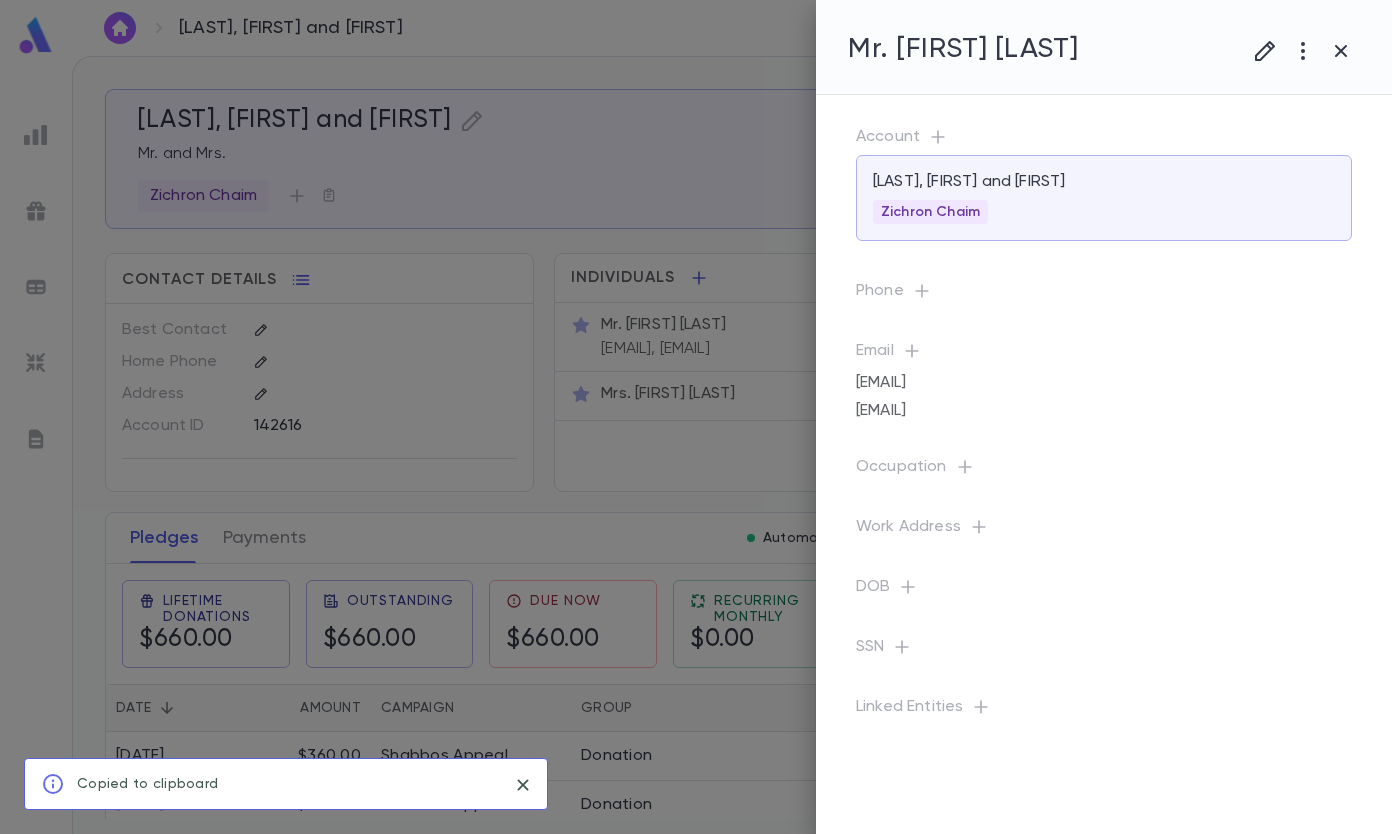 click at bounding box center [1265, 51] 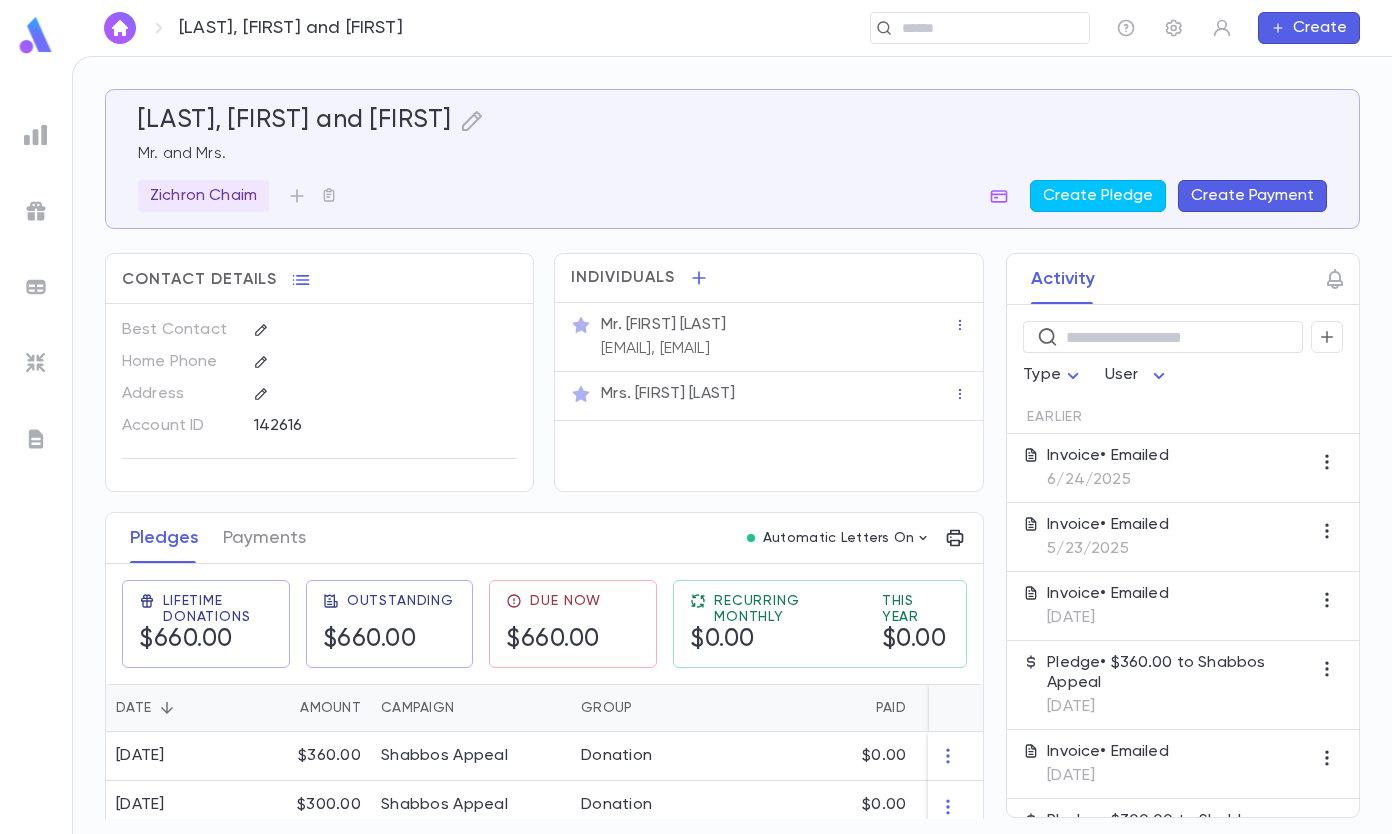 click on "Invoice  • Emailed" at bounding box center [1108, 456] 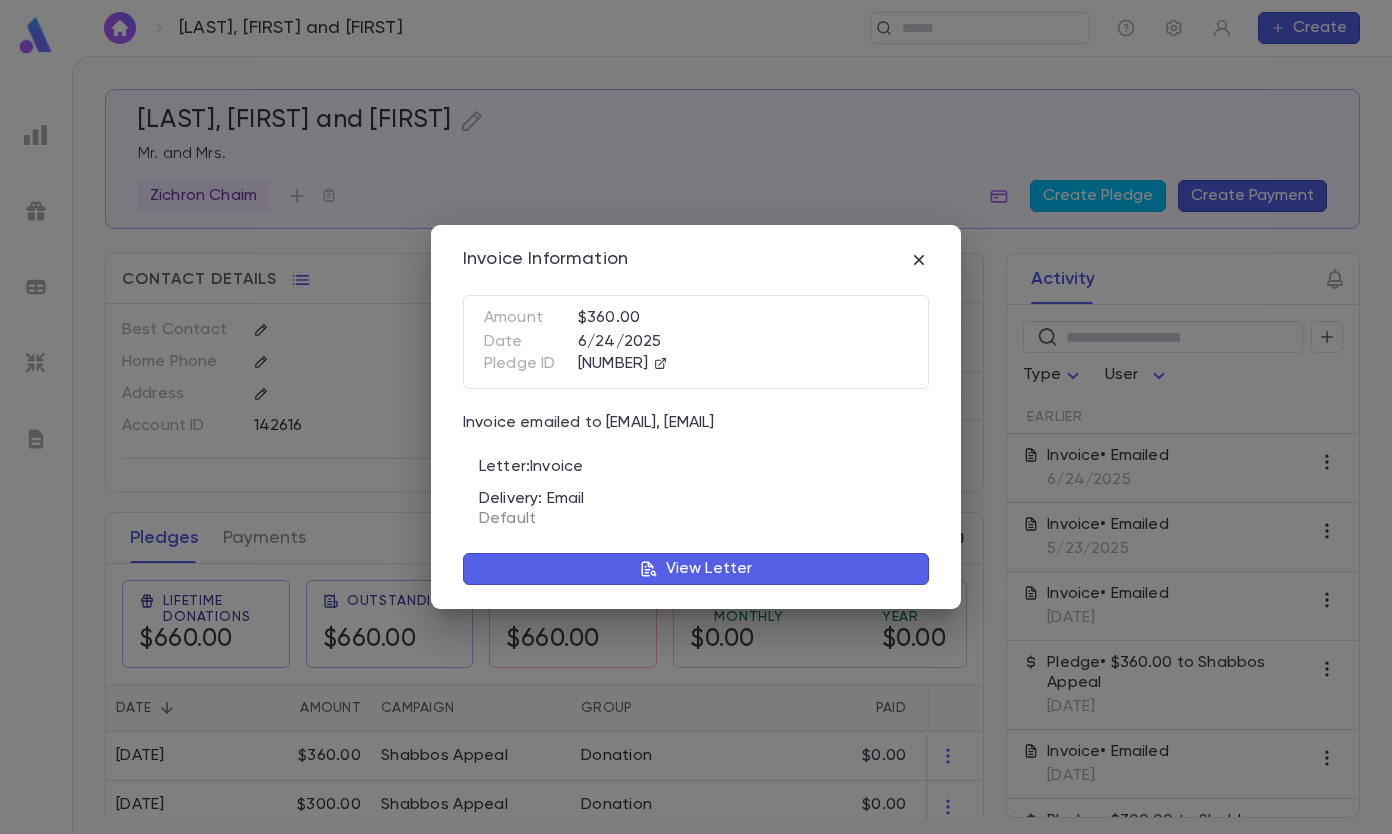 click on "View Letter" at bounding box center [709, 569] 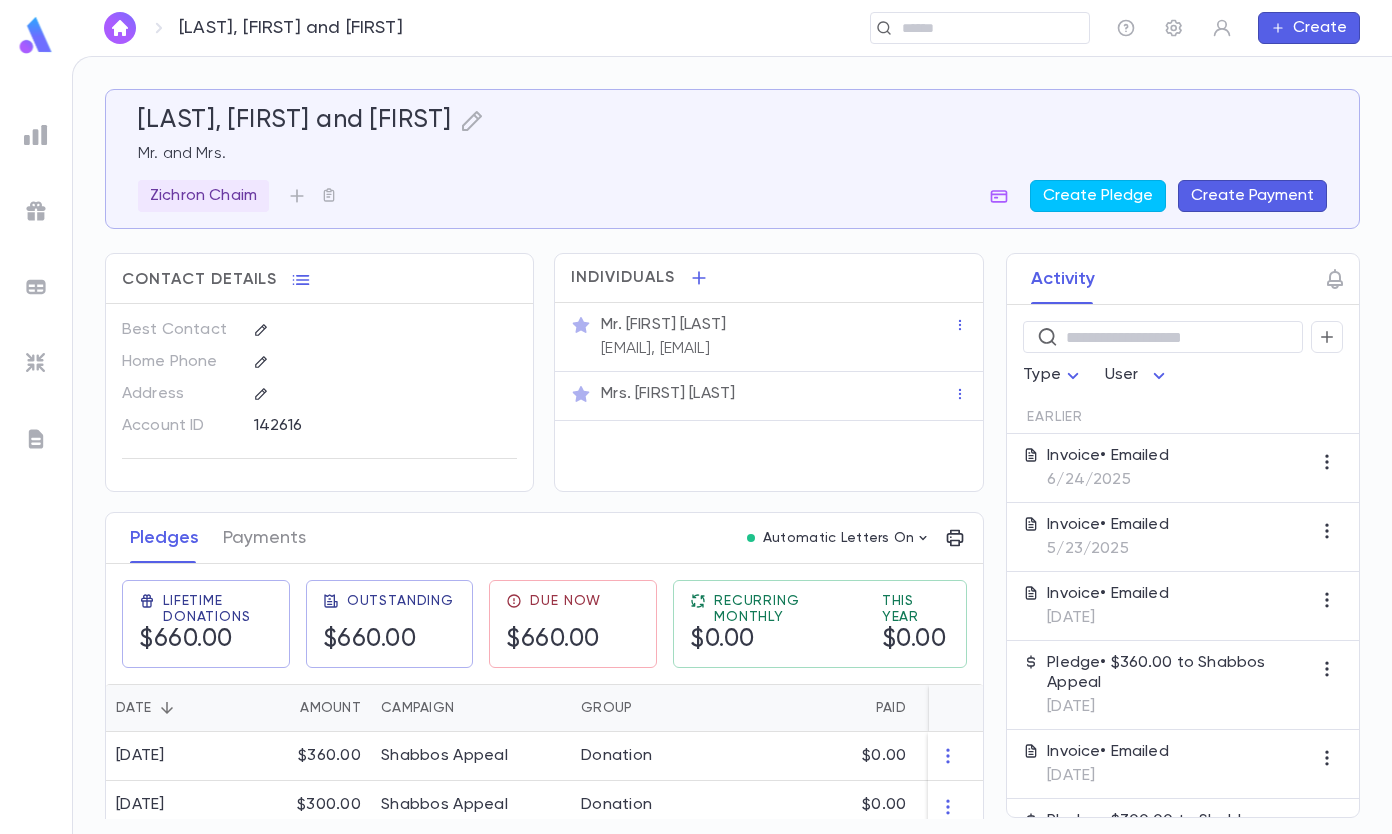 click at bounding box center [973, 28] 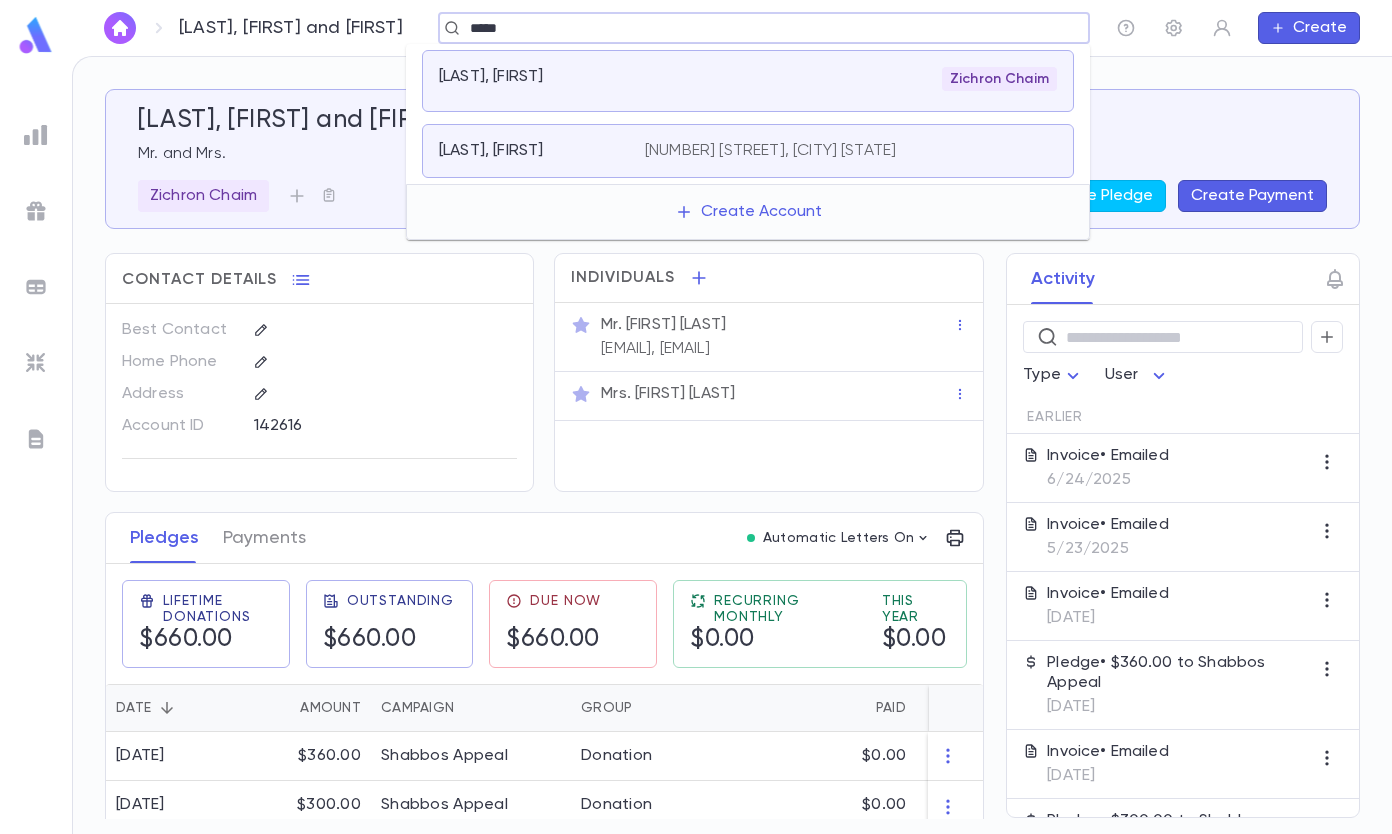click on "Zichron Chaim" at bounding box center (851, 79) 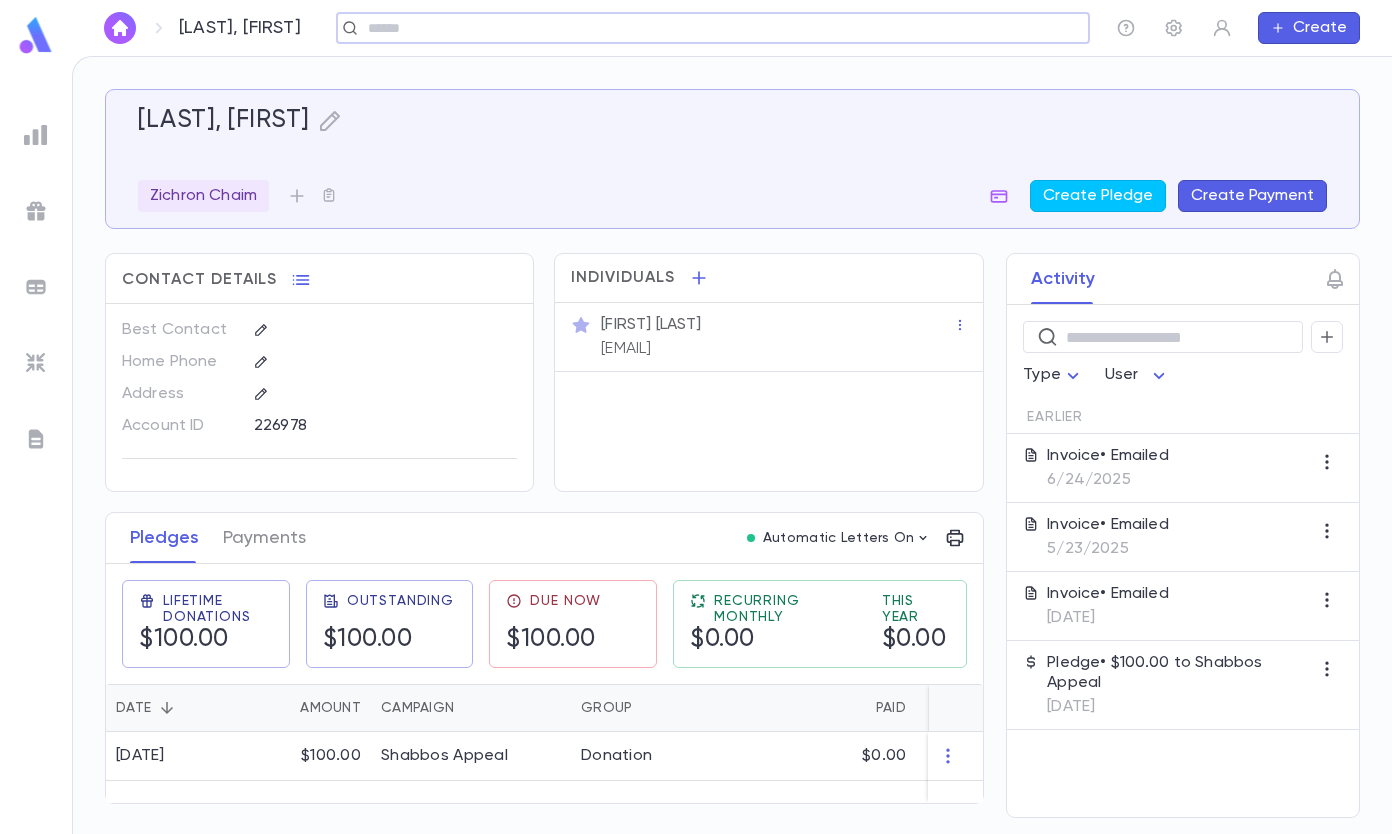 click on "[EMAIL]" at bounding box center (626, 349) 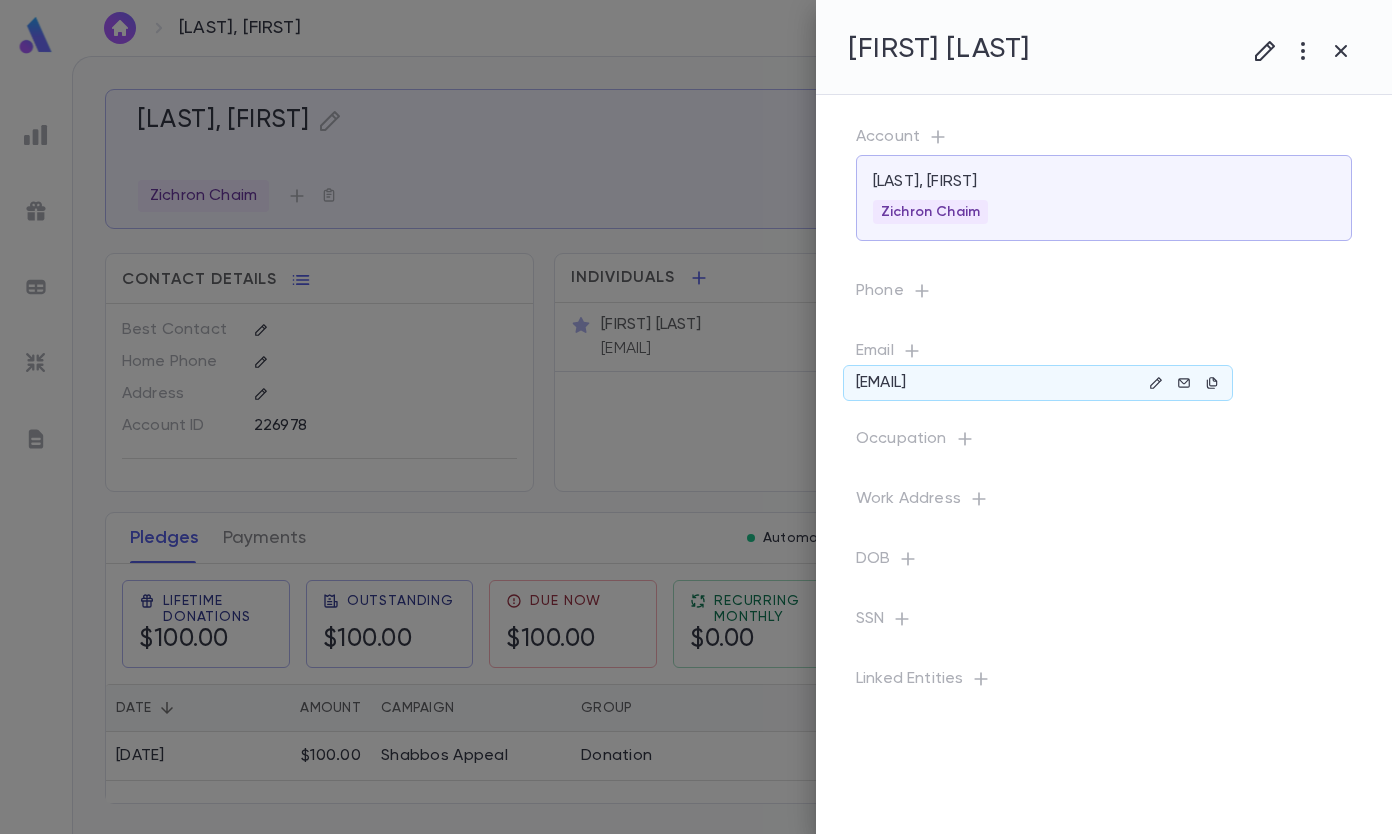 click at bounding box center [1156, 383] 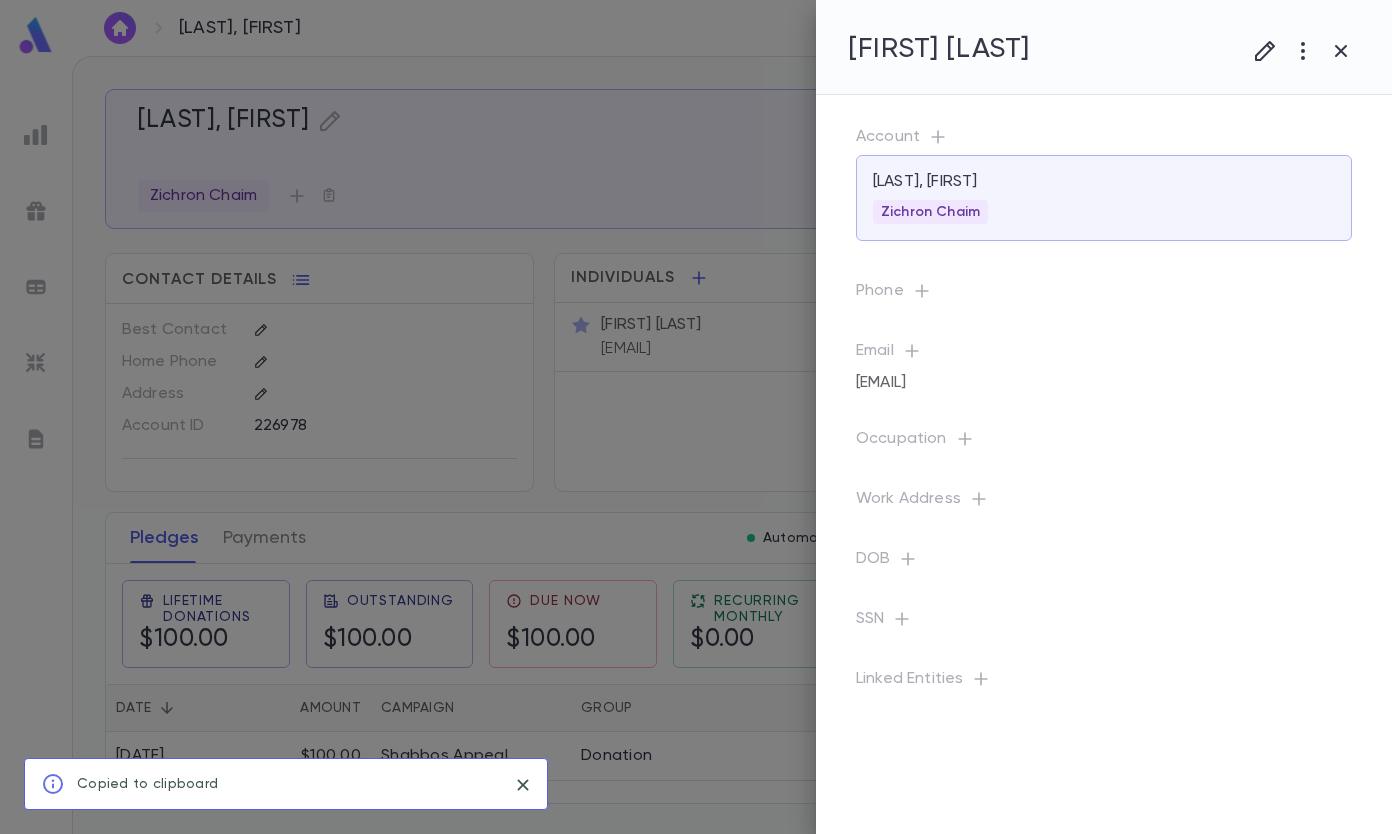click at bounding box center (1265, 51) 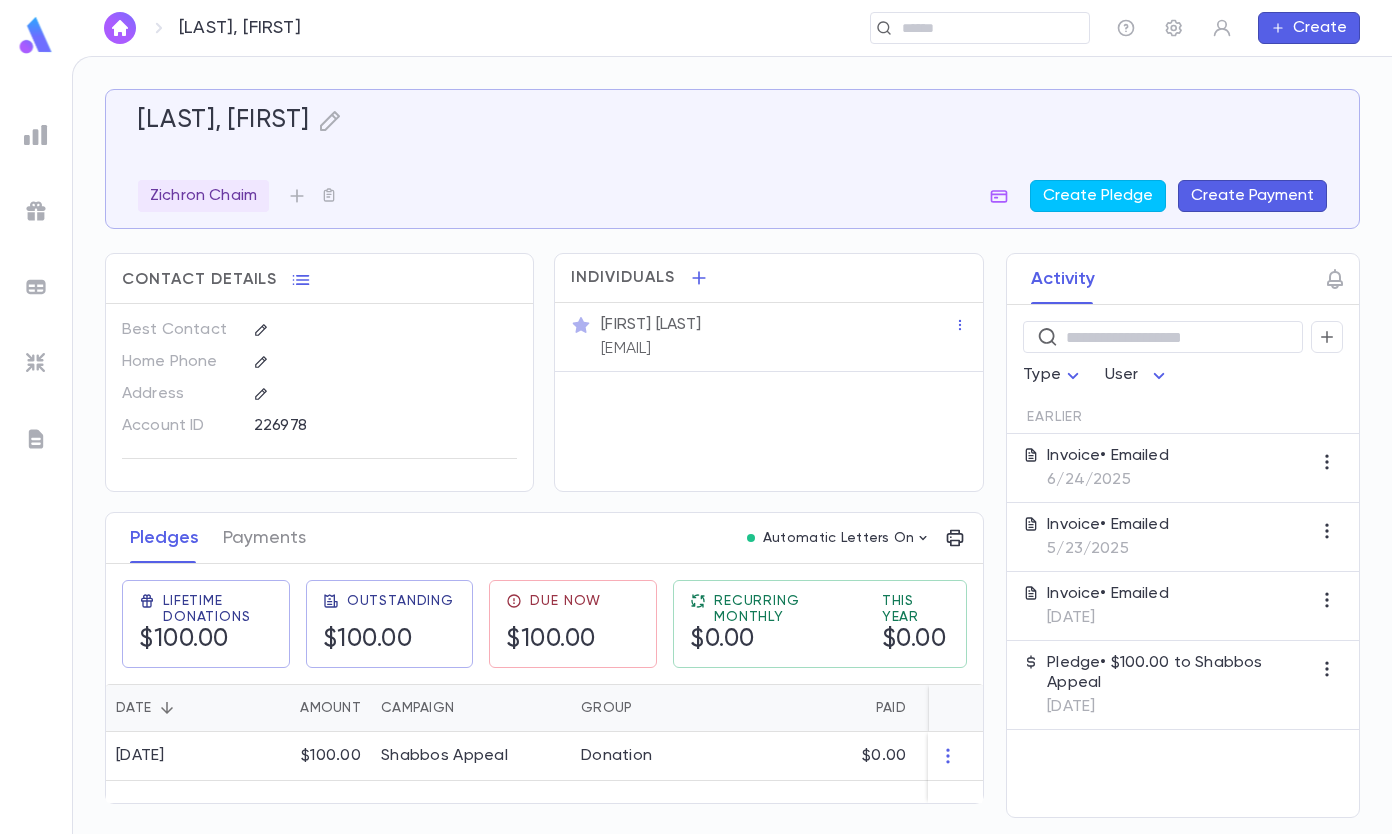 click on "Invoice  • Emailed [DATE]" at bounding box center [1108, 468] 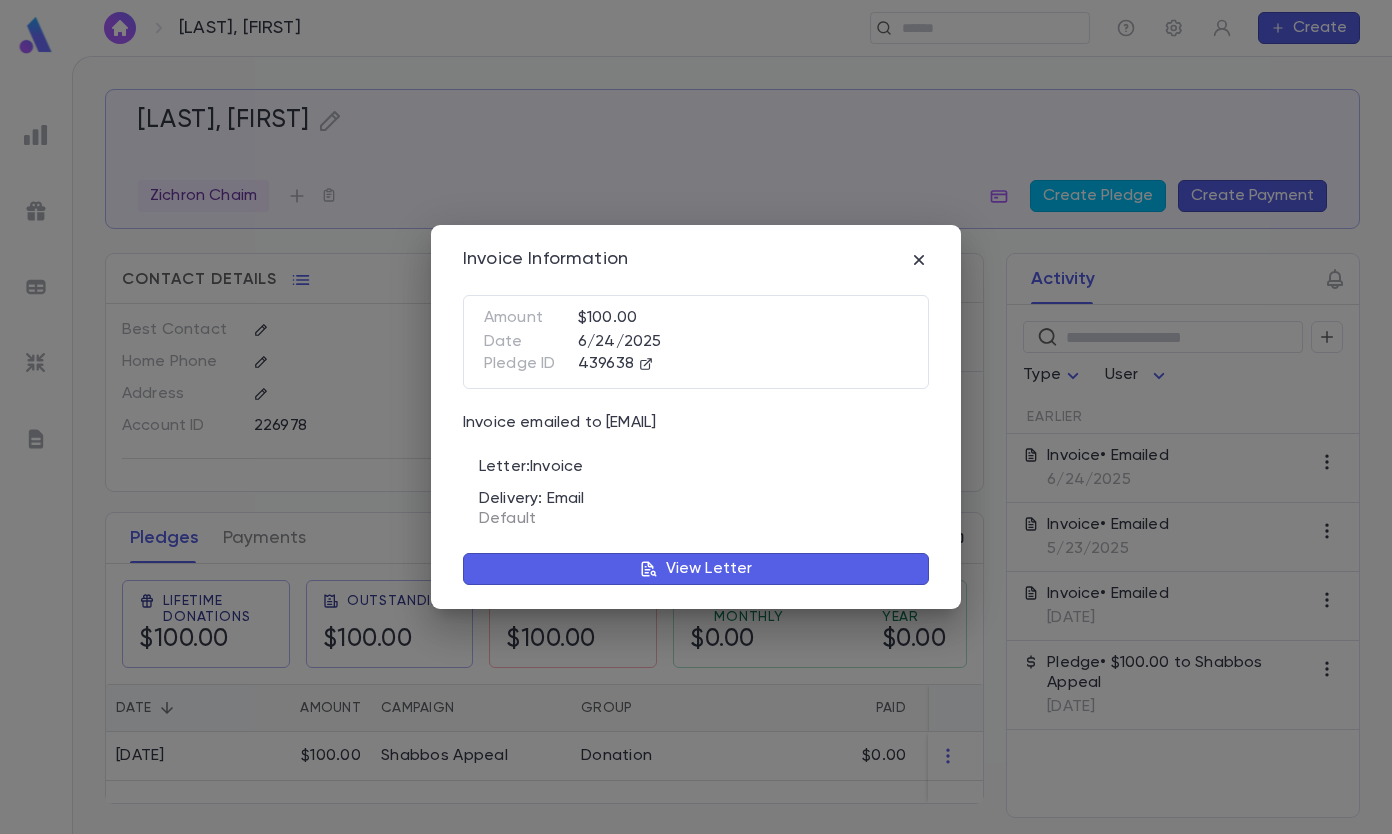 click on "View Letter" at bounding box center [709, 569] 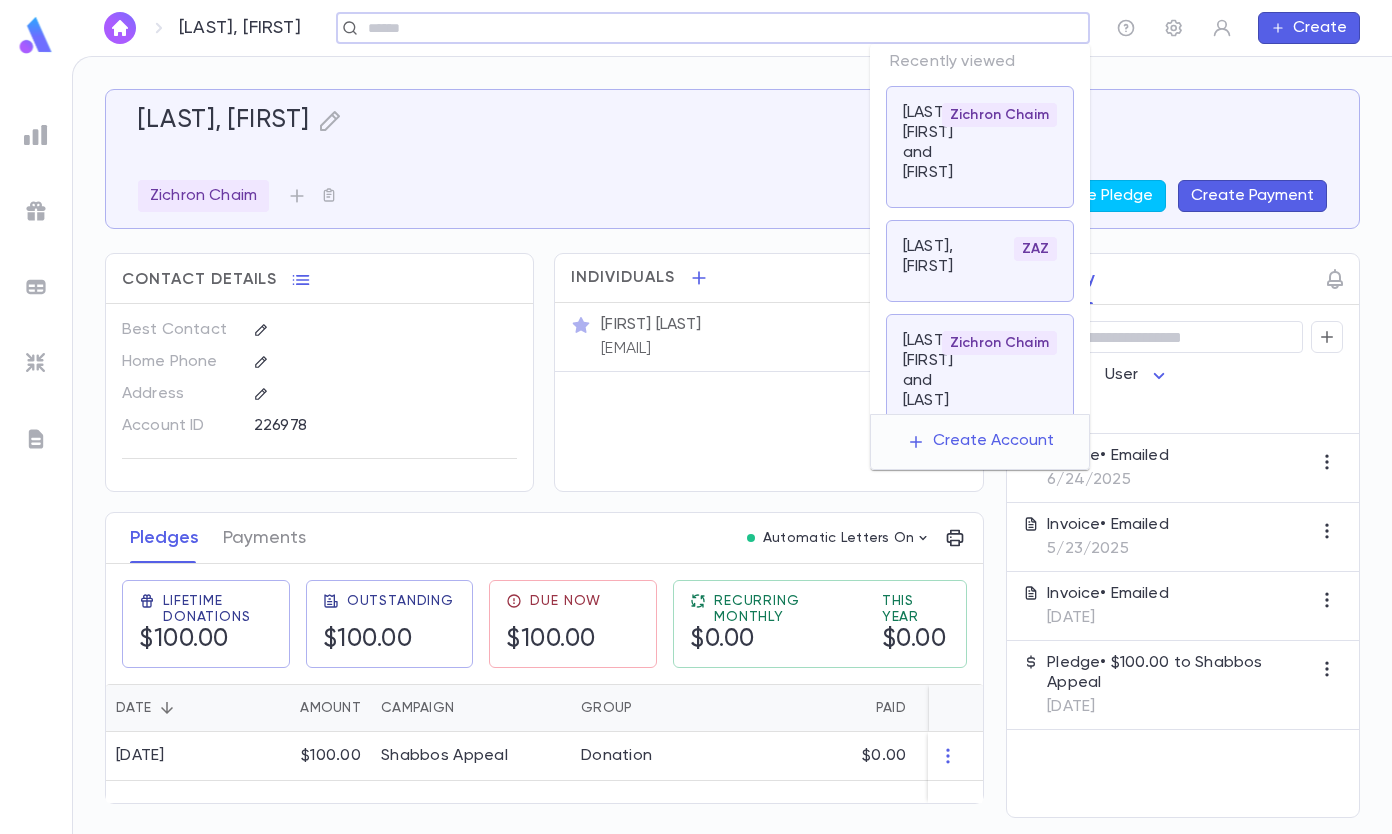 click at bounding box center (706, 28) 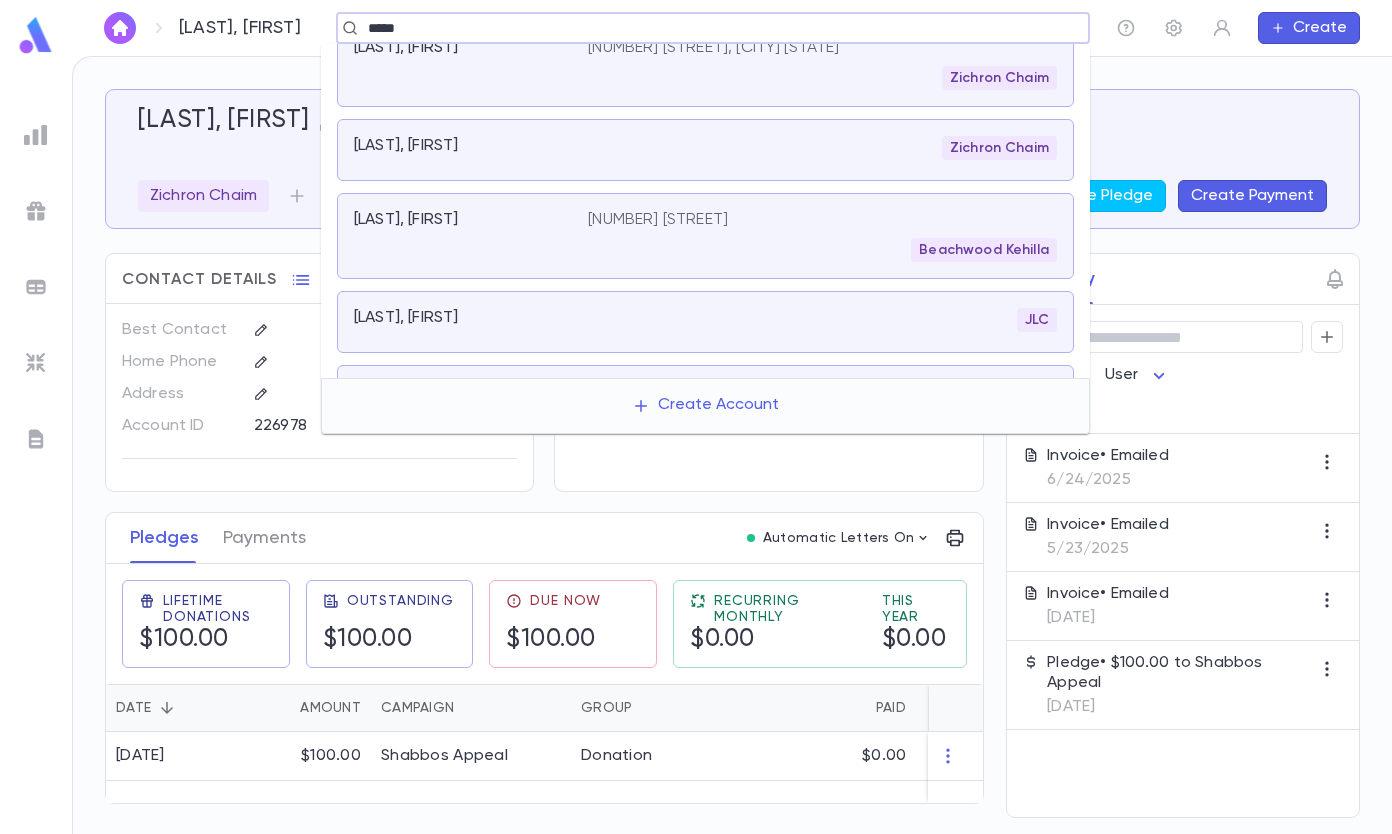 scroll, scrollTop: 0, scrollLeft: 0, axis: both 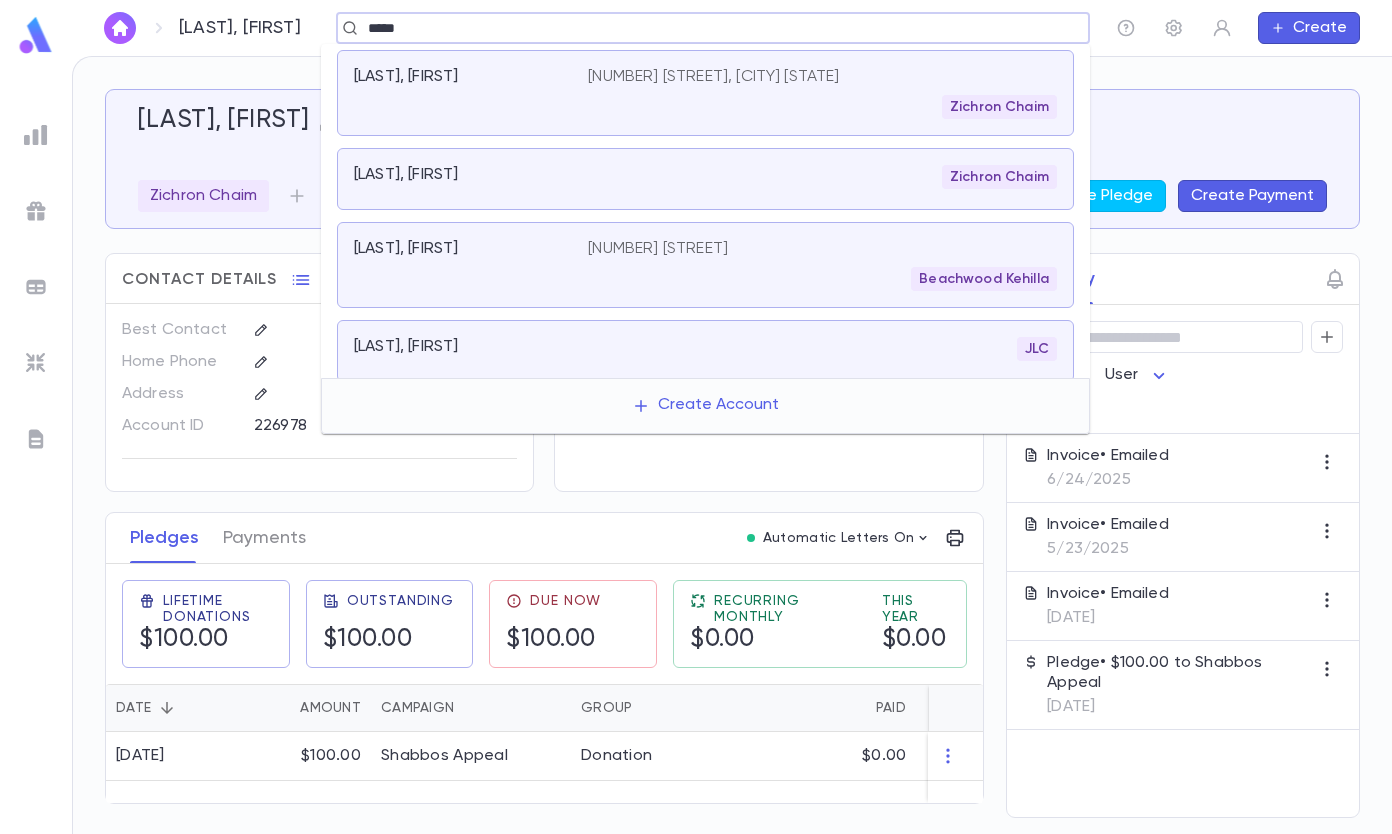 click on "[LAST], [FIRST]" at bounding box center (459, 175) 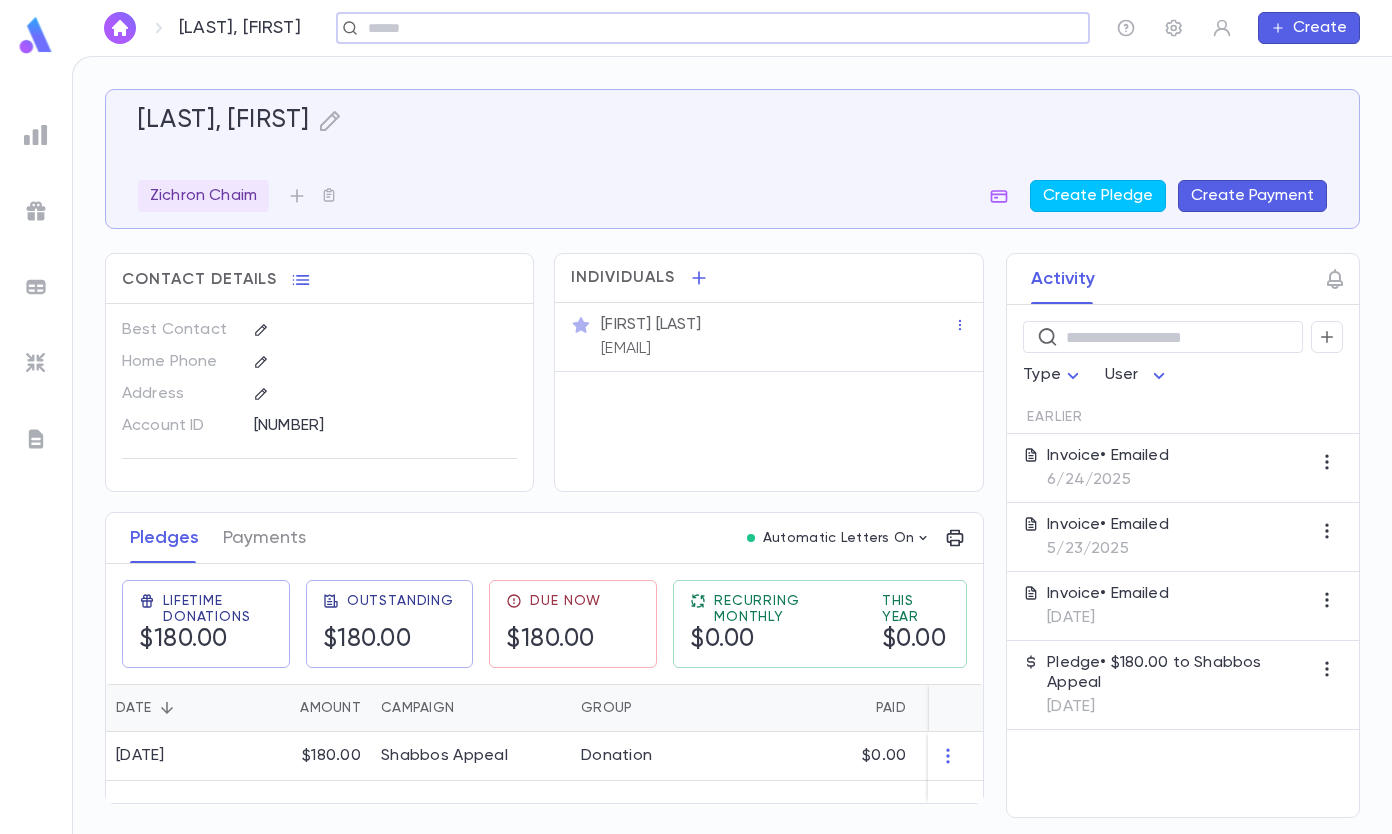 click on "[EMAIL]" at bounding box center (626, 349) 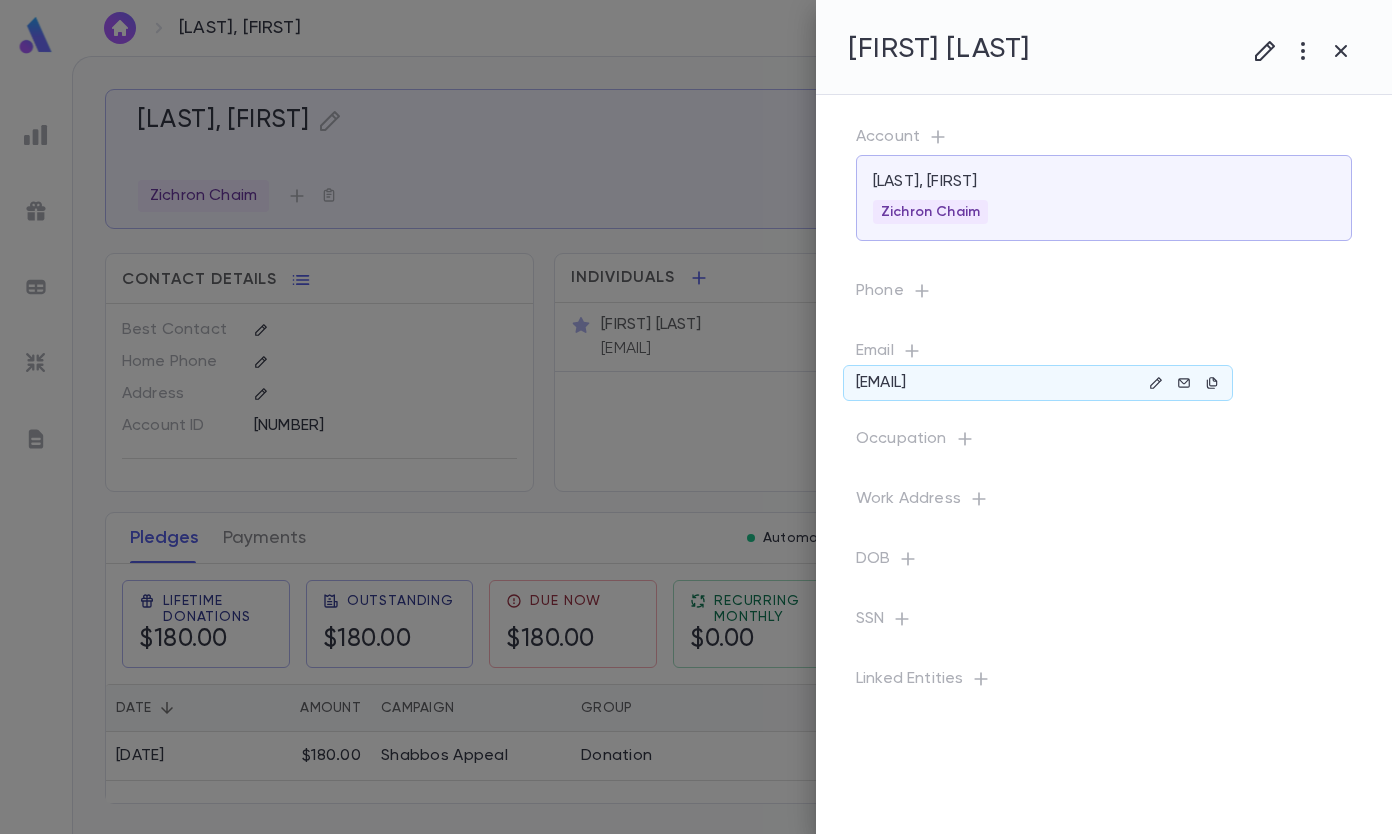 click at bounding box center [1155, 382] 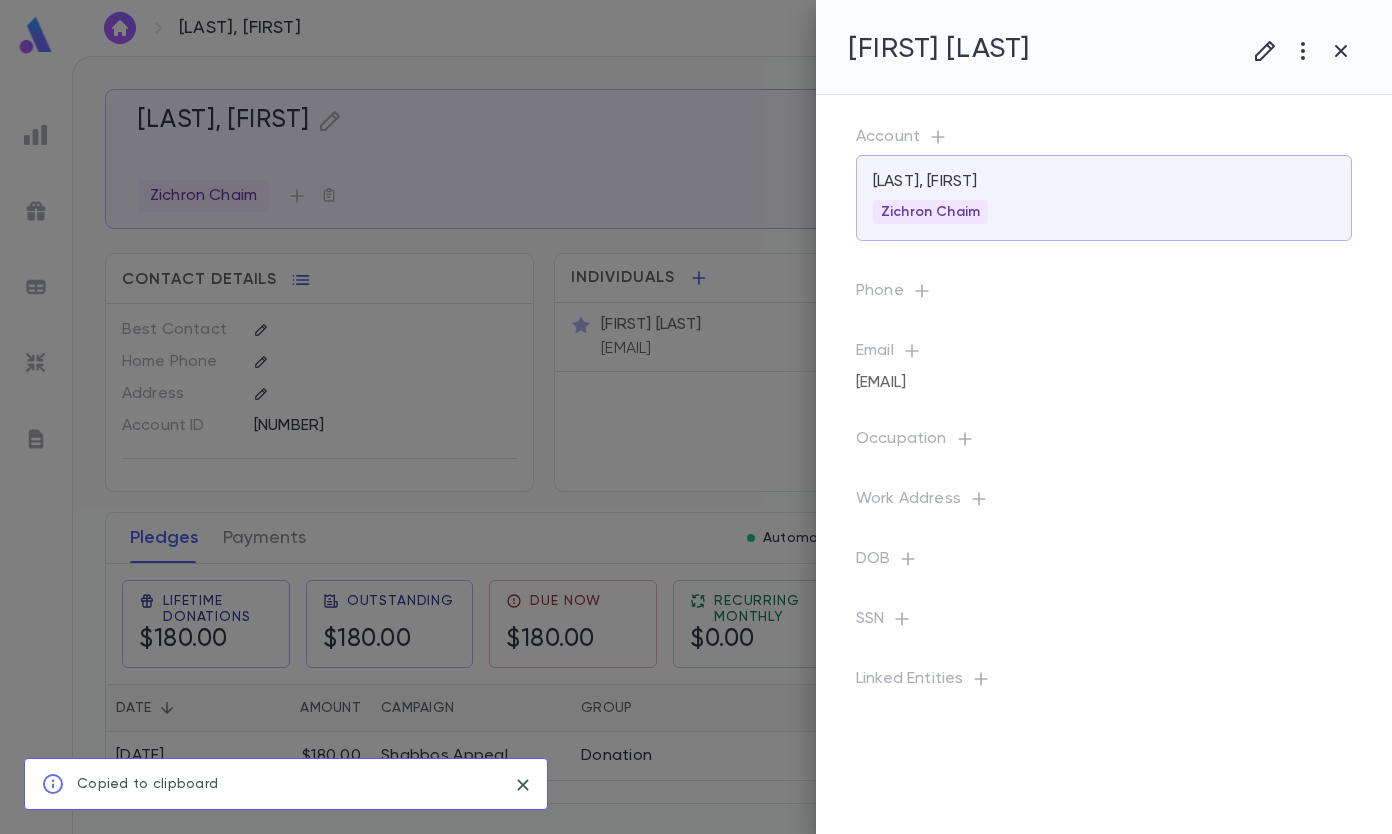 click at bounding box center [1341, 51] 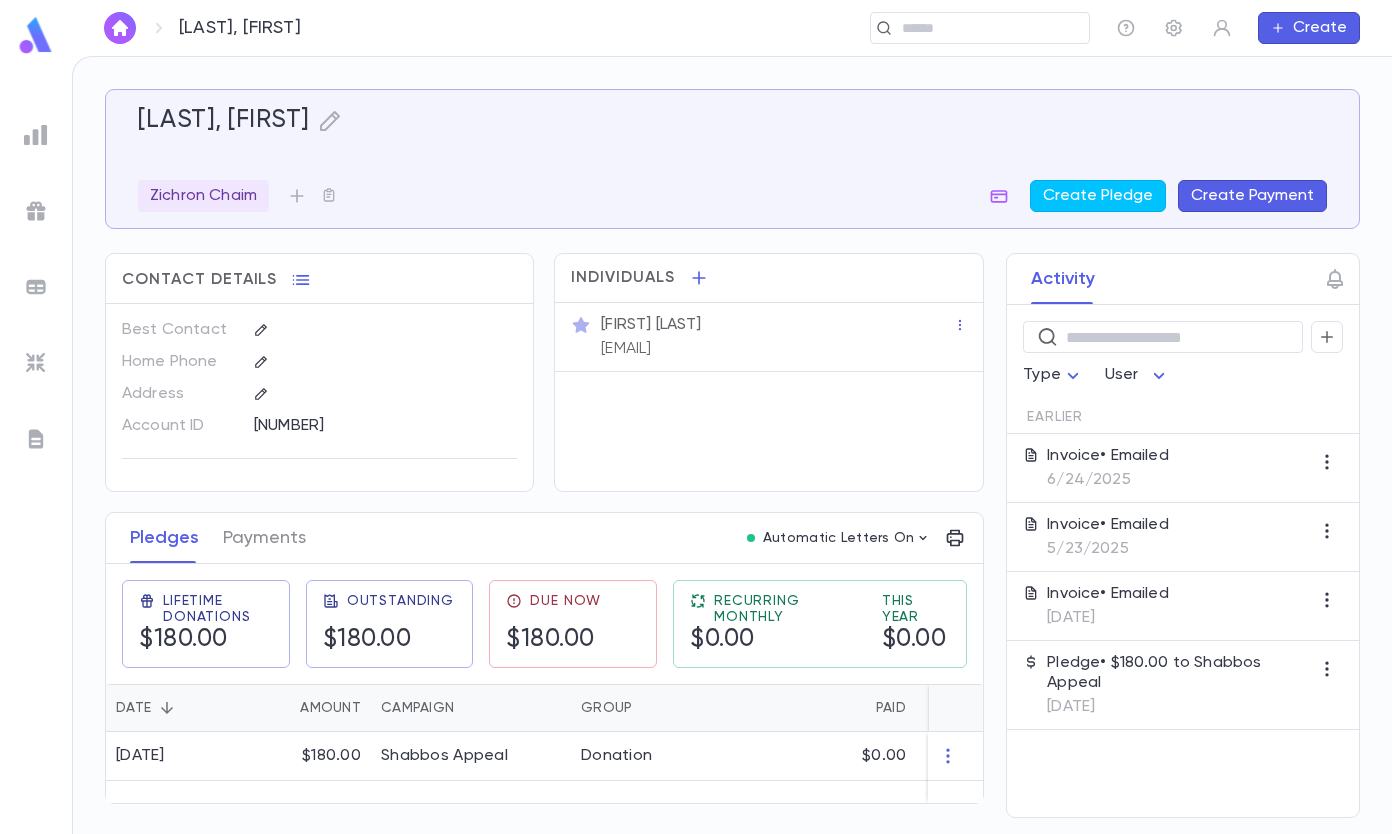 click on "6/24/2025" at bounding box center (1108, 480) 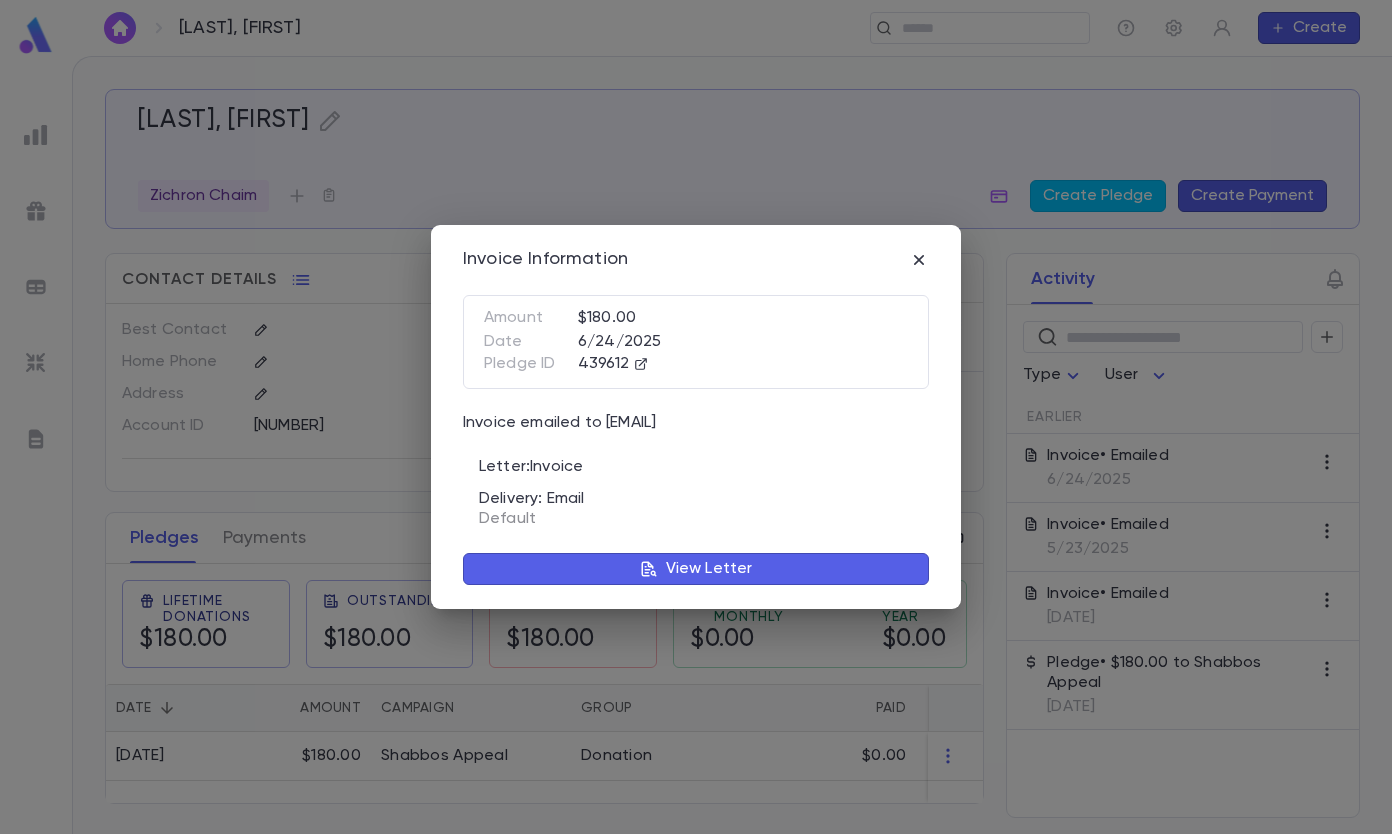 click on "View Letter" at bounding box center [709, 569] 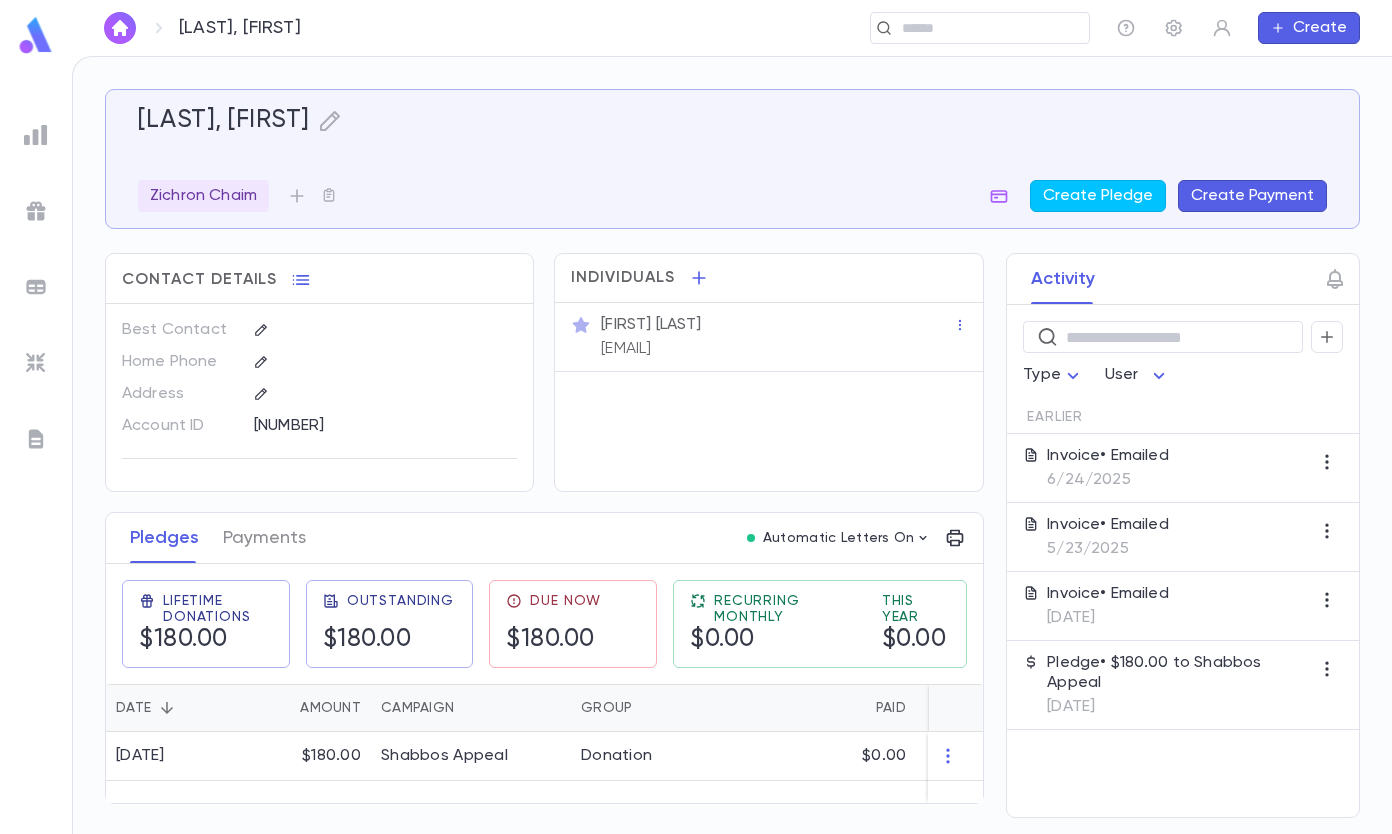 click at bounding box center (973, 28) 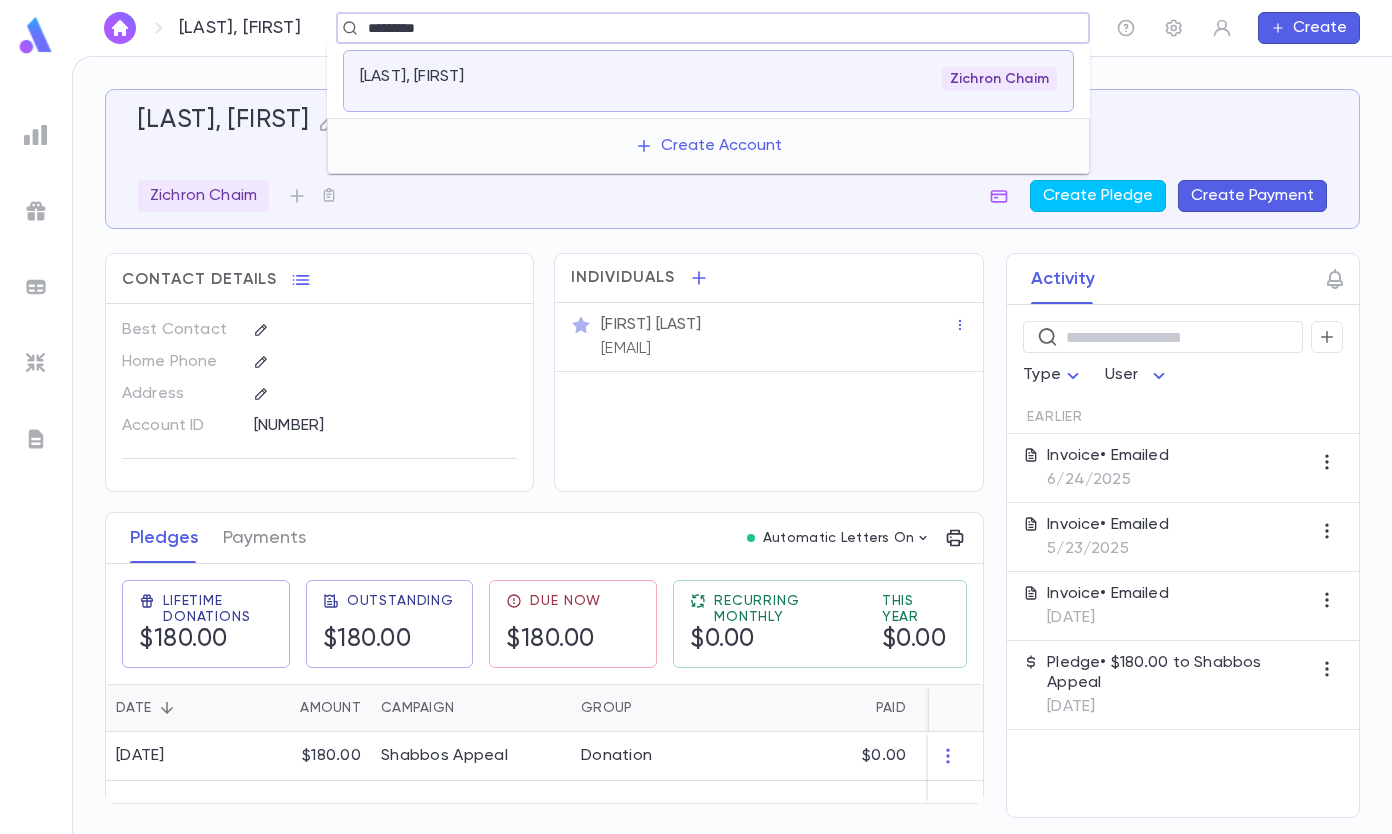 click on "[LAST], [FIRST] Zichron Chaim" at bounding box center [708, 81] 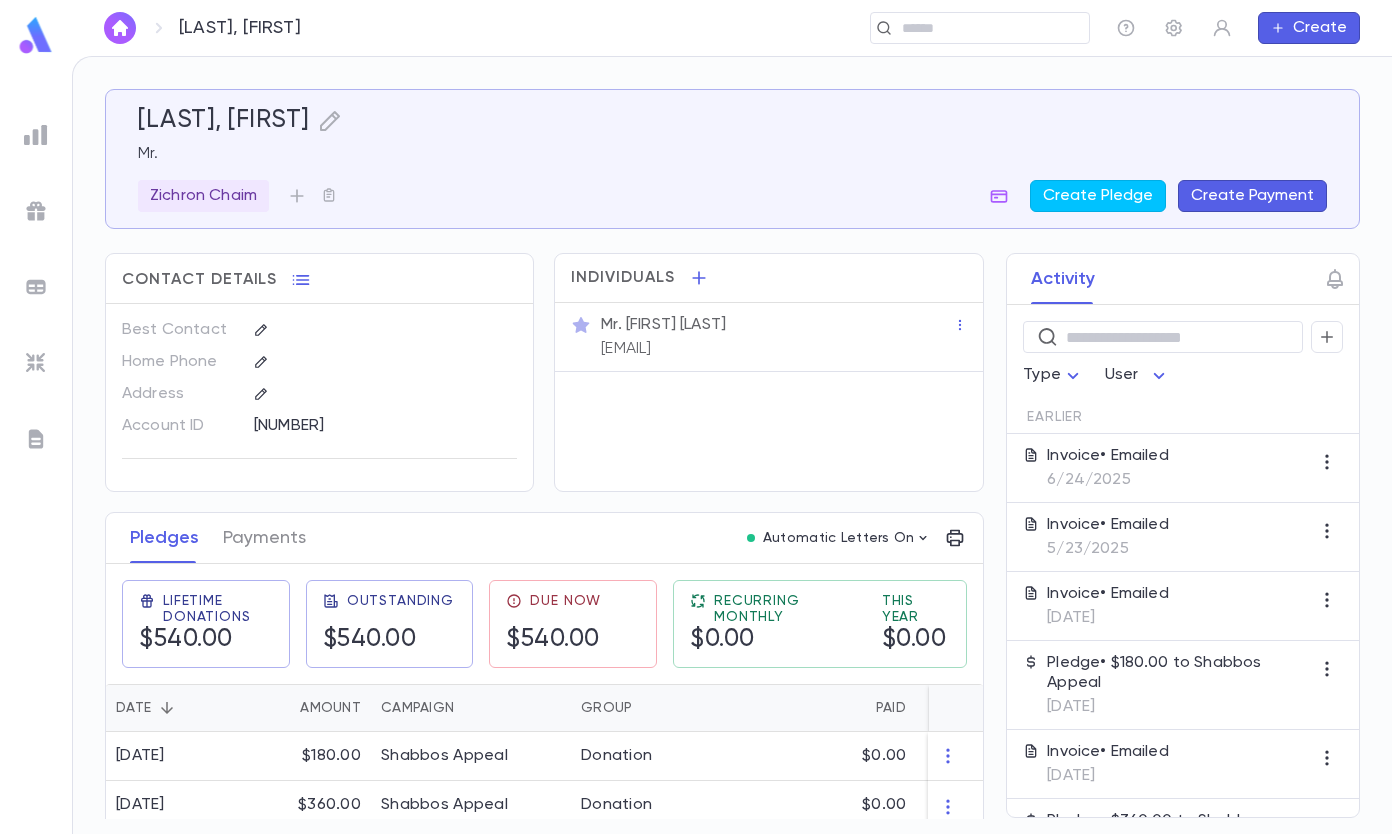 click on "Mr. [FIRST] [LAST] [EMAIL]" at bounding box center (775, 335) 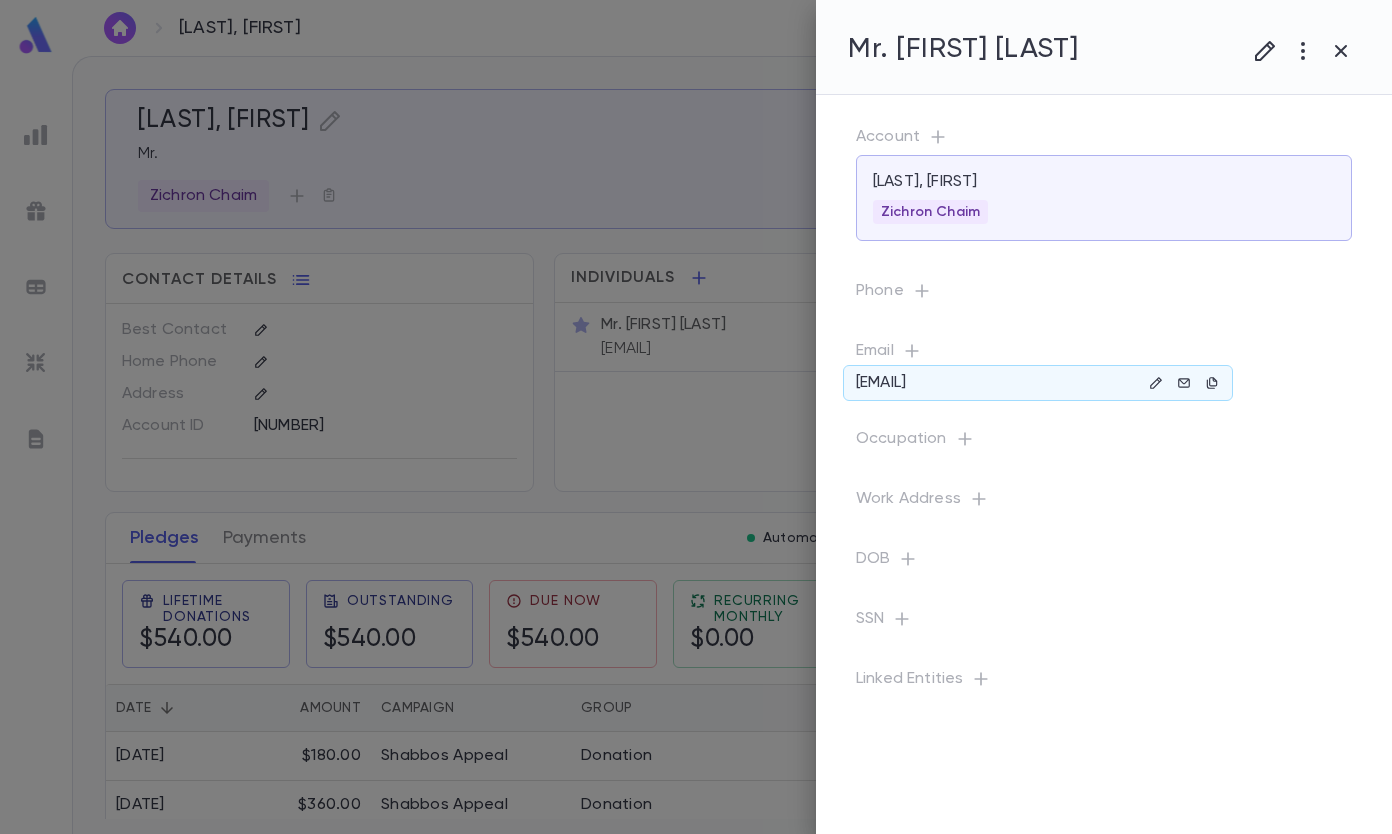 click at bounding box center [1212, 383] 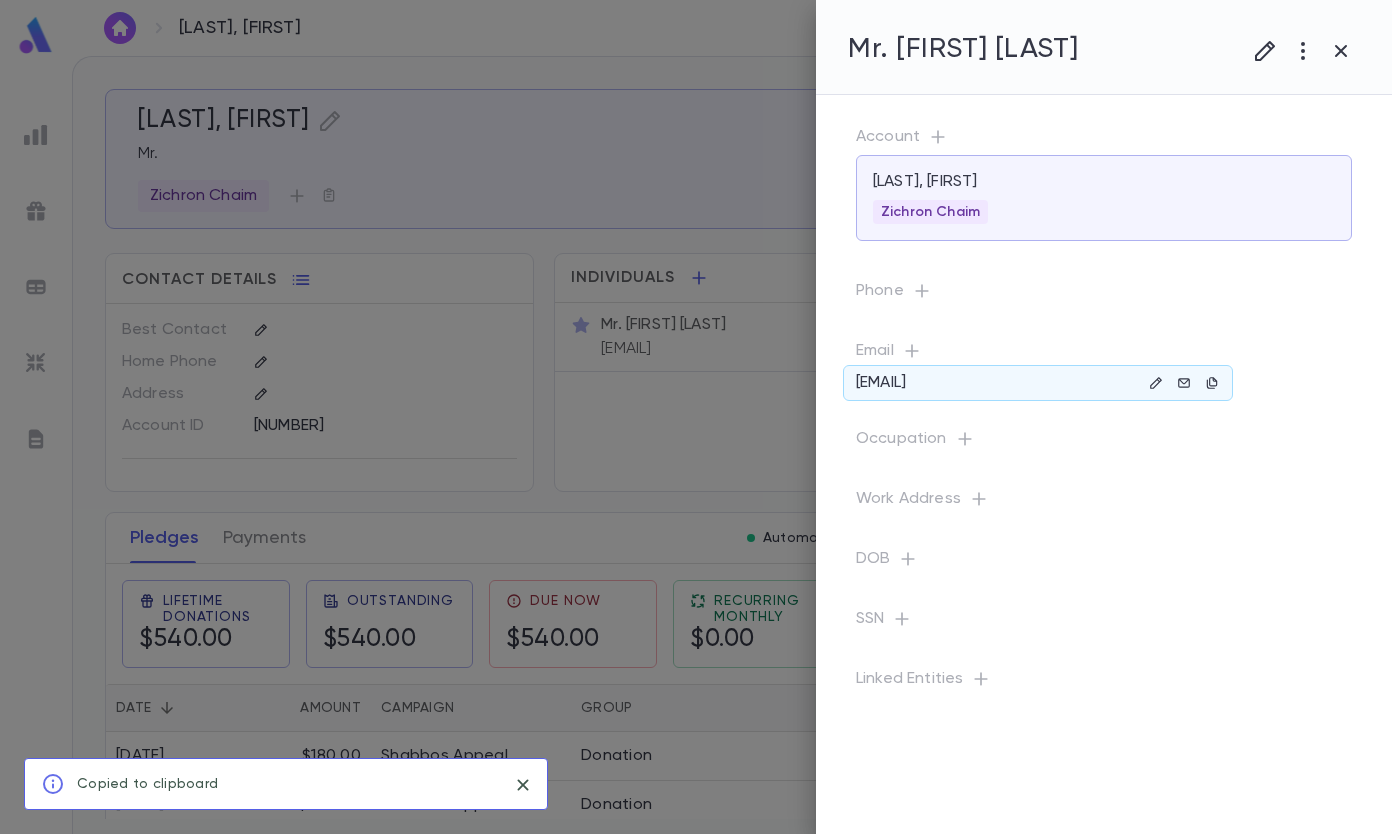 click at bounding box center (1156, 383) 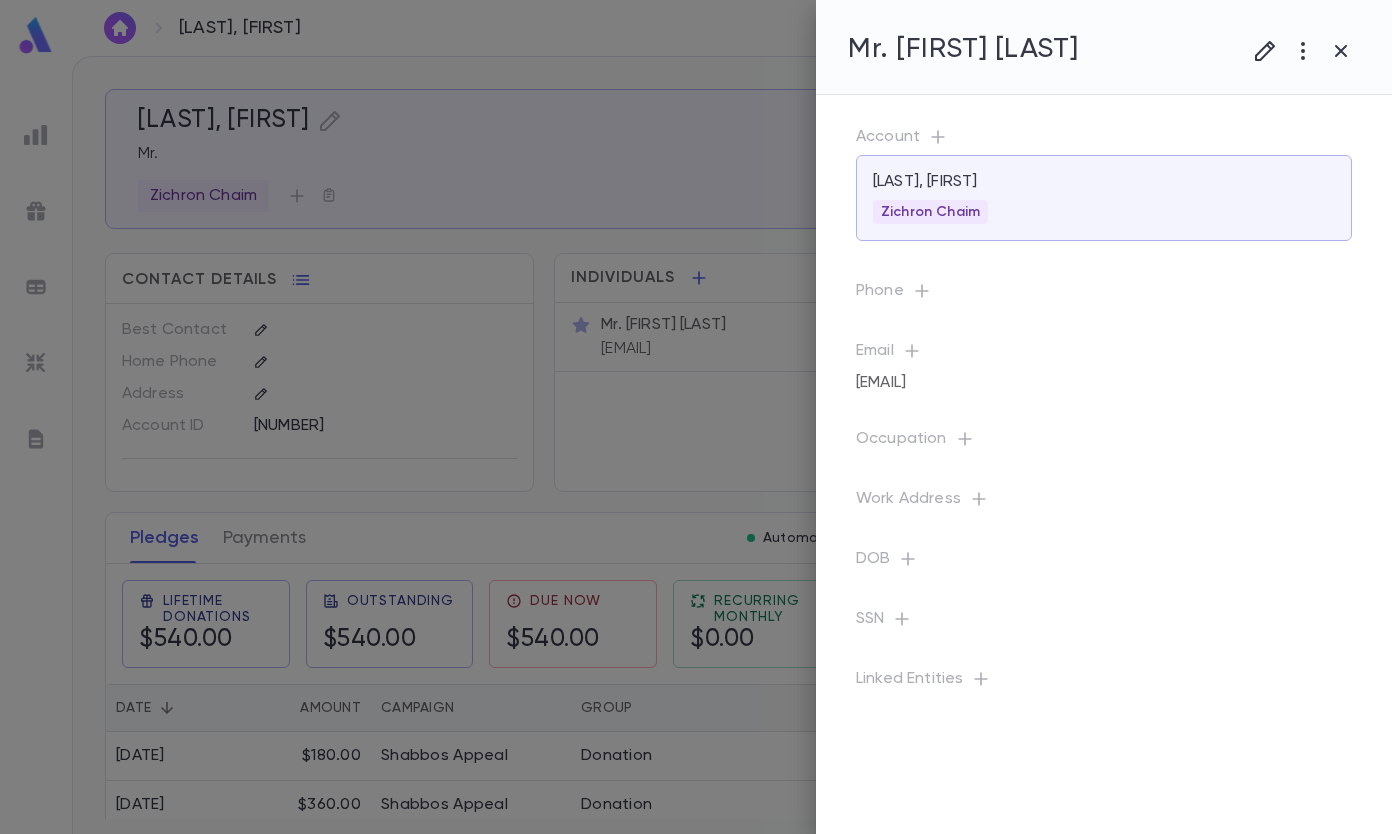 click at bounding box center (1265, 51) 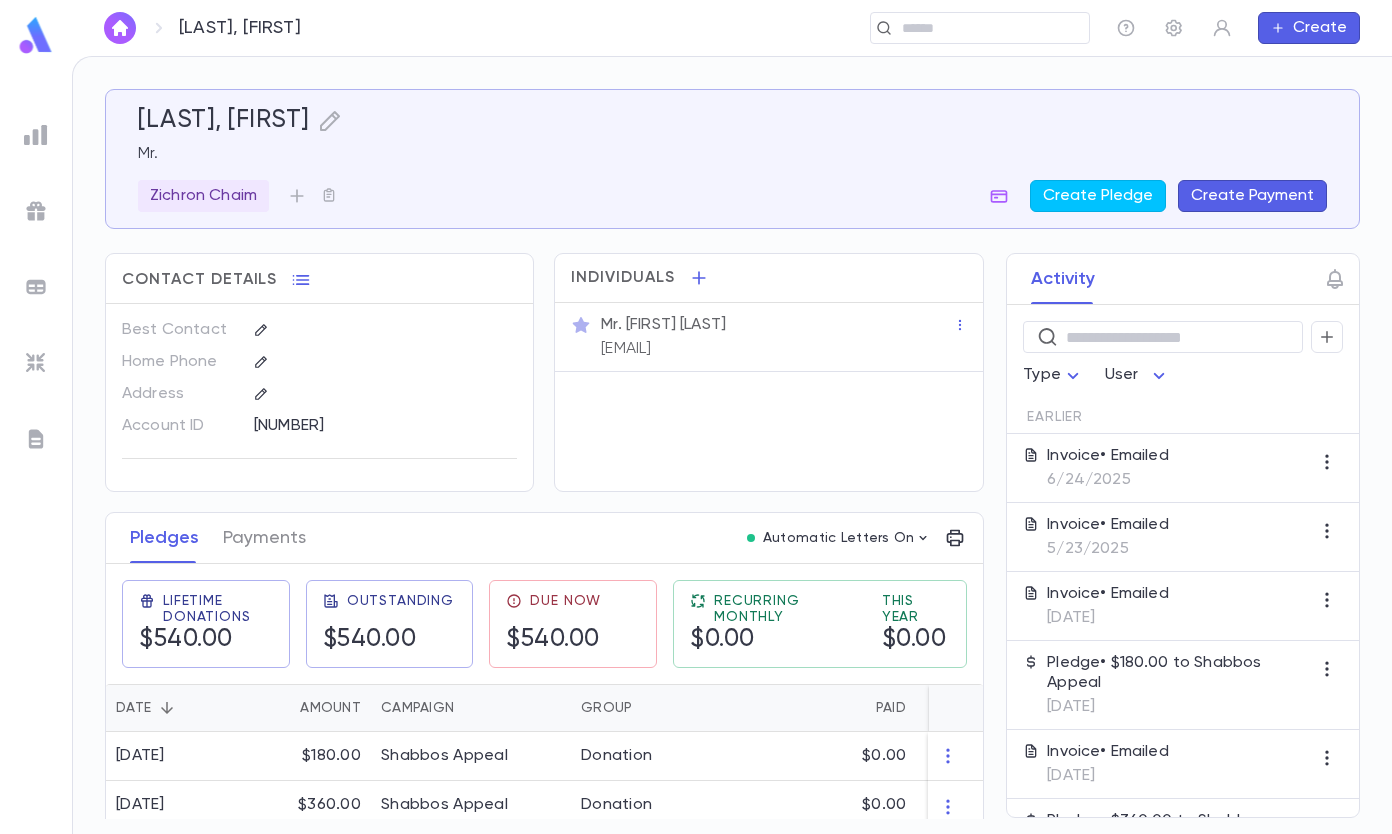 click on "Invoice  • Emailed [DATE]" at bounding box center [1108, 468] 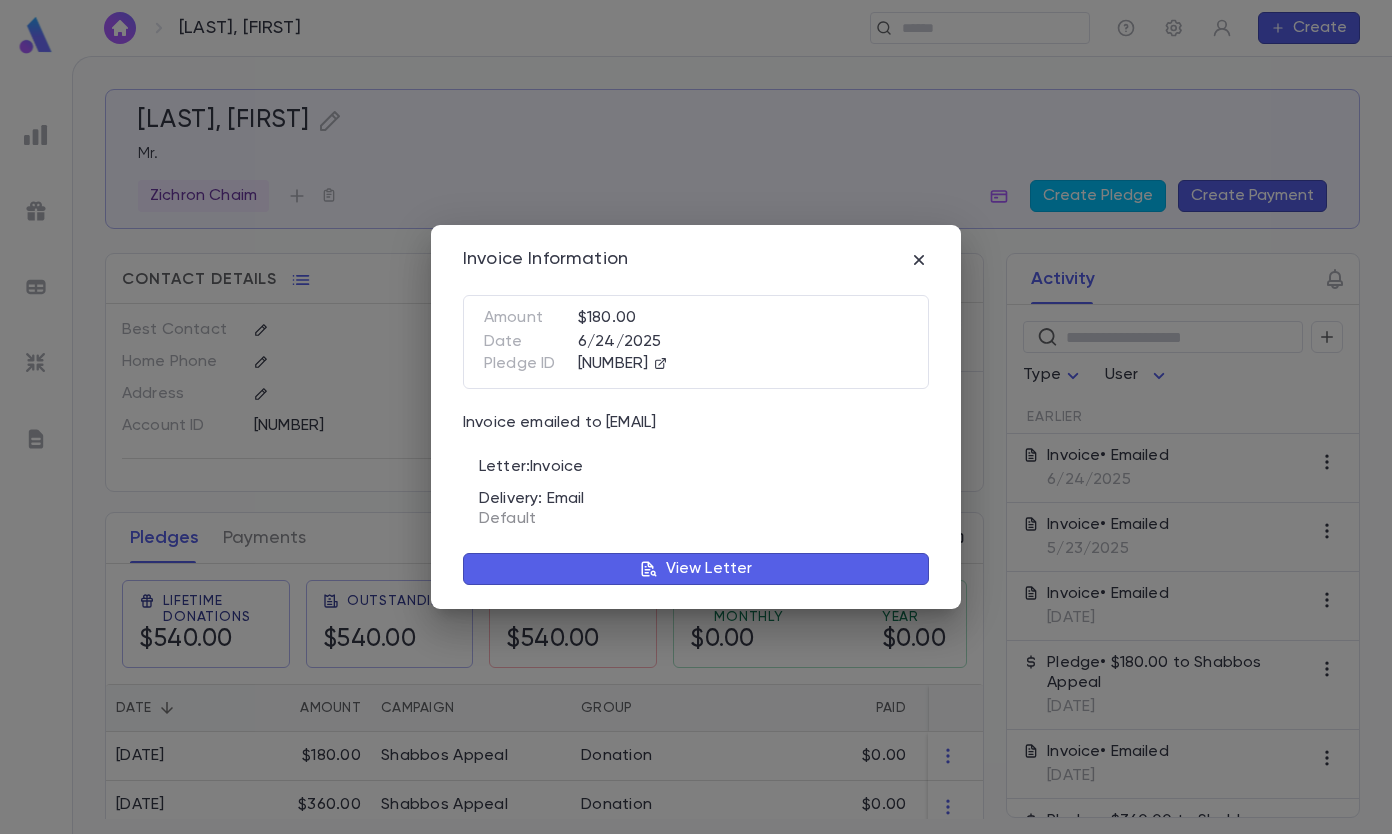click on "View Letter" at bounding box center [709, 569] 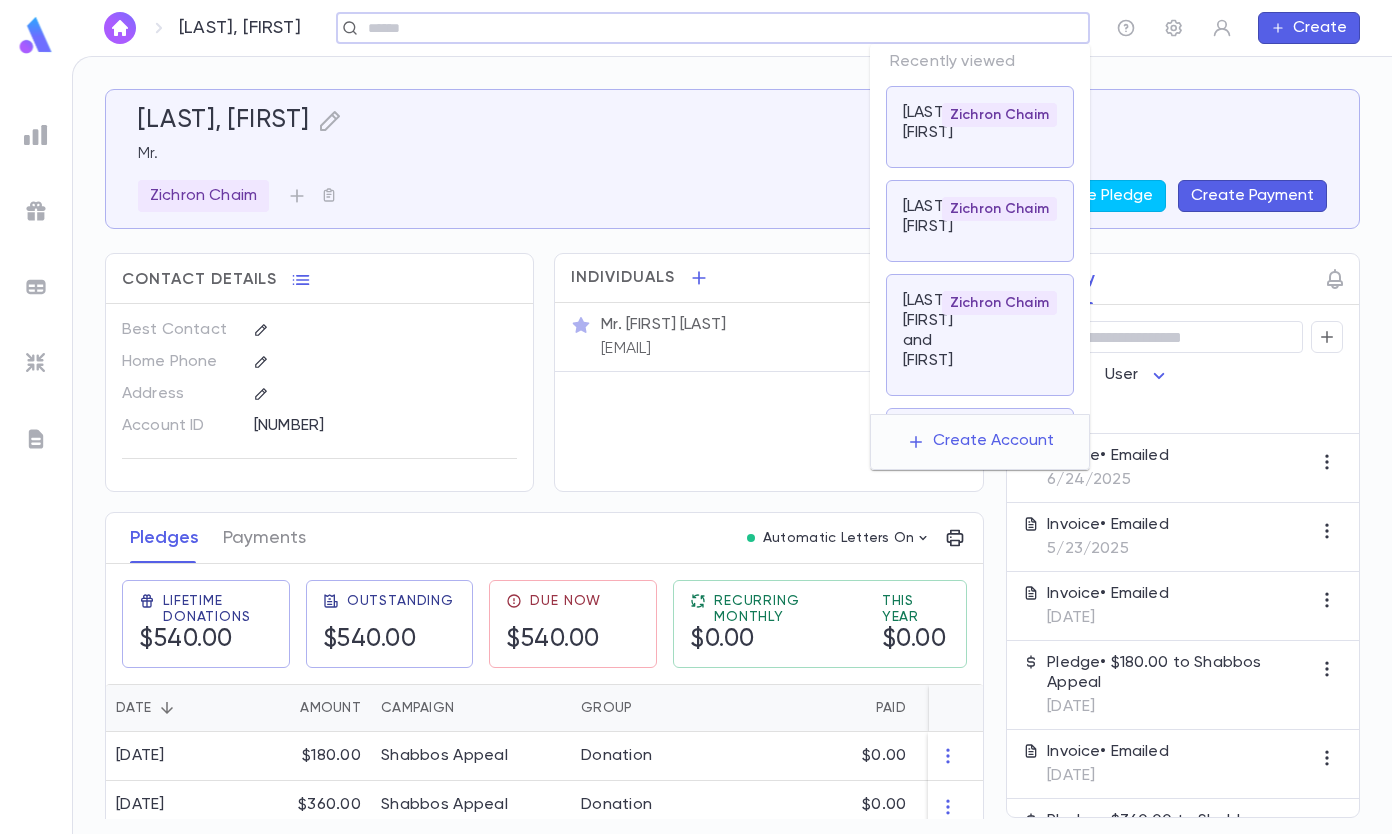 click at bounding box center (706, 28) 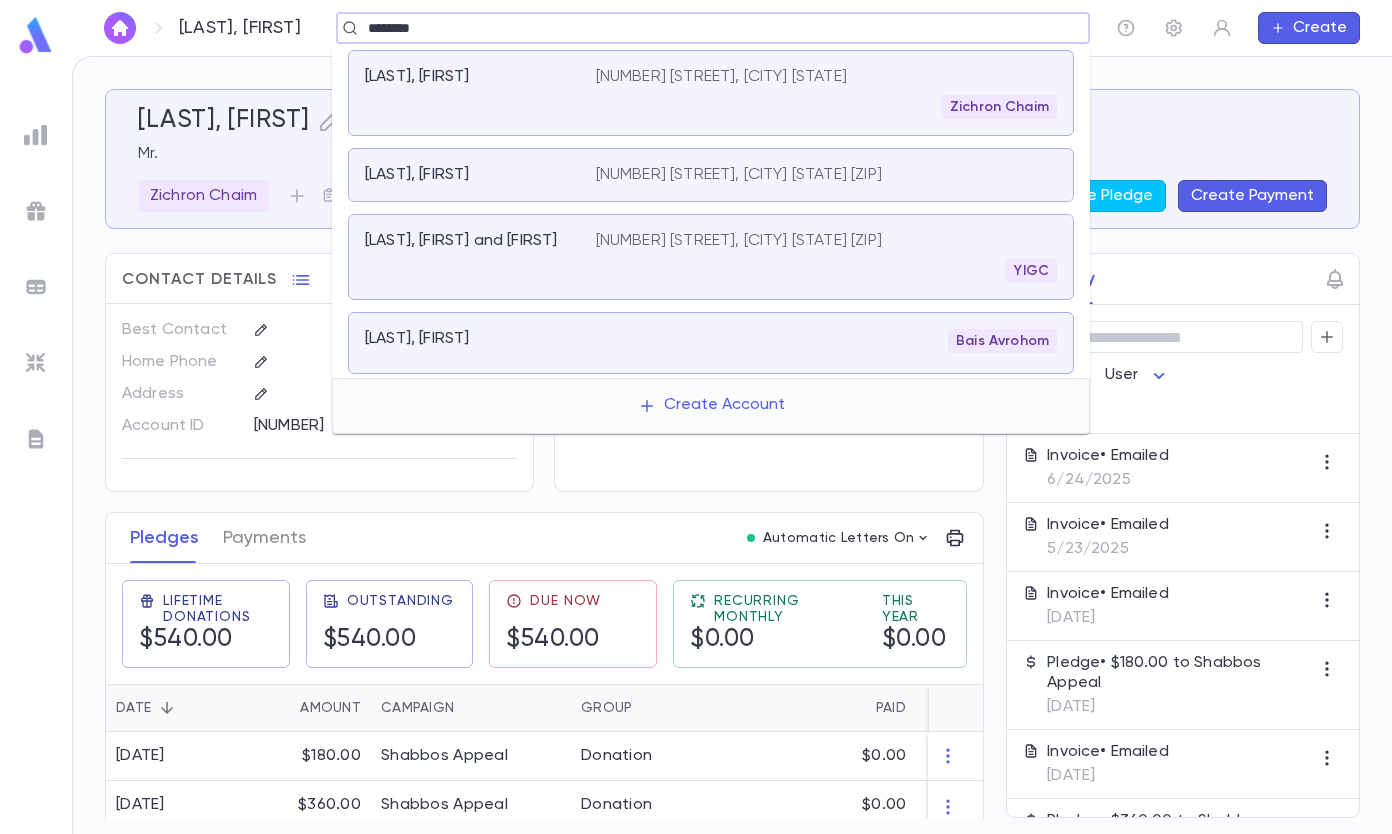 click on "[NUMBER] [STREET], [CITY] [STATE]" at bounding box center [721, 77] 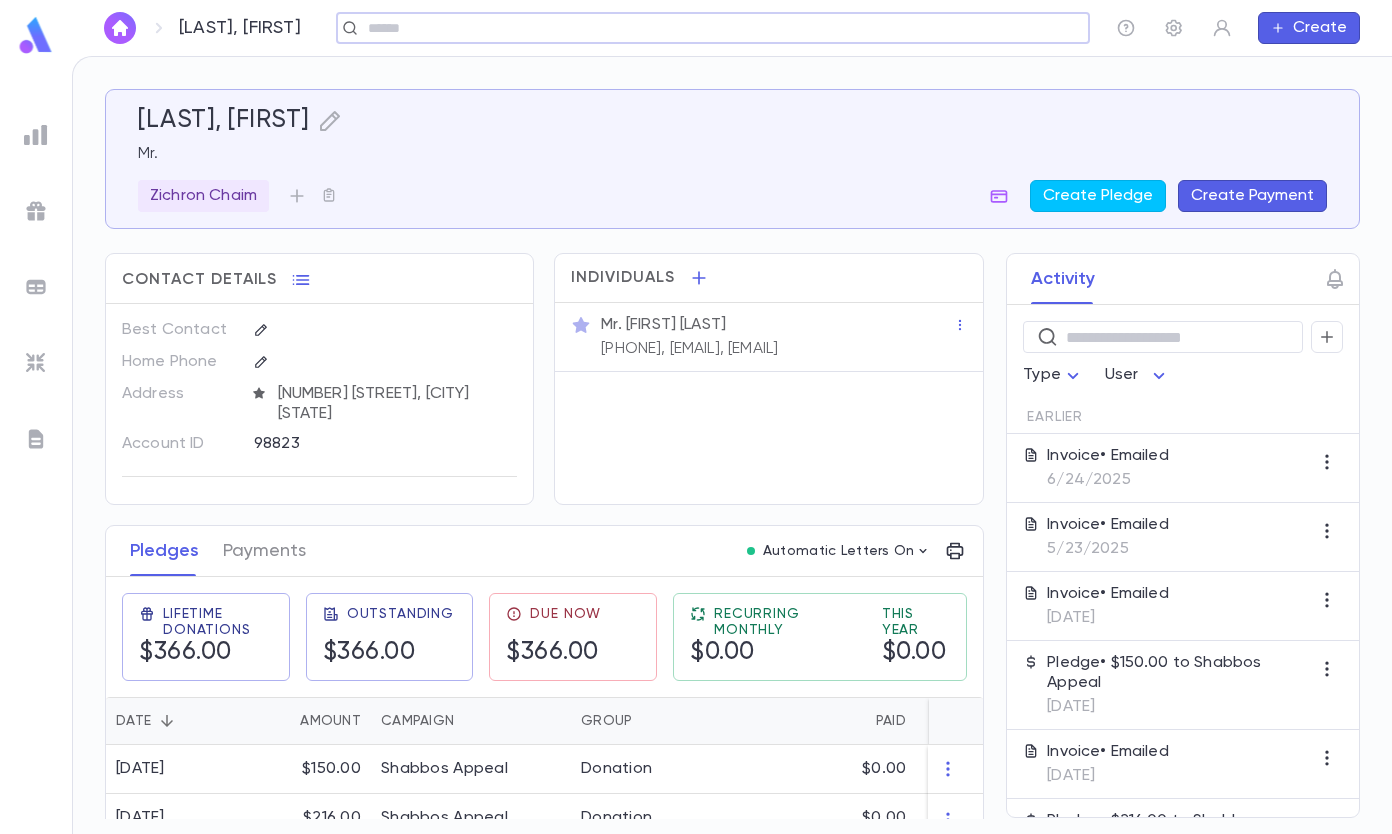 click on "[PHONE], [EMAIL], [EMAIL]" at bounding box center (689, 349) 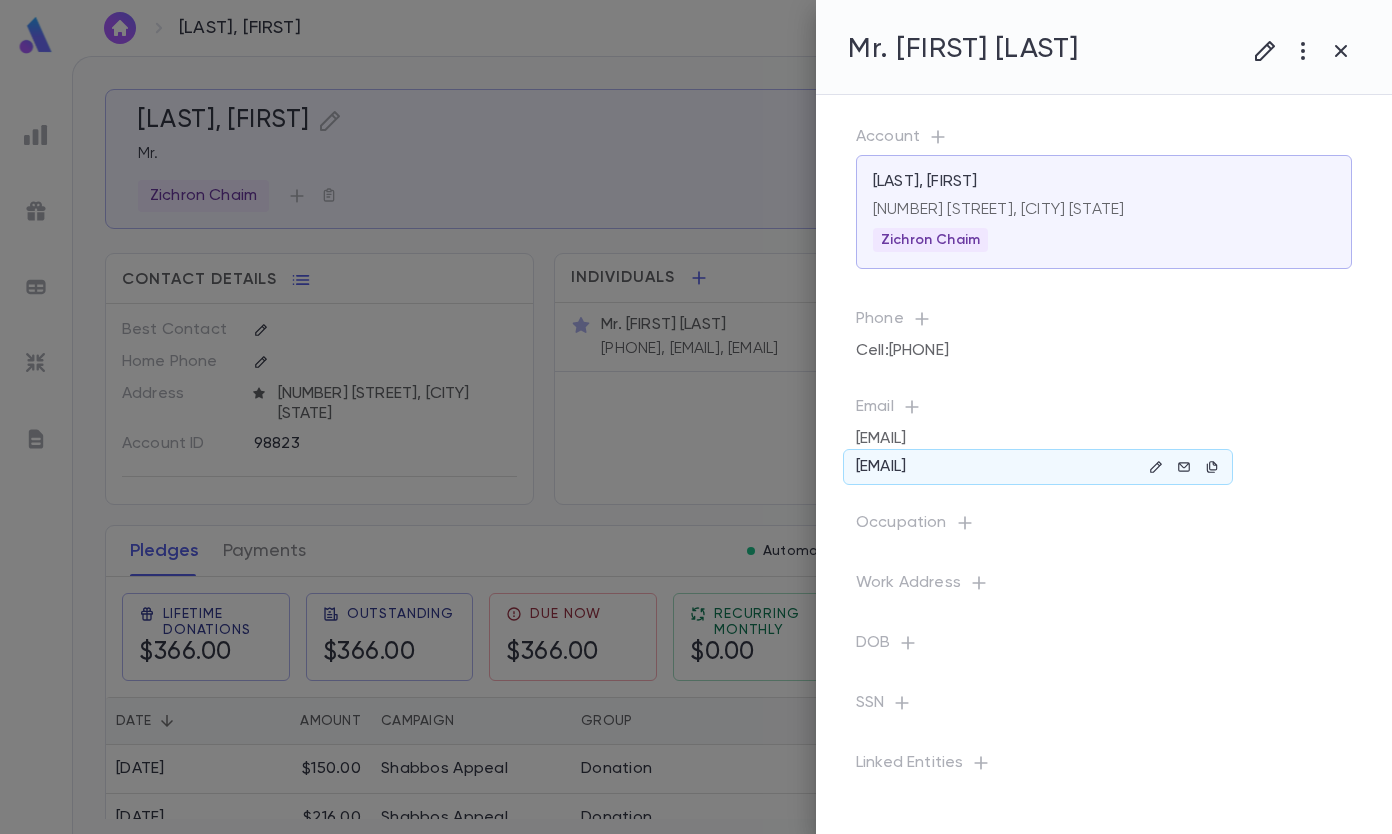 click at bounding box center (1156, 467) 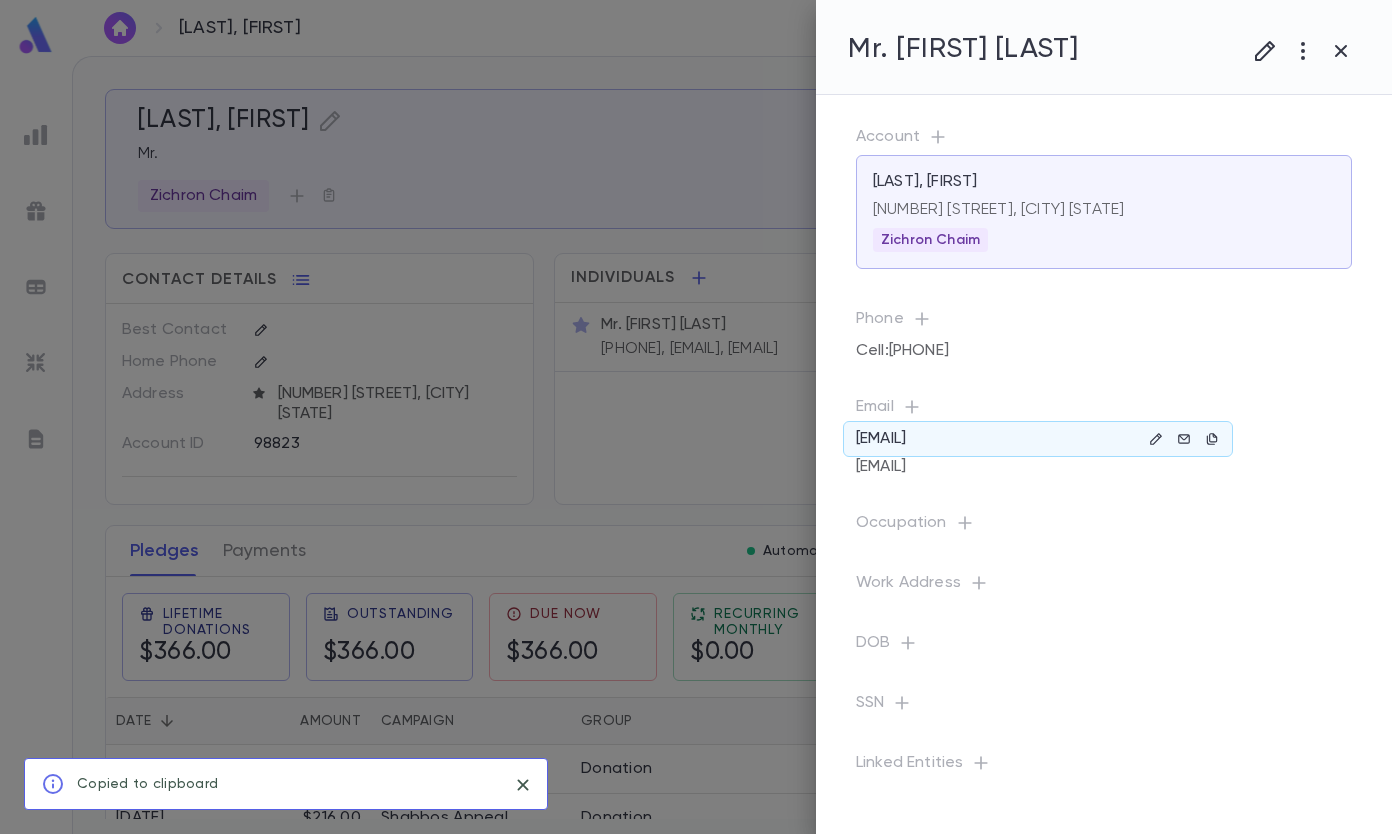 drag, startPoint x: 1211, startPoint y: 437, endPoint x: 984, endPoint y: 399, distance: 230.15865 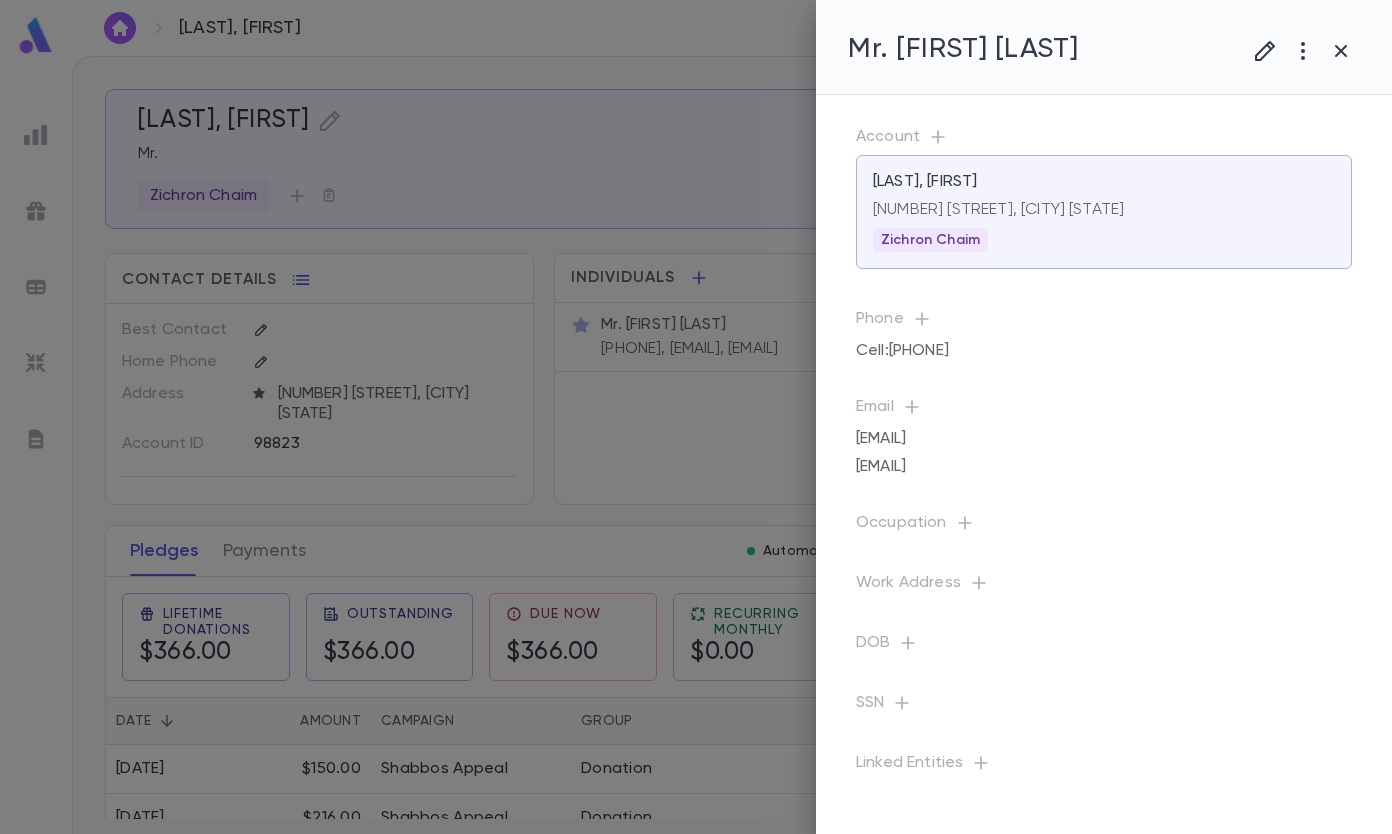 drag, startPoint x: 1339, startPoint y: 49, endPoint x: 1308, endPoint y: 137, distance: 93.30059 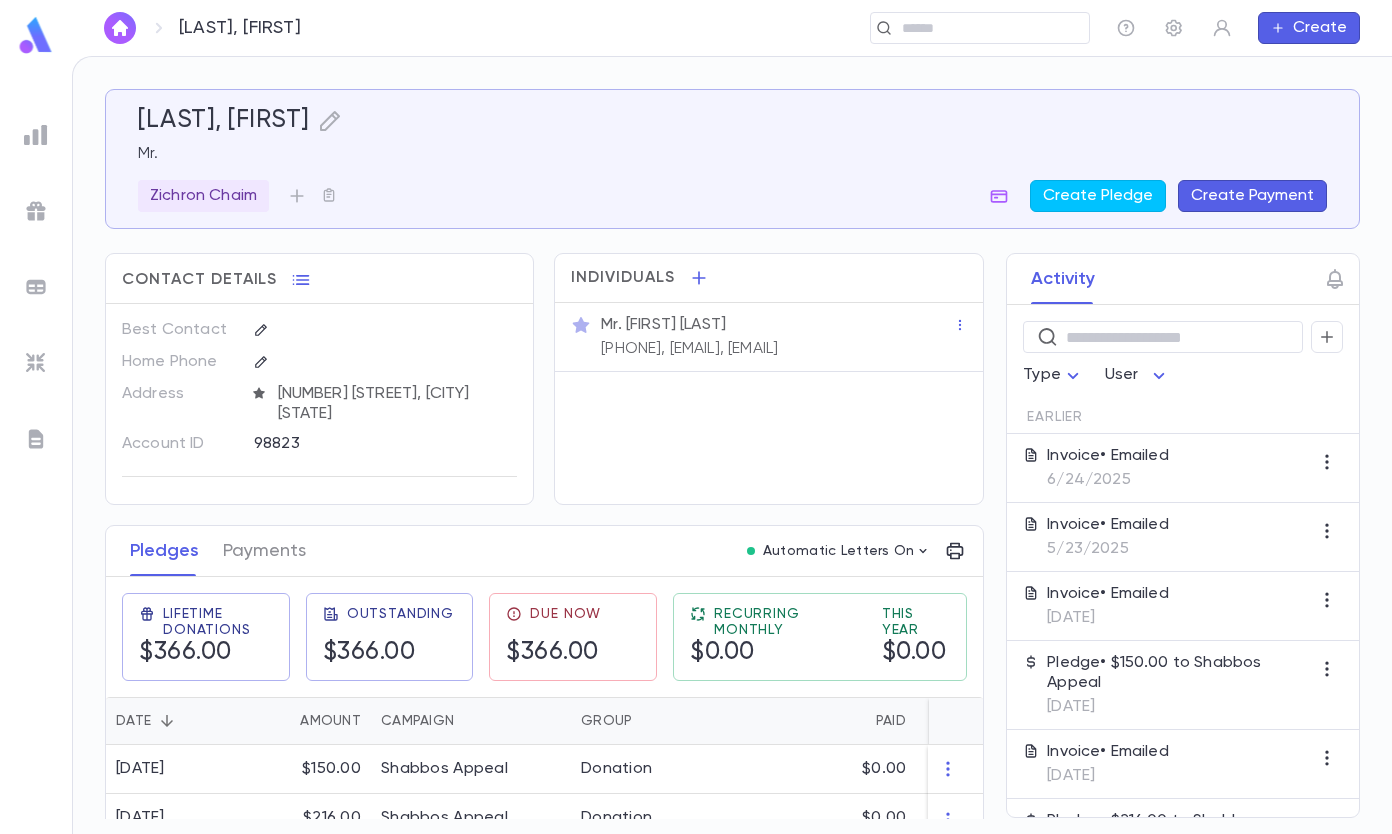 click on "6/24/2025" at bounding box center [1108, 480] 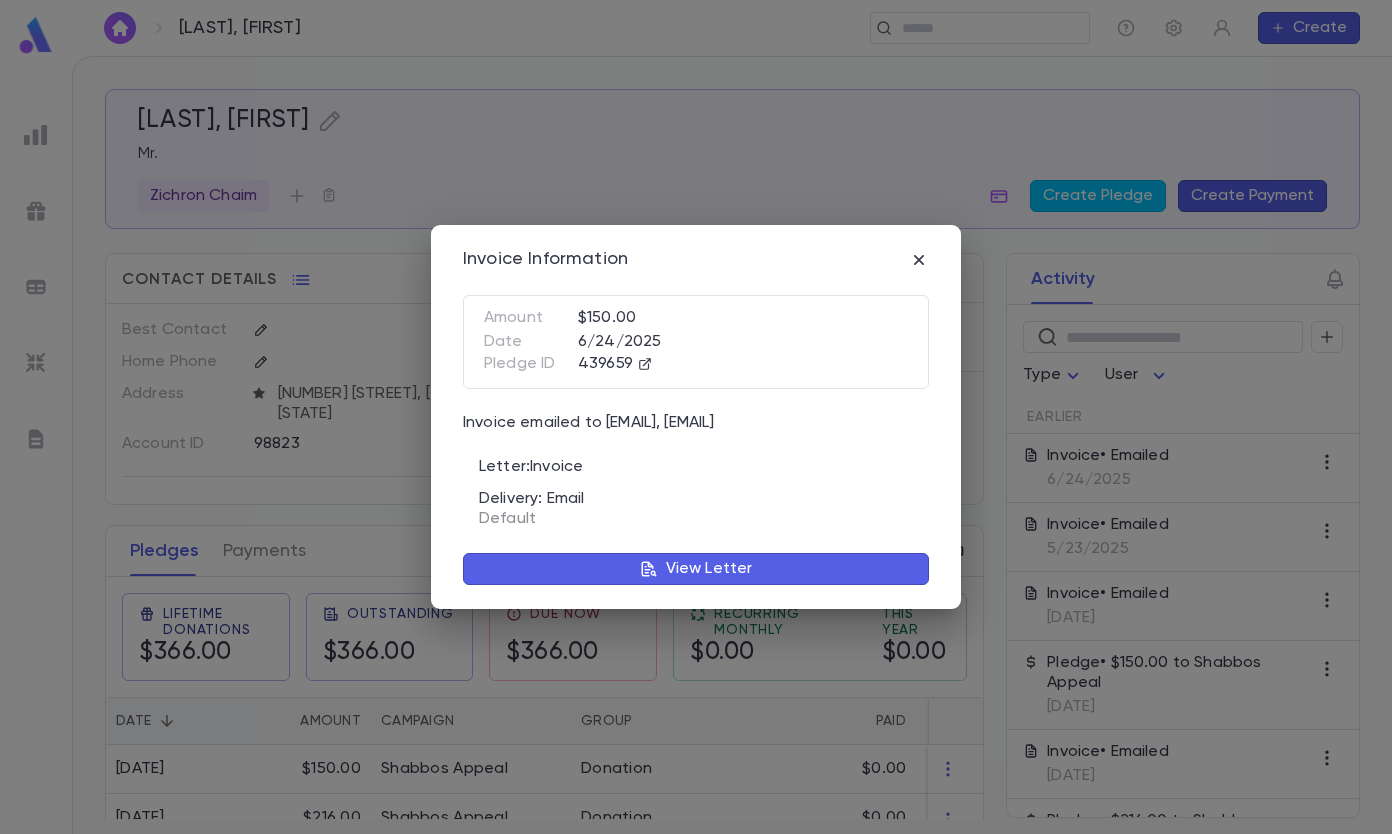 click on "View Letter" at bounding box center [709, 569] 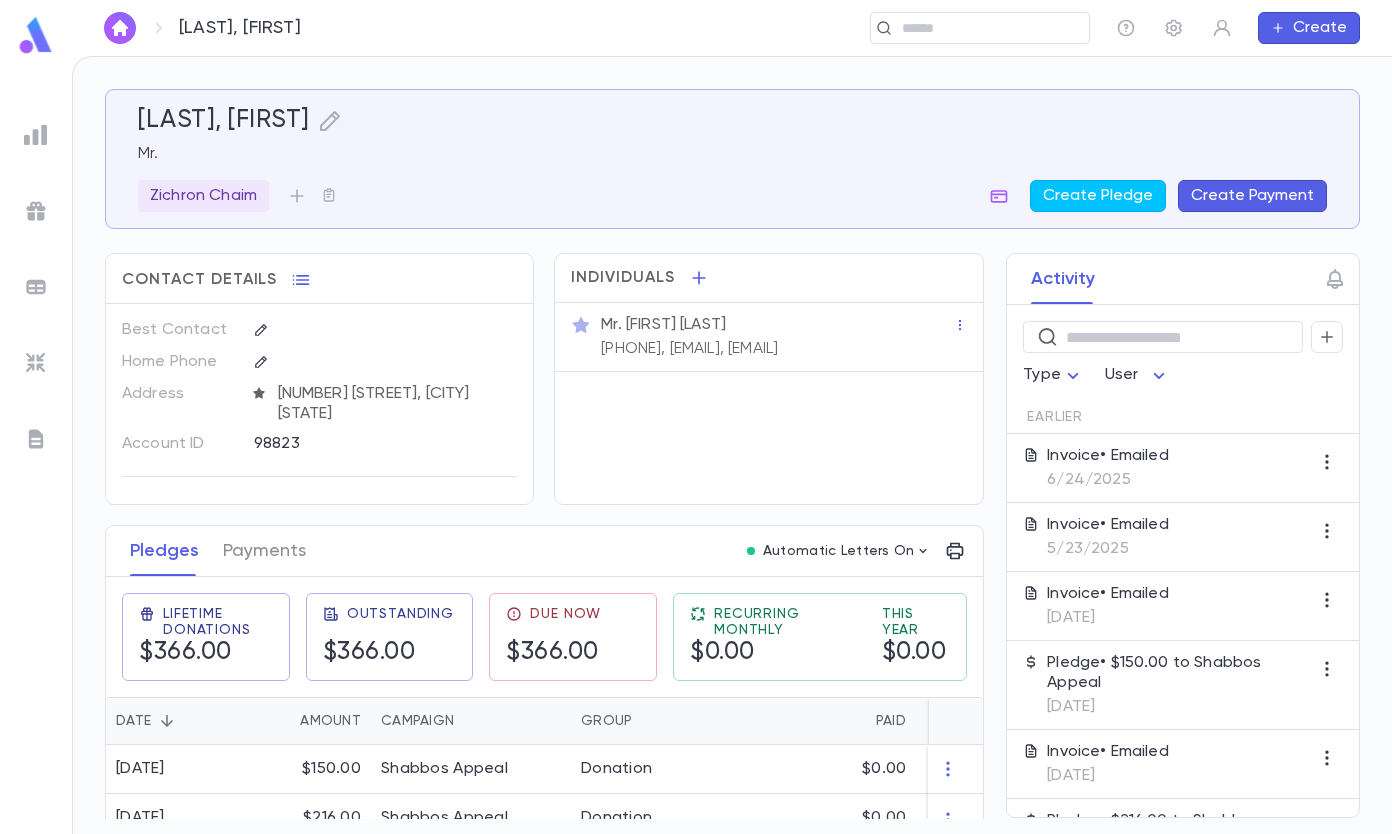 click at bounding box center (973, 28) 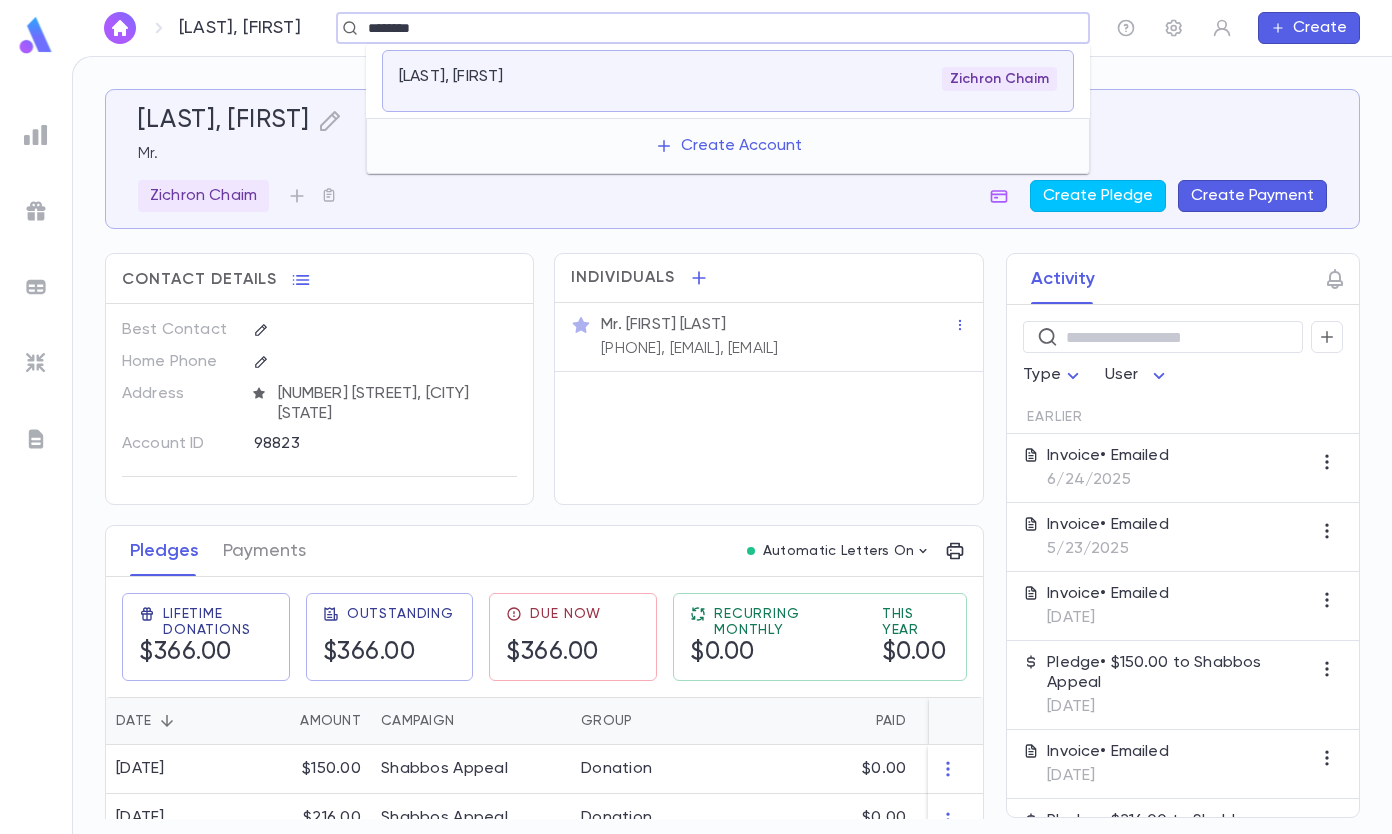 click on "[LAST], [FIRST] Zichron Chaim" at bounding box center (728, 81) 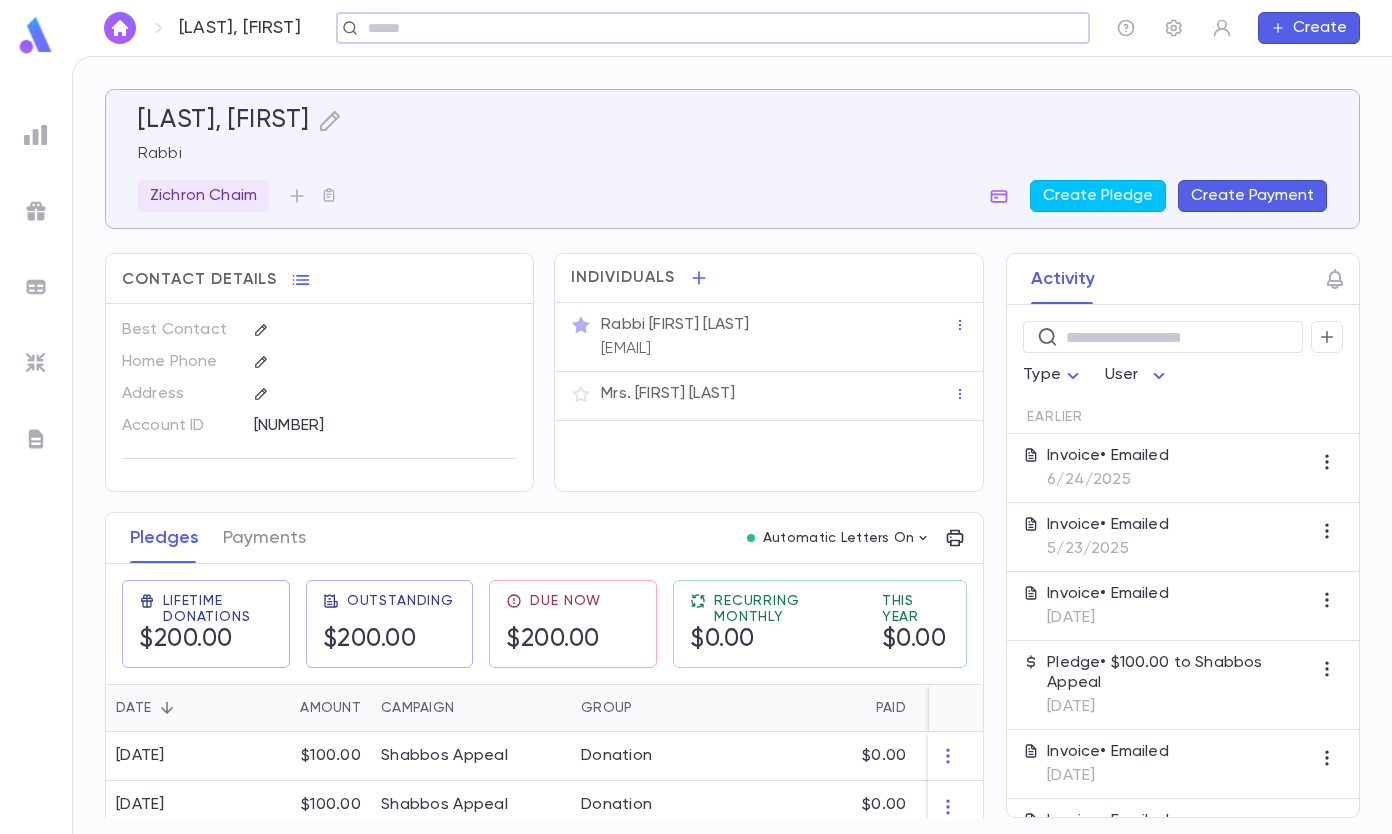 click on "Invoice  • Emailed [DATE]" at bounding box center [1108, 468] 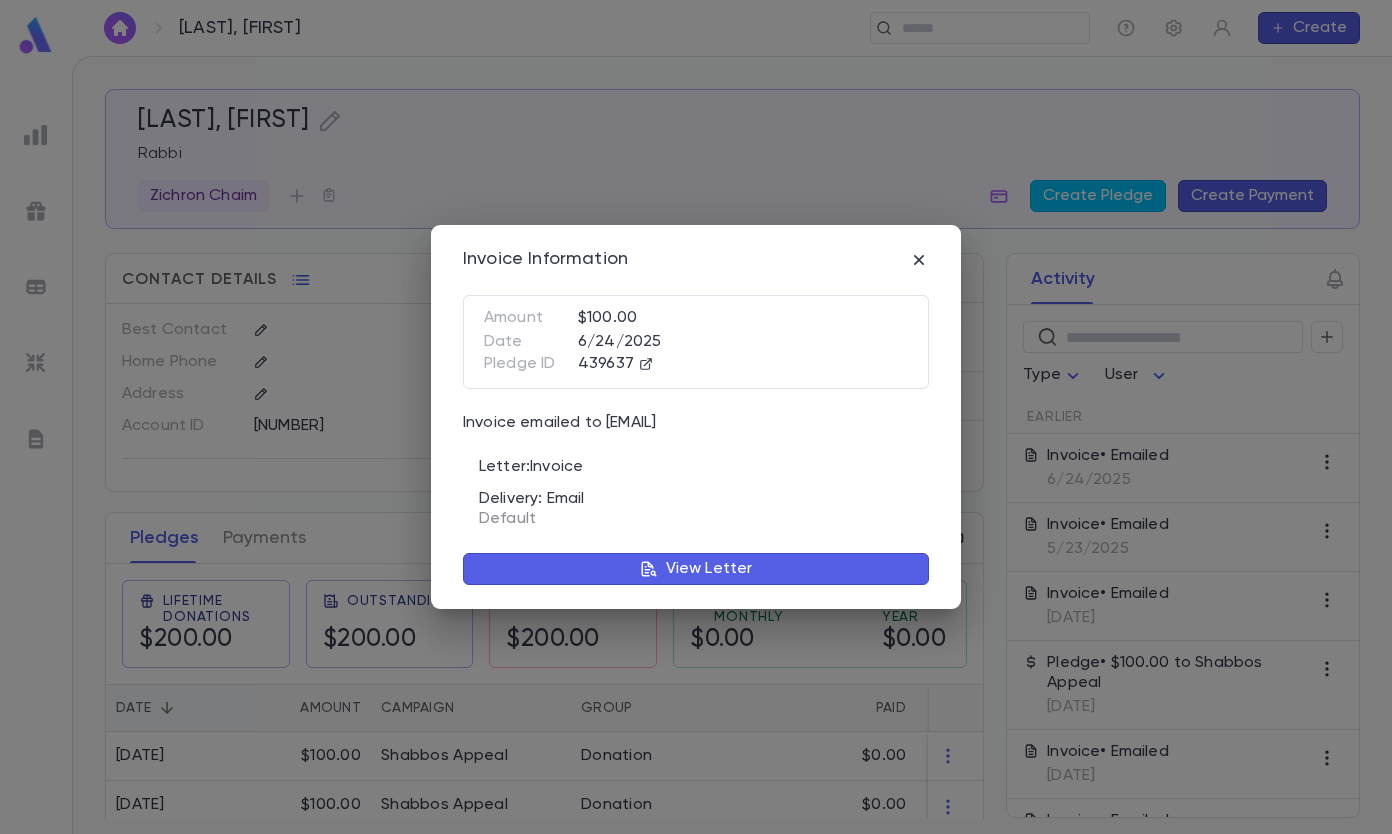 click at bounding box center [649, 569] 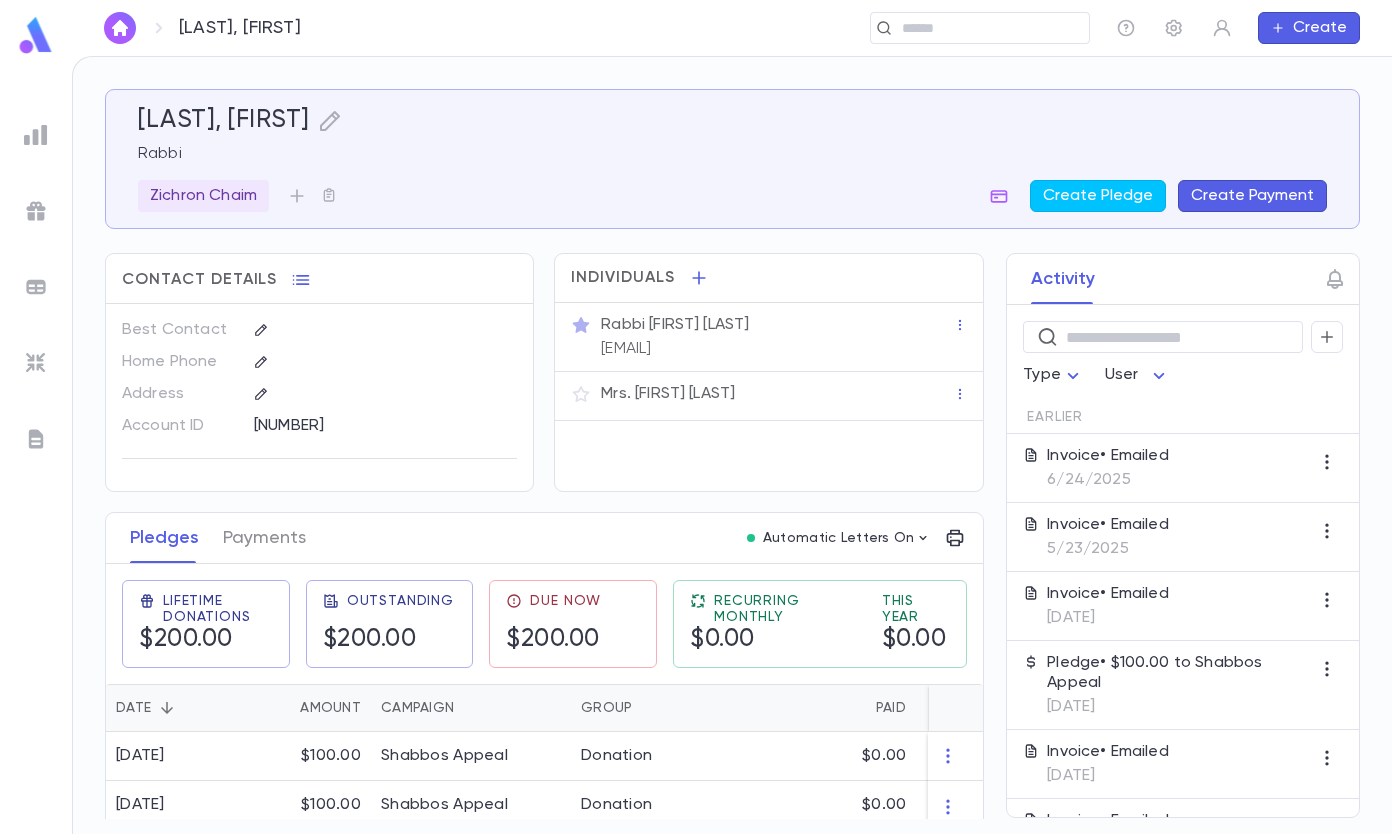 click on "[EMAIL]" at bounding box center (626, 349) 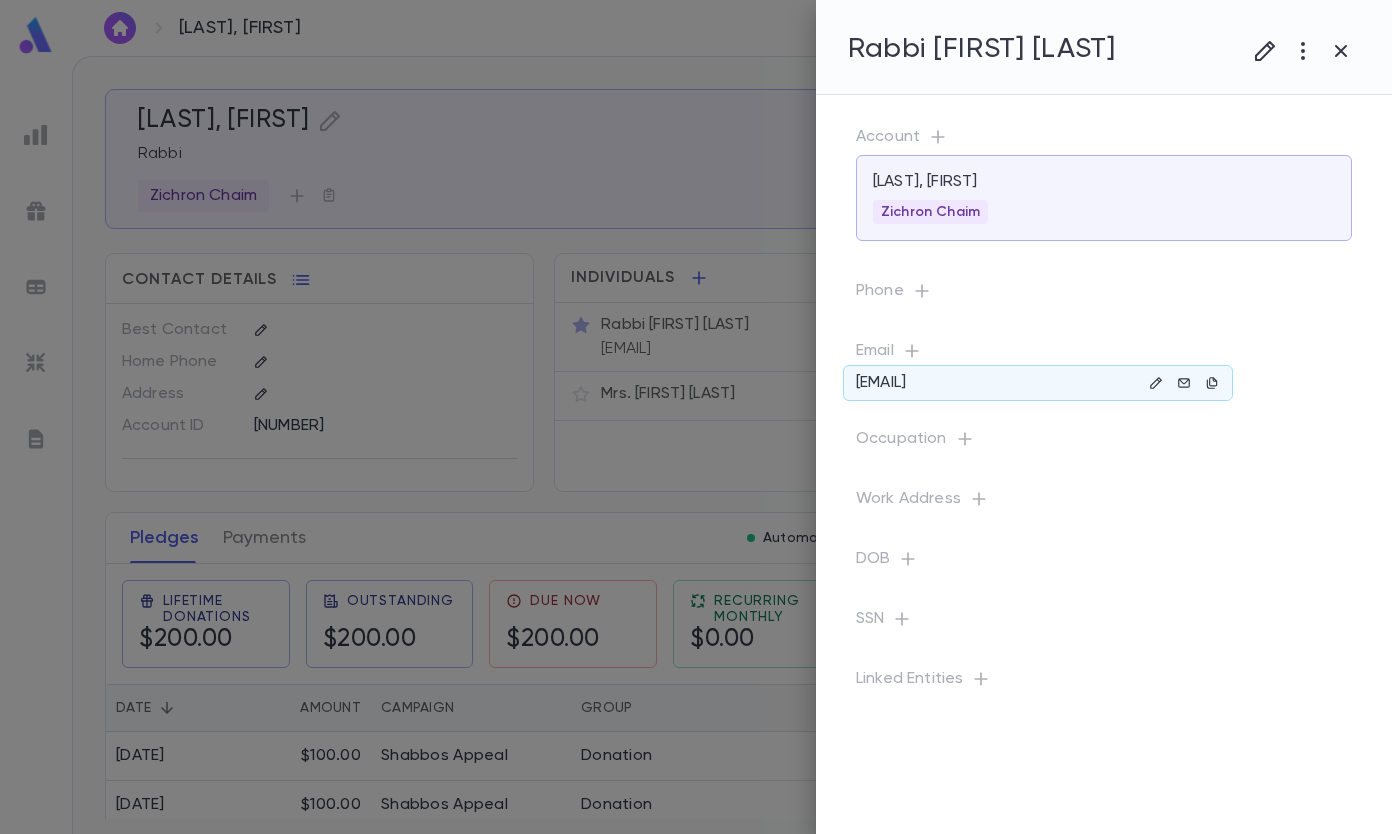 click at bounding box center [1156, 383] 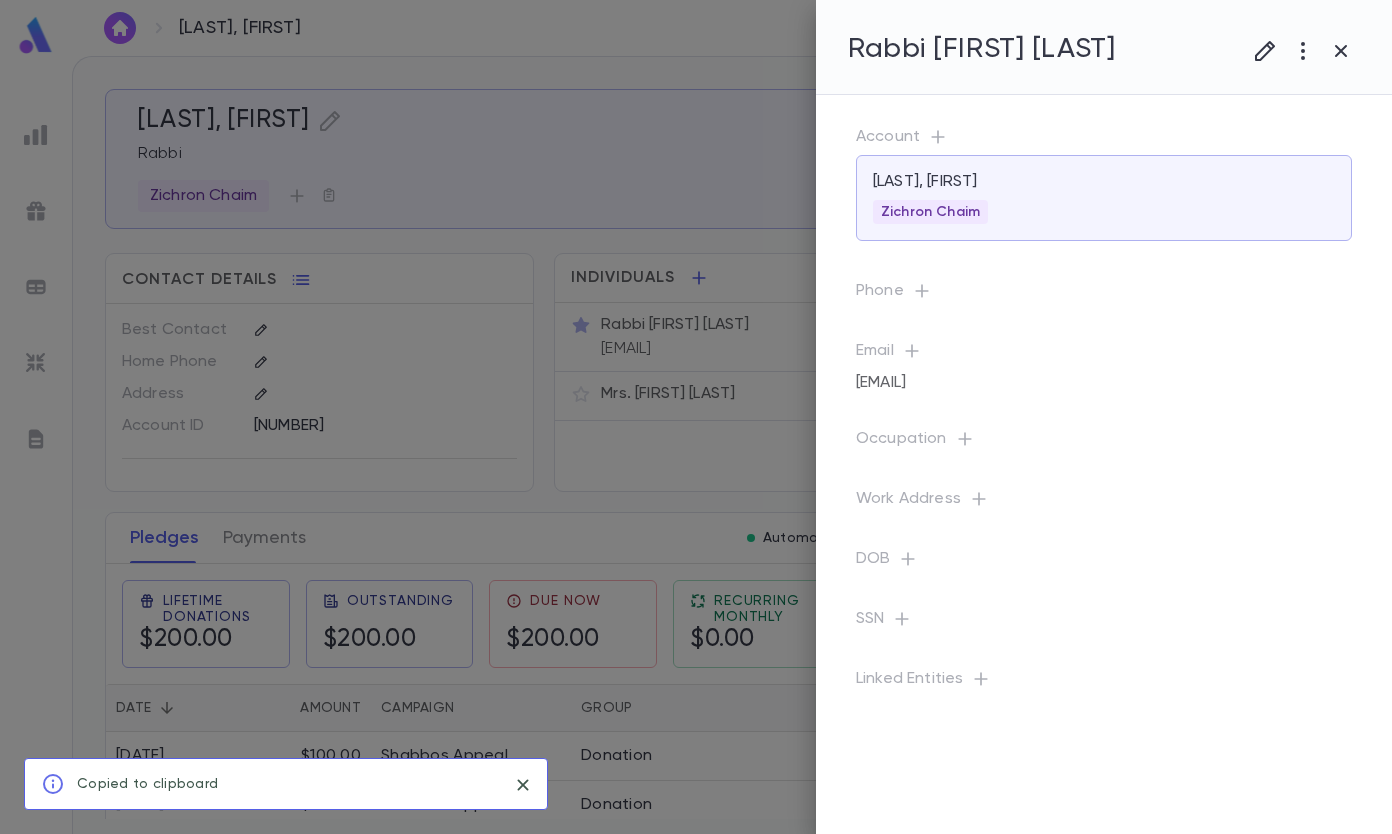 drag, startPoint x: 1352, startPoint y: 58, endPoint x: 1287, endPoint y: 33, distance: 69.641945 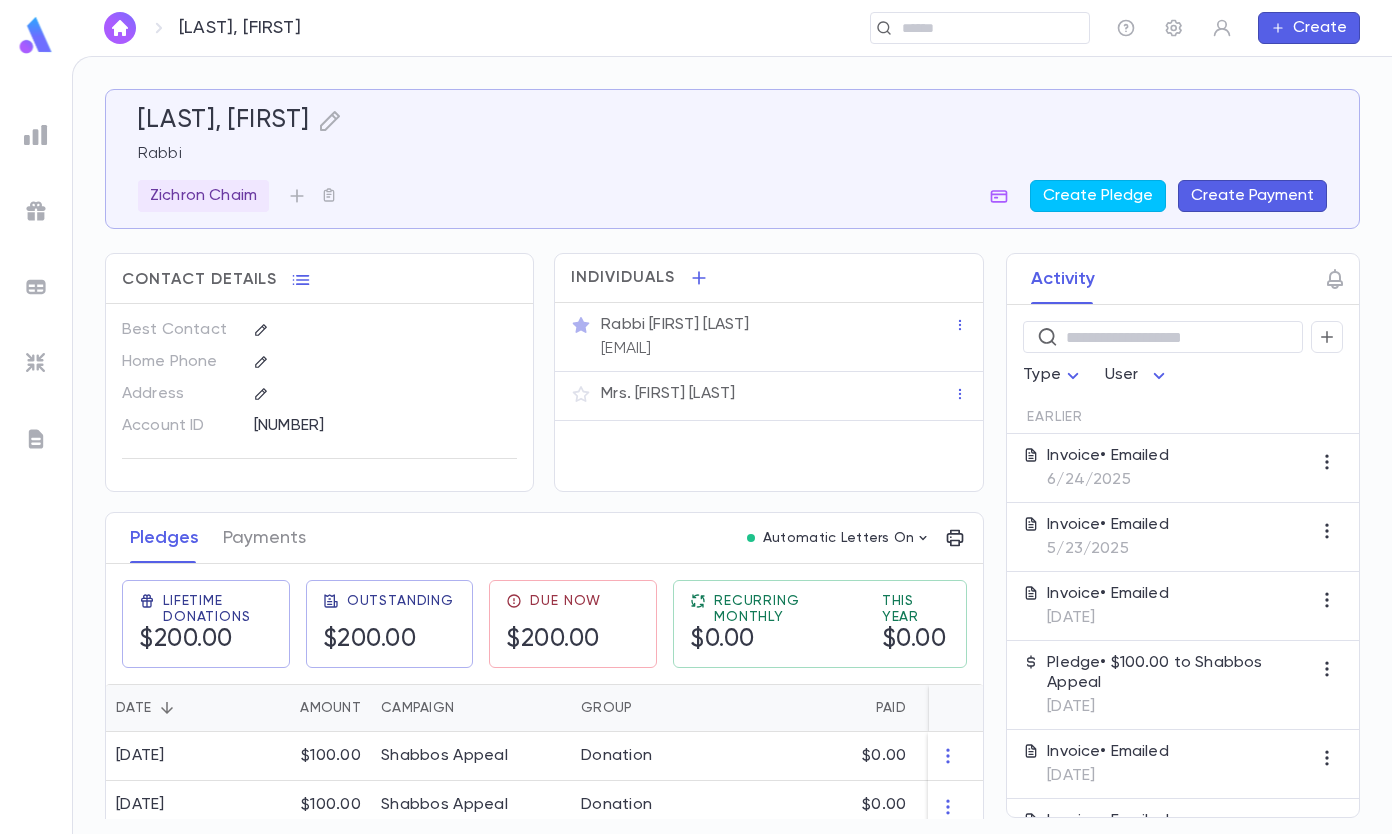 click at bounding box center [973, 28] 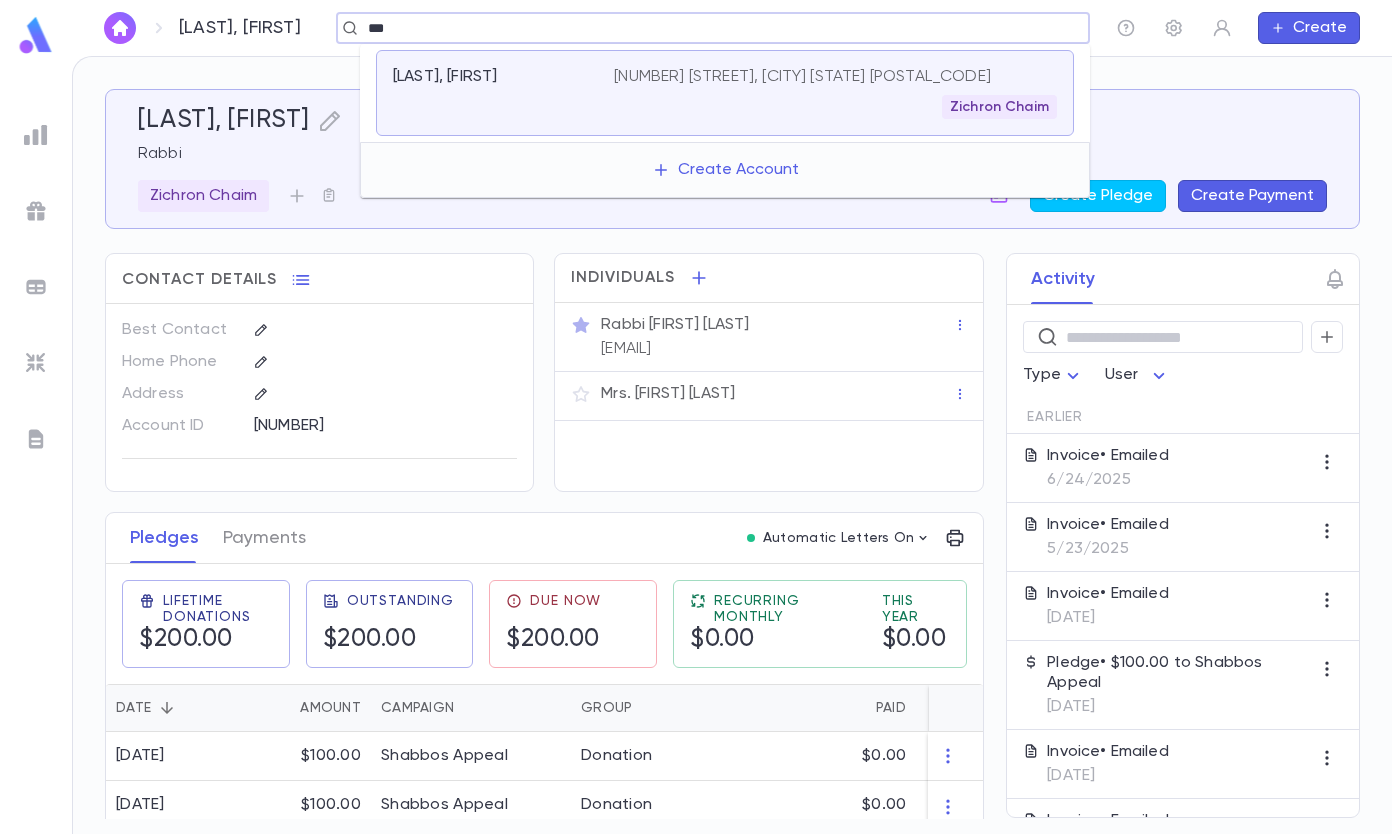 click on "Zichron Chaim" at bounding box center [835, 107] 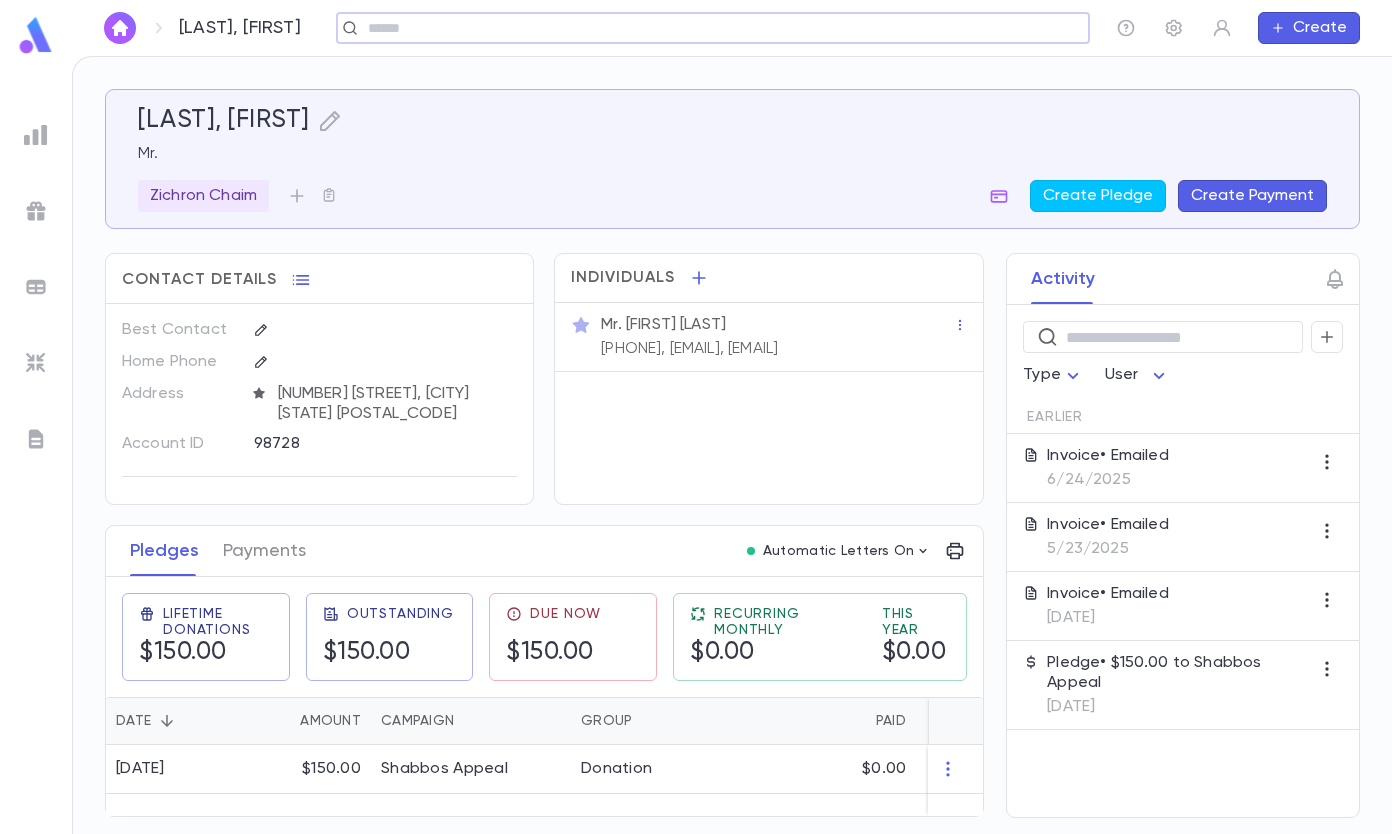 click on "Invoice  • Emailed" at bounding box center [1108, 456] 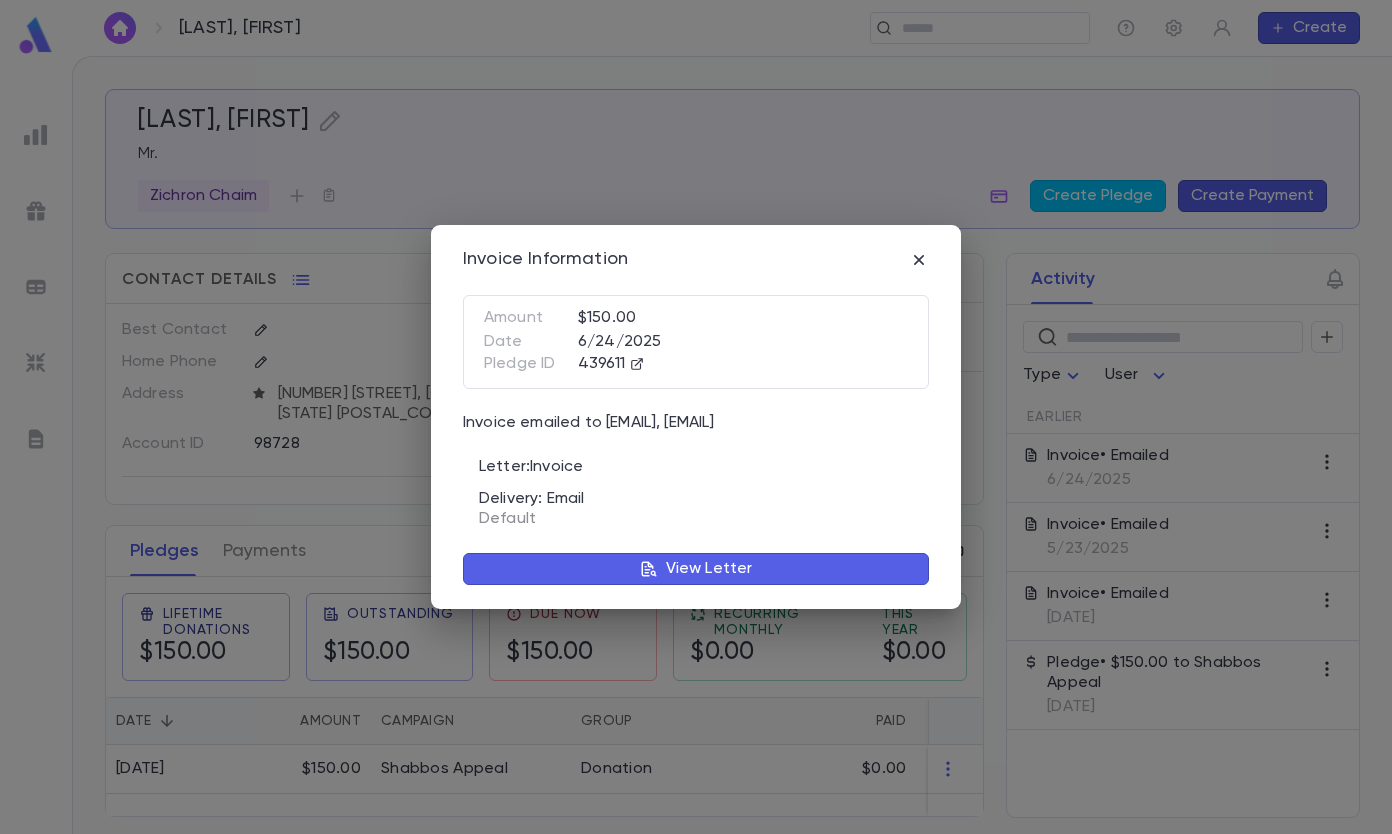 click on "View Letter" at bounding box center (696, 569) 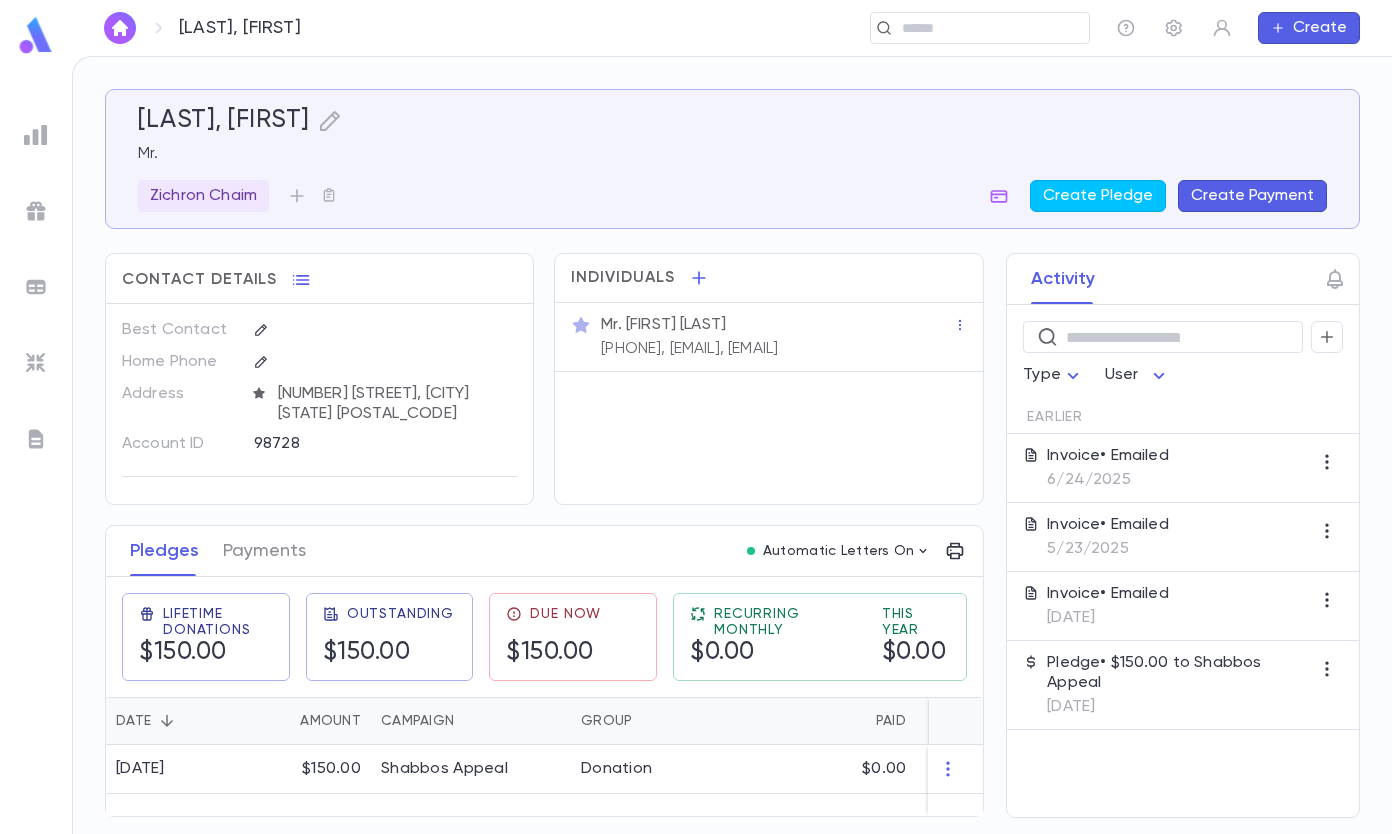 click on "Mr. [FIRST] [LAST] [PHONE], [EMAIL], [EMAIL]" at bounding box center (768, 337) 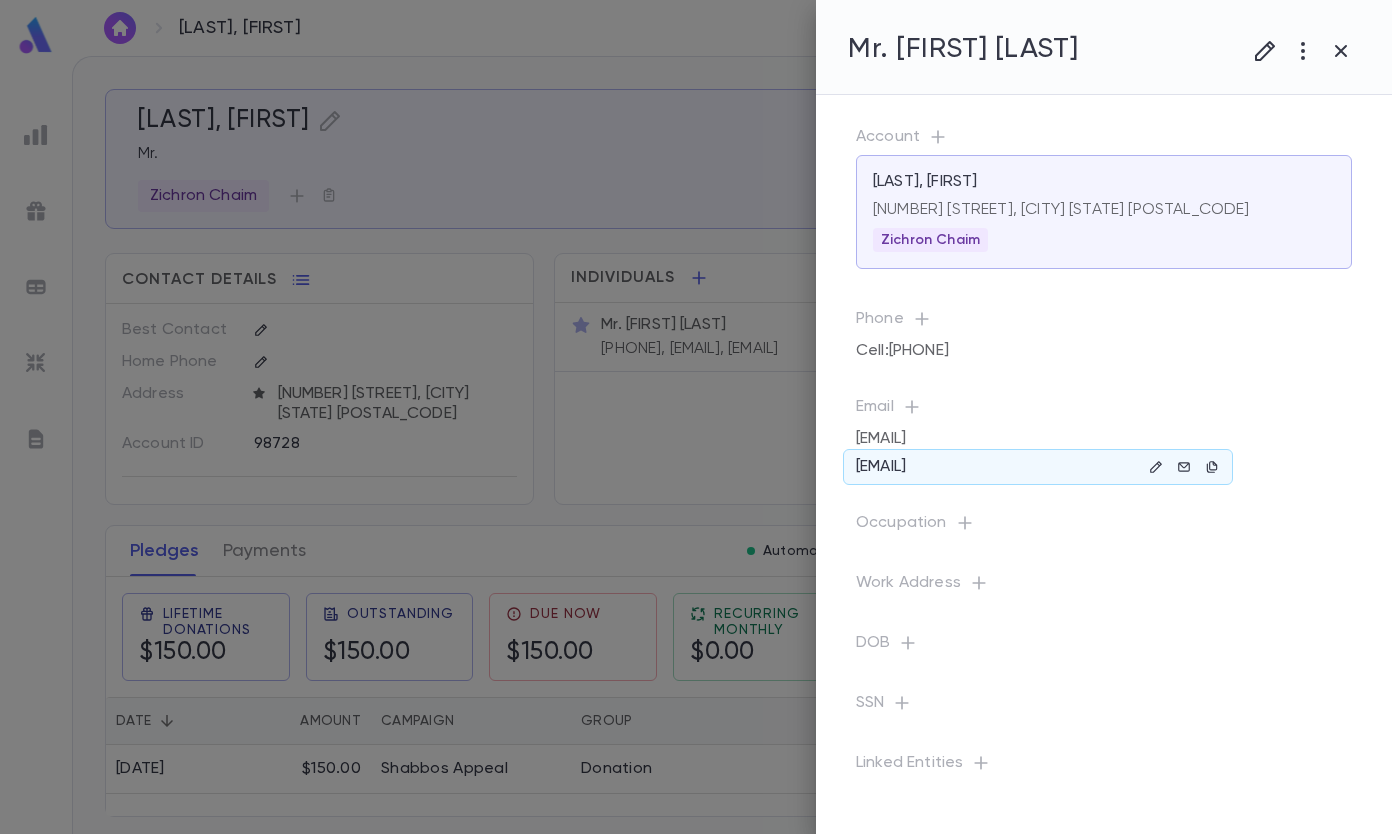 click at bounding box center [1155, 466] 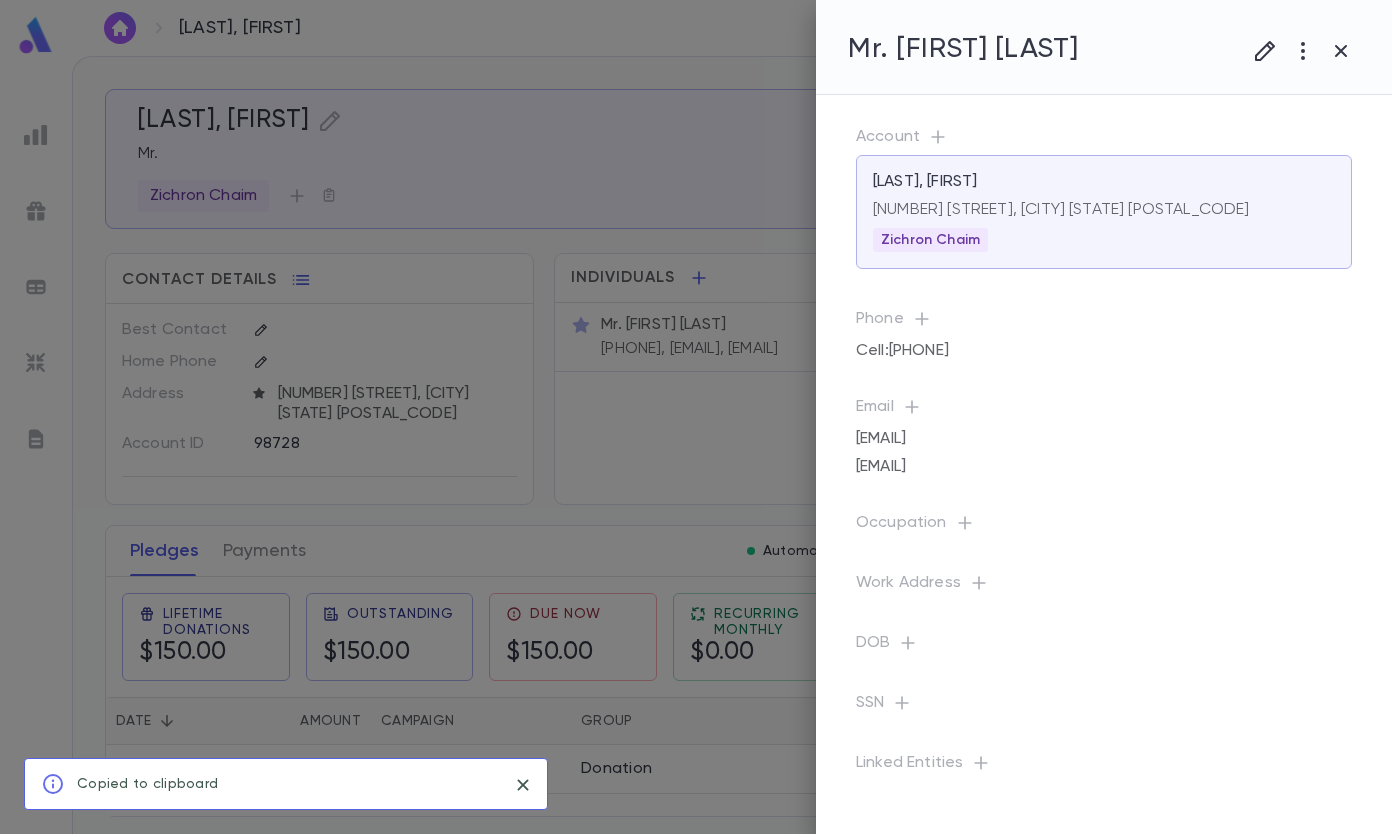 drag, startPoint x: 1334, startPoint y: 52, endPoint x: 1248, endPoint y: 62, distance: 86.579445 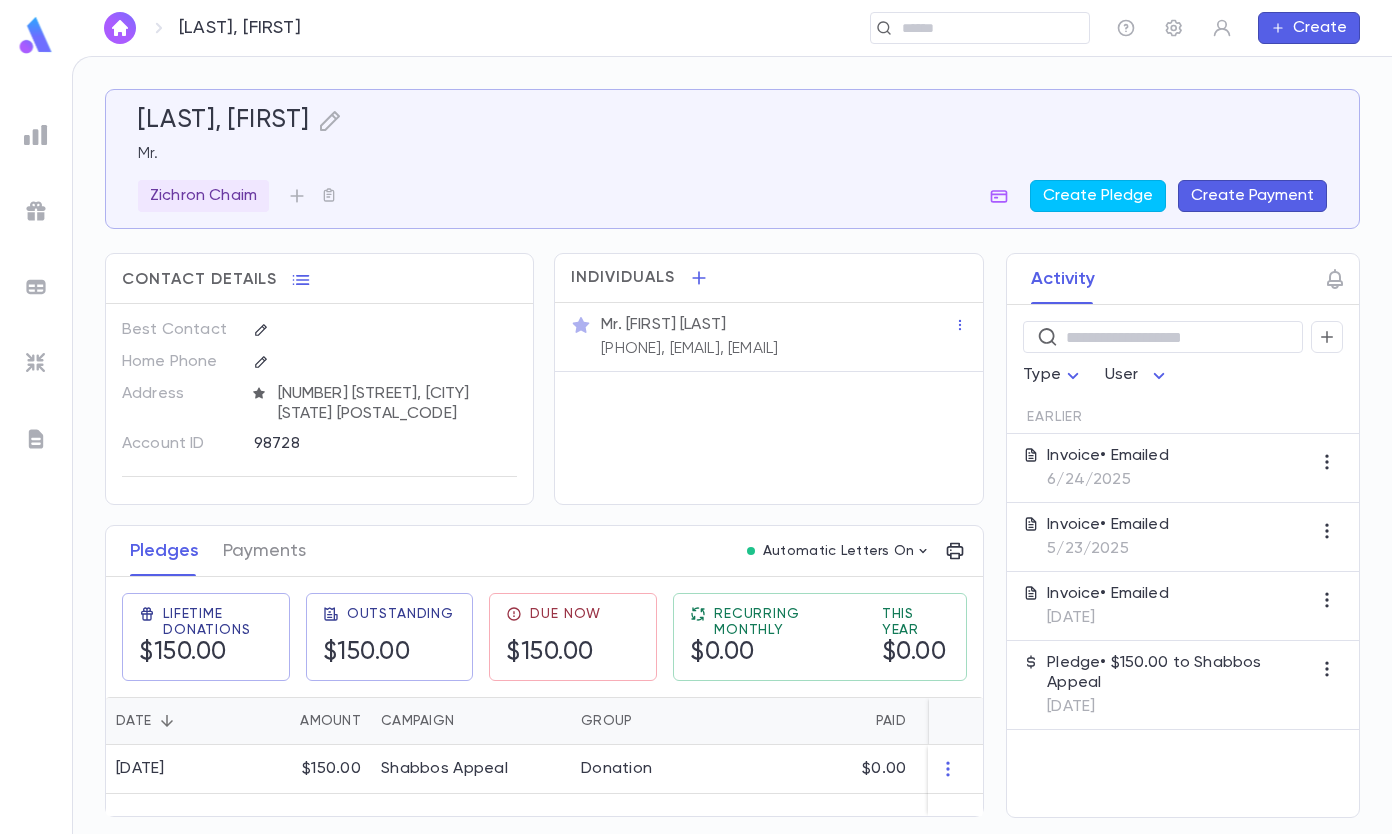 click at bounding box center [973, 28] 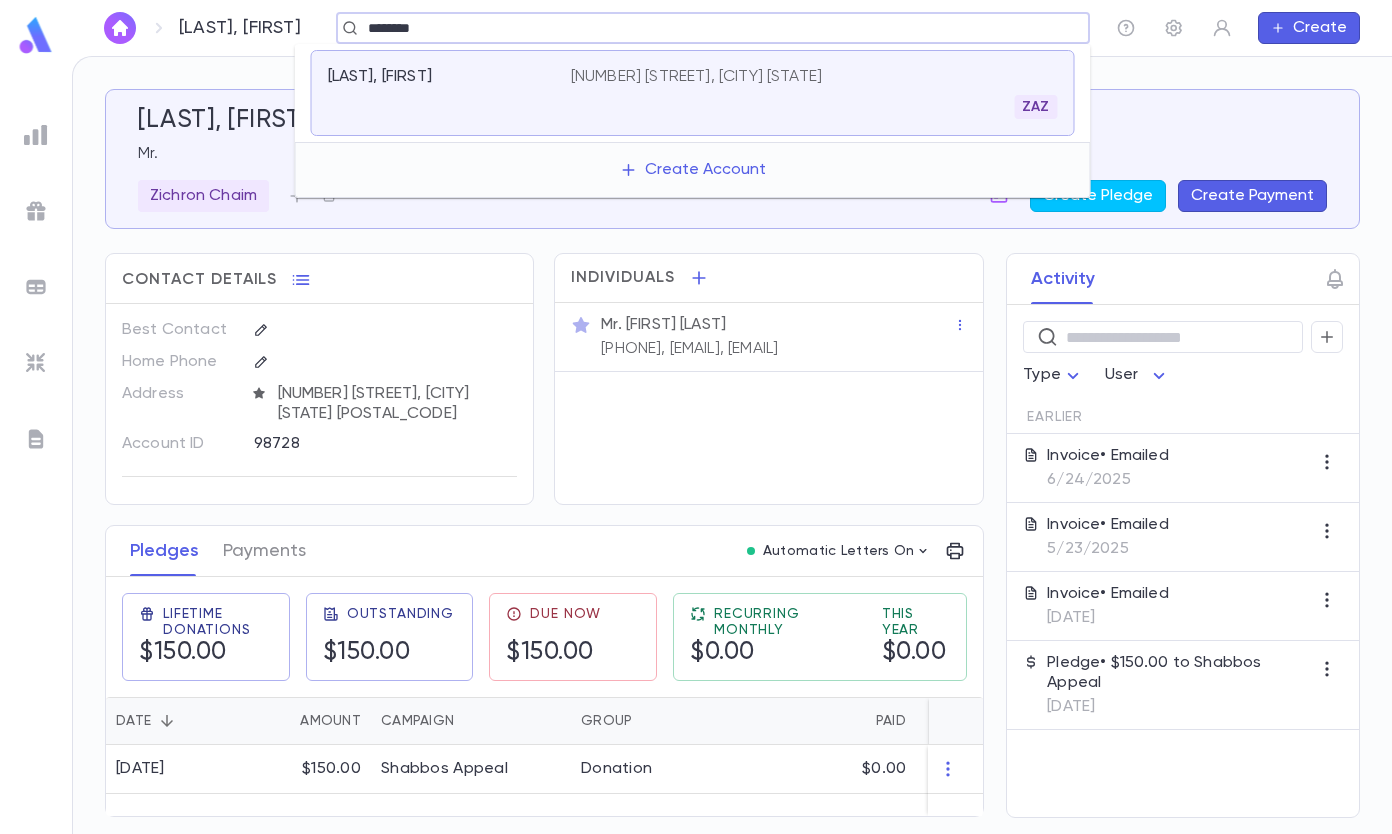 click on "[NUMBER] [STREET], [CITY] [STATE]" at bounding box center (696, 77) 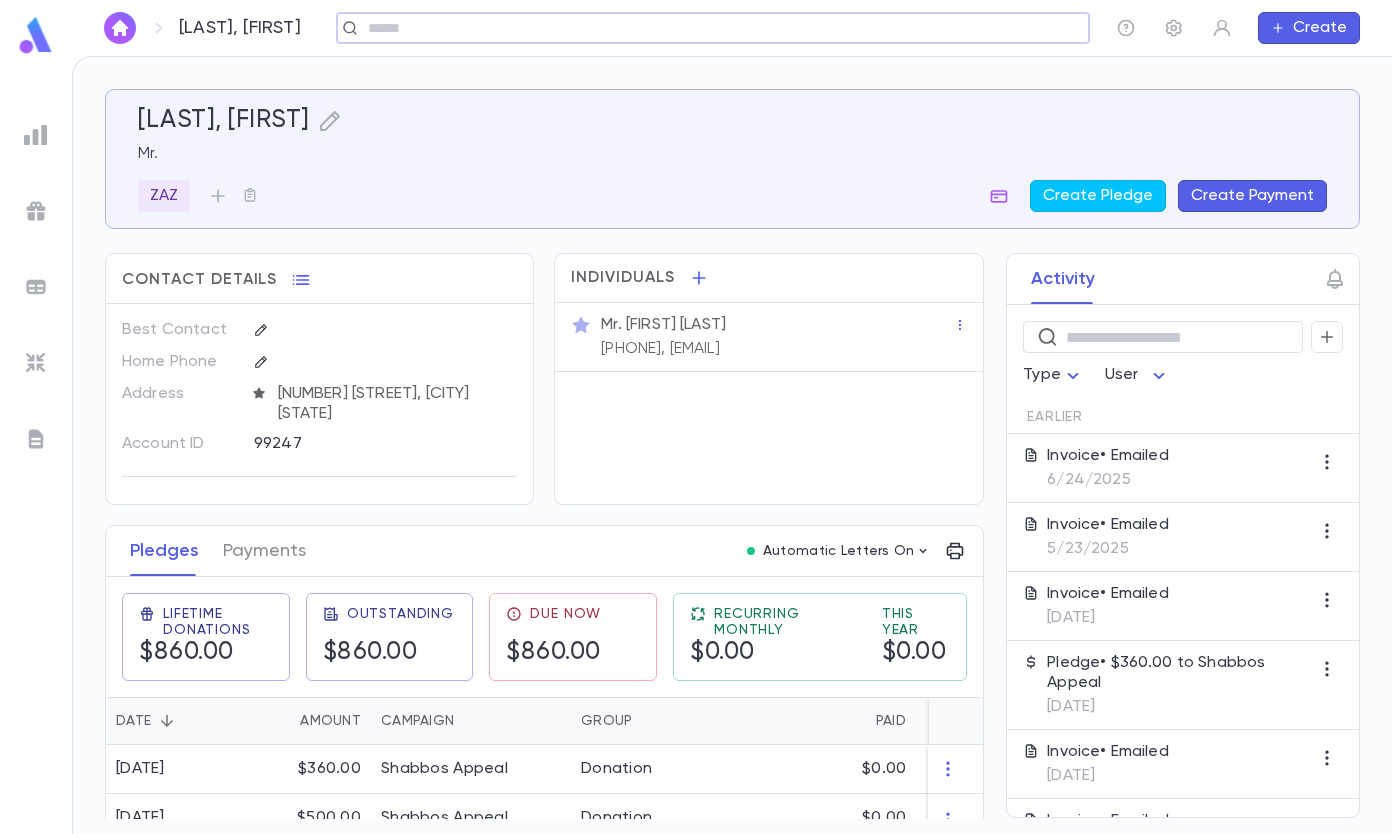 click on "Invoice  • Emailed [DATE]" at bounding box center (1108, 468) 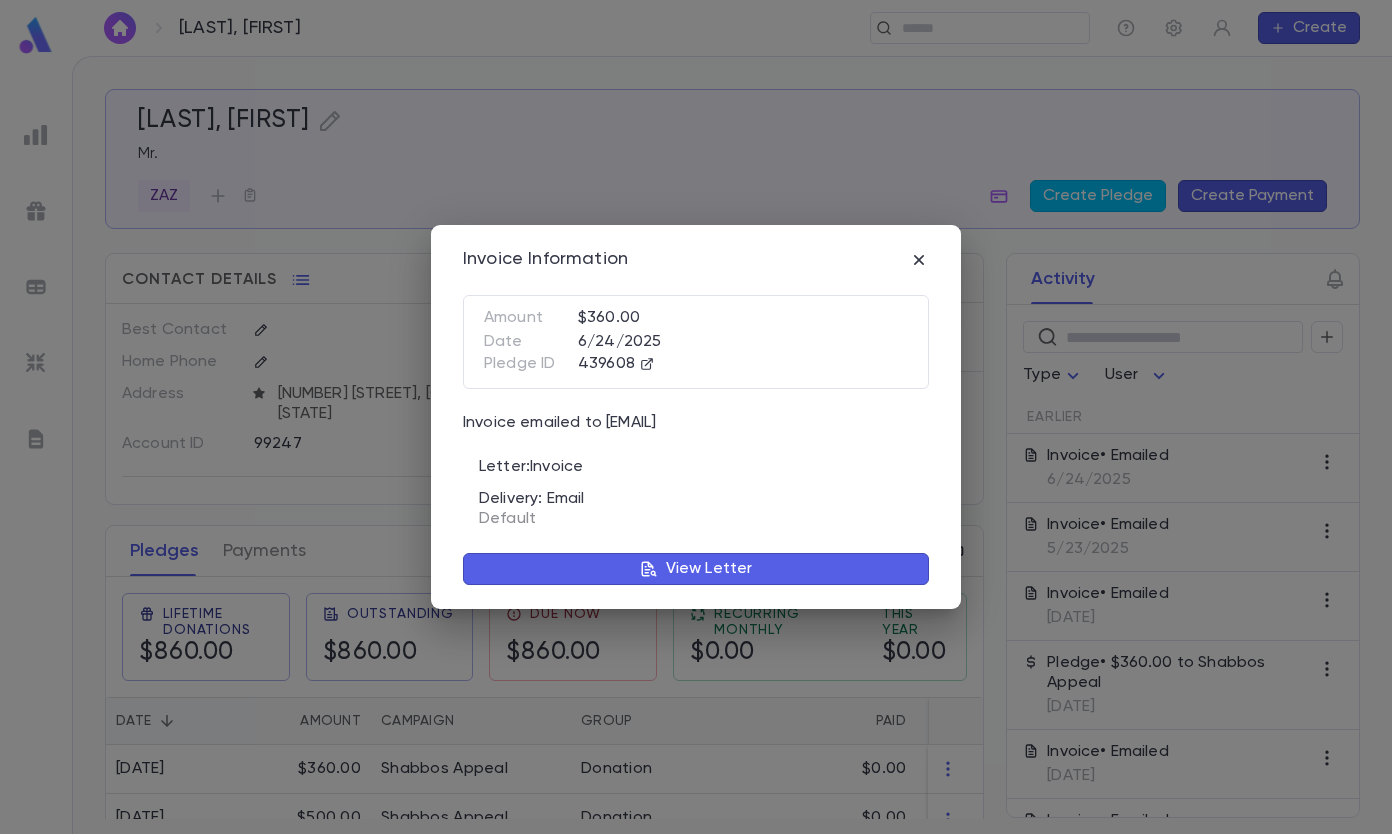 click on "View Letter" at bounding box center (709, 569) 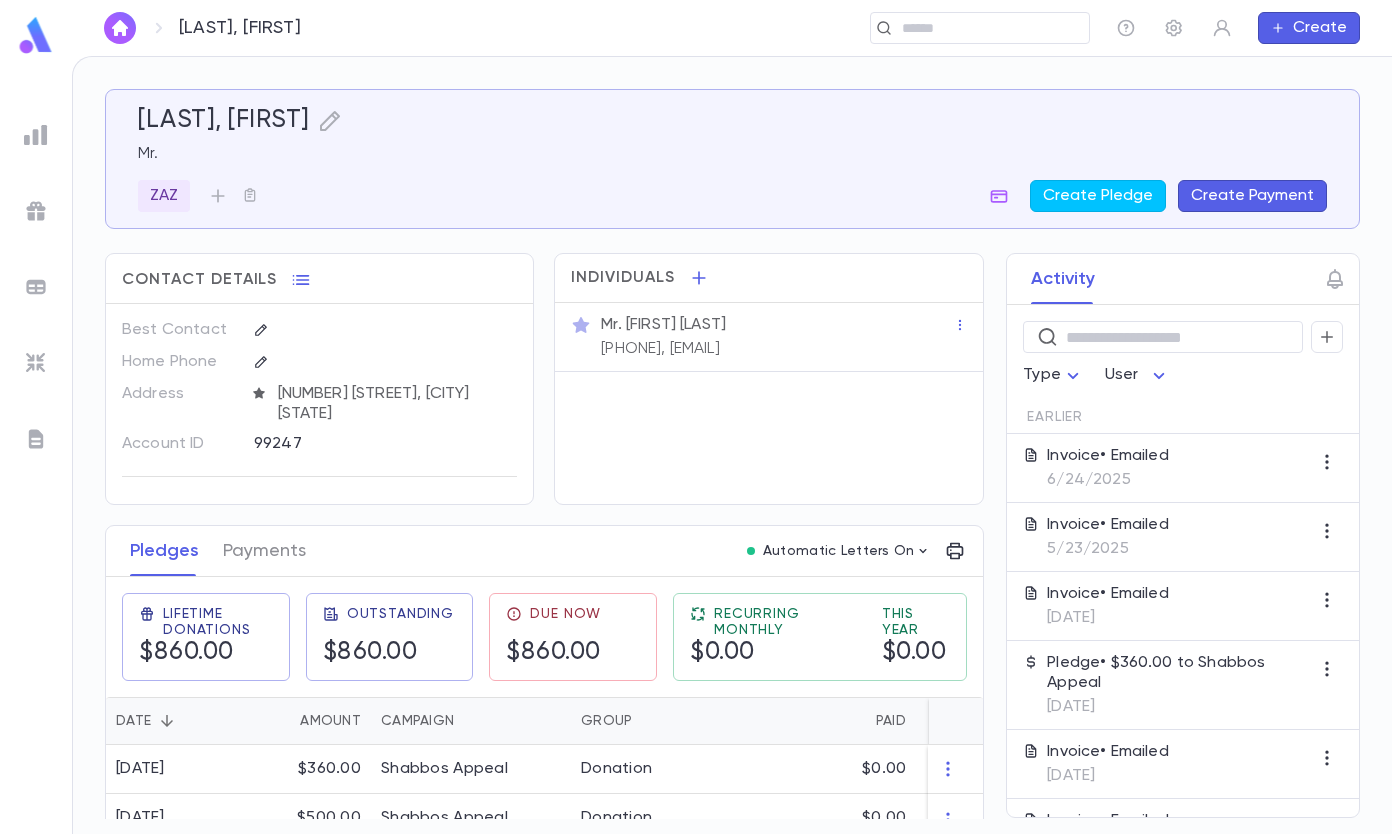 scroll, scrollTop: 0, scrollLeft: 0, axis: both 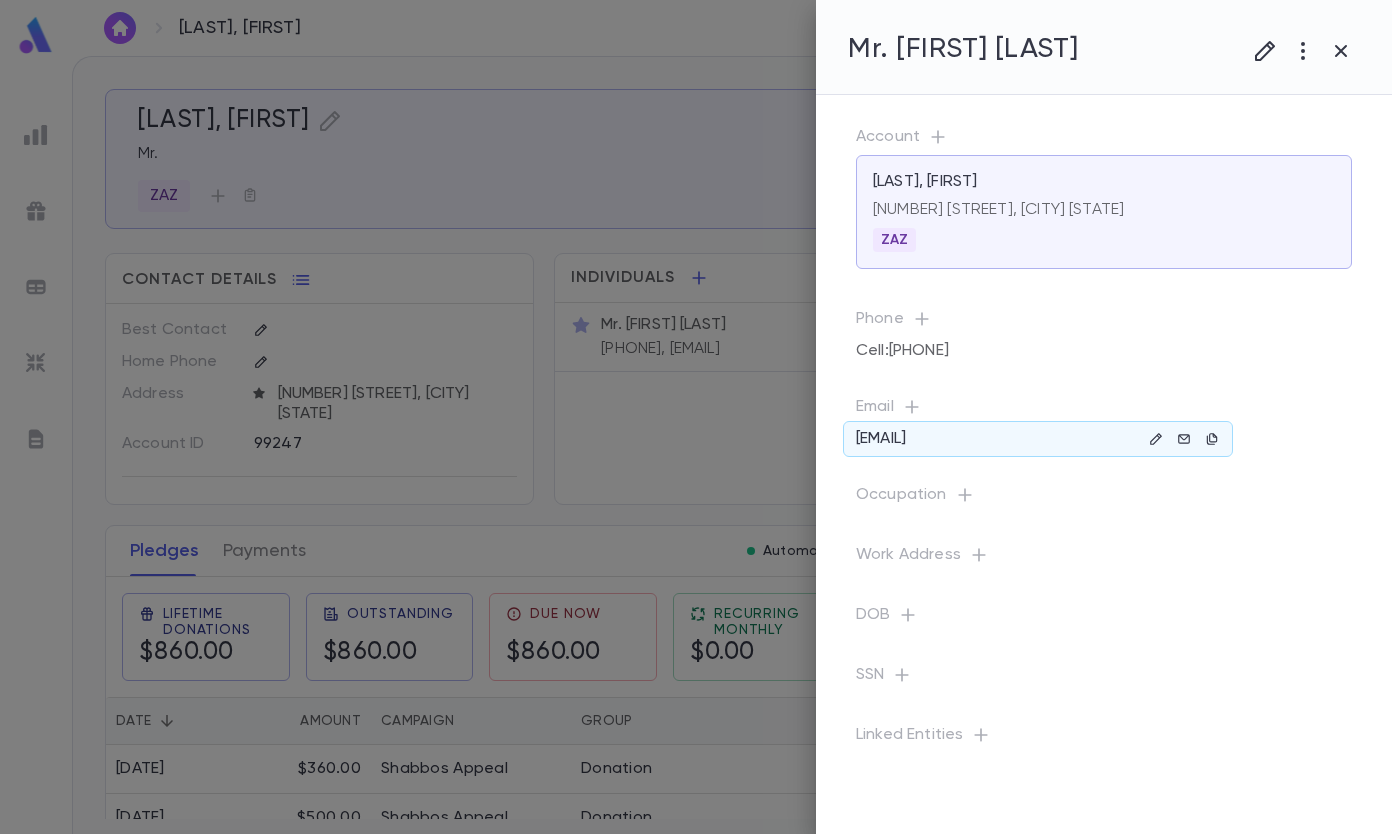 click at bounding box center [1155, 438] 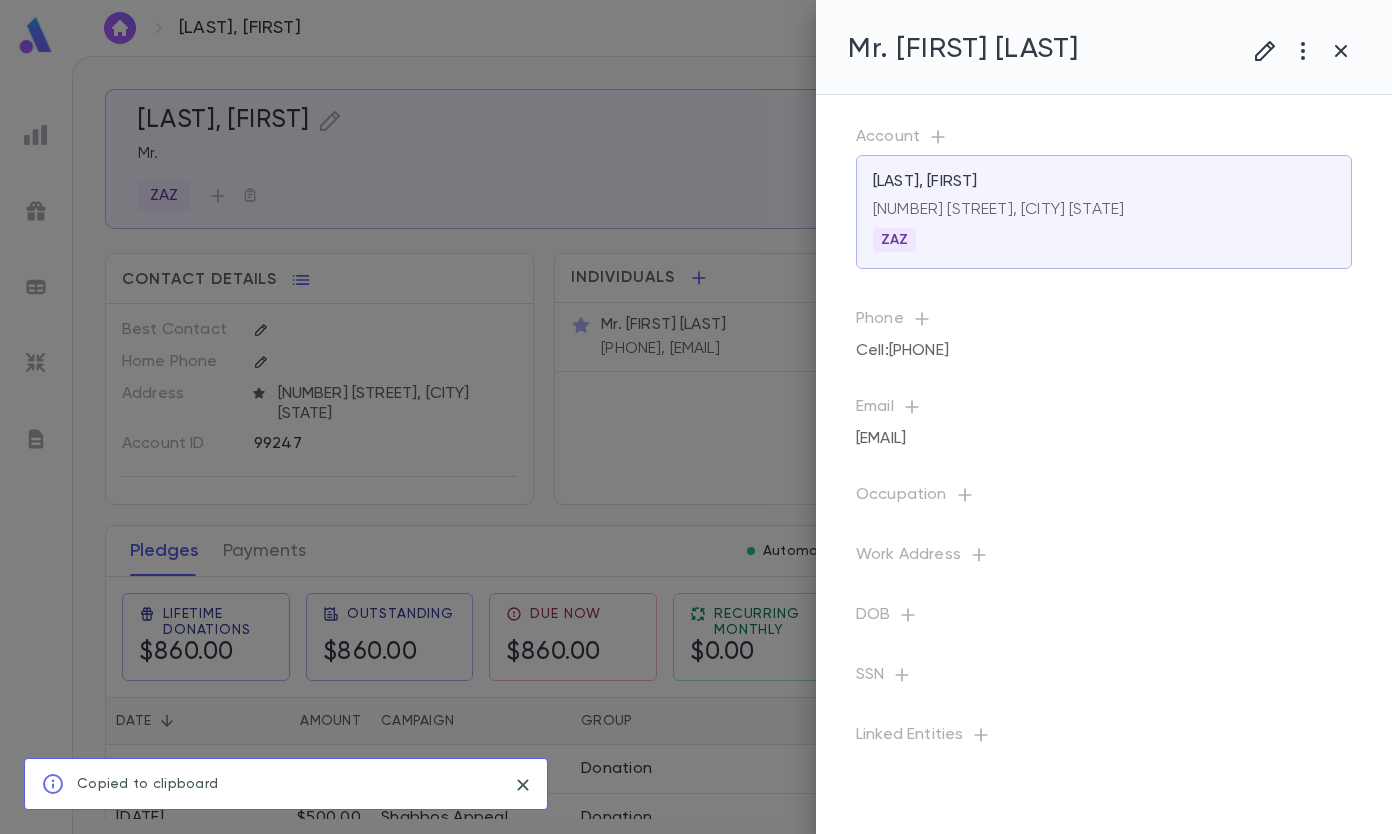 click at bounding box center (1341, 51) 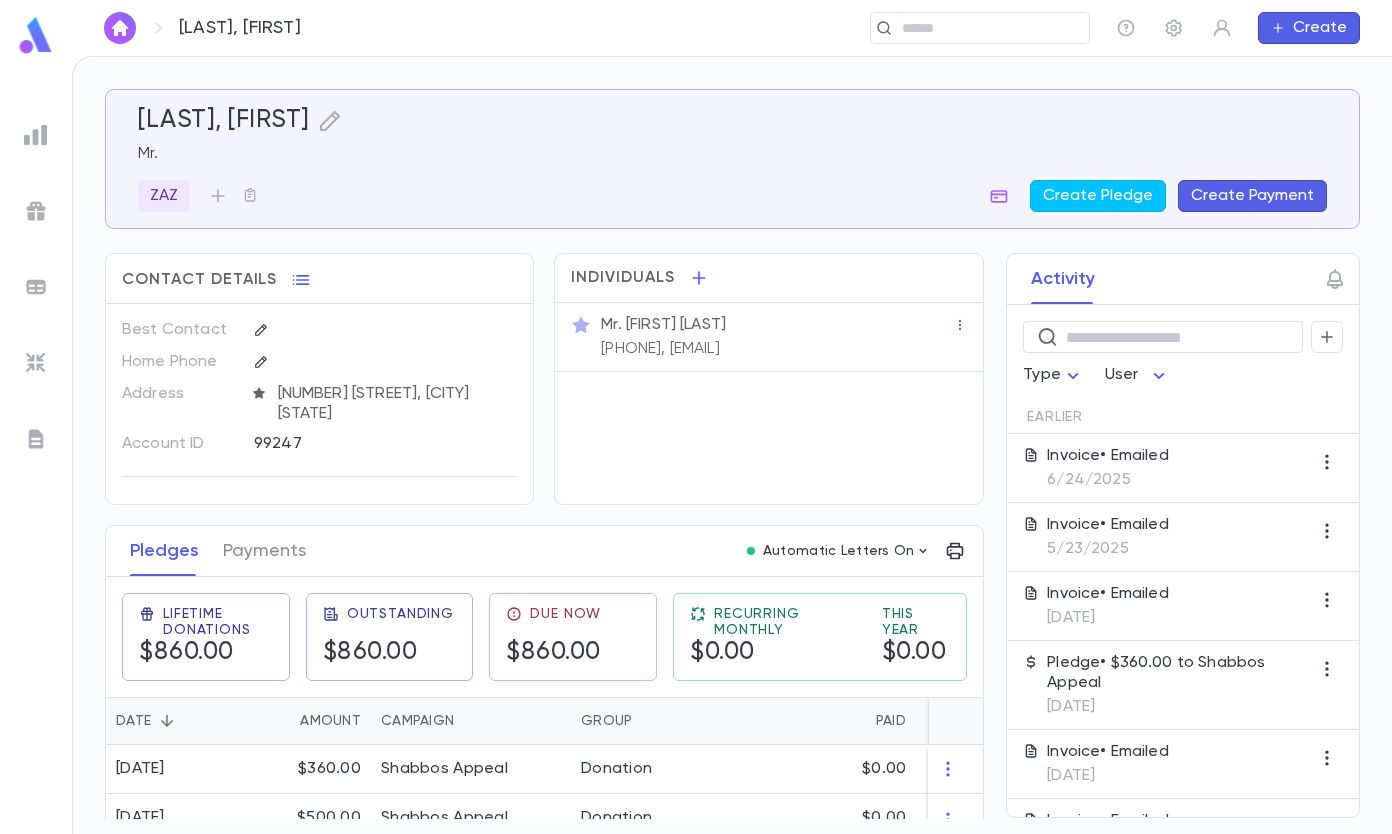 click at bounding box center [973, 28] 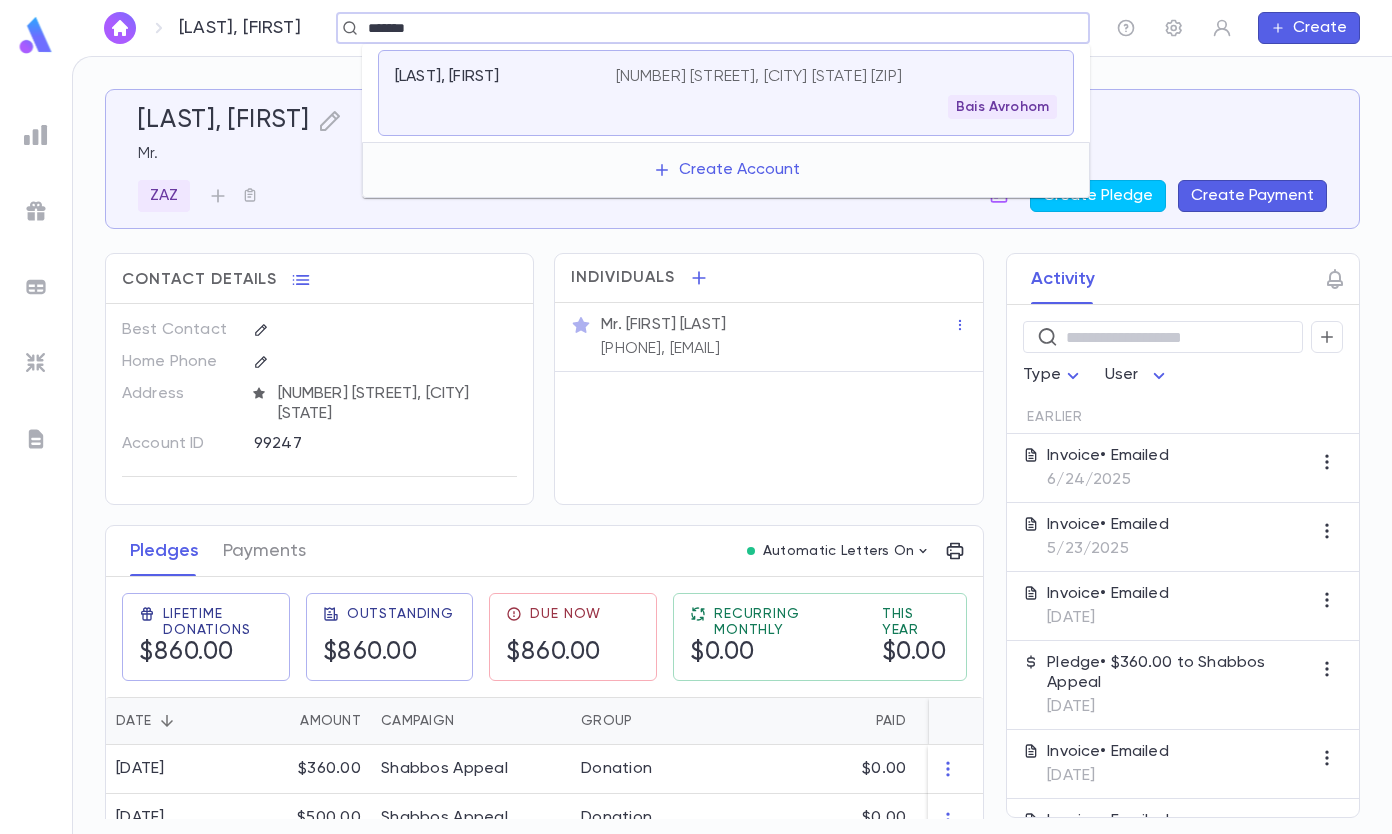 click on "[NUMBER] [STREET], [CITY] [STATE] [ZIP]" at bounding box center (759, 77) 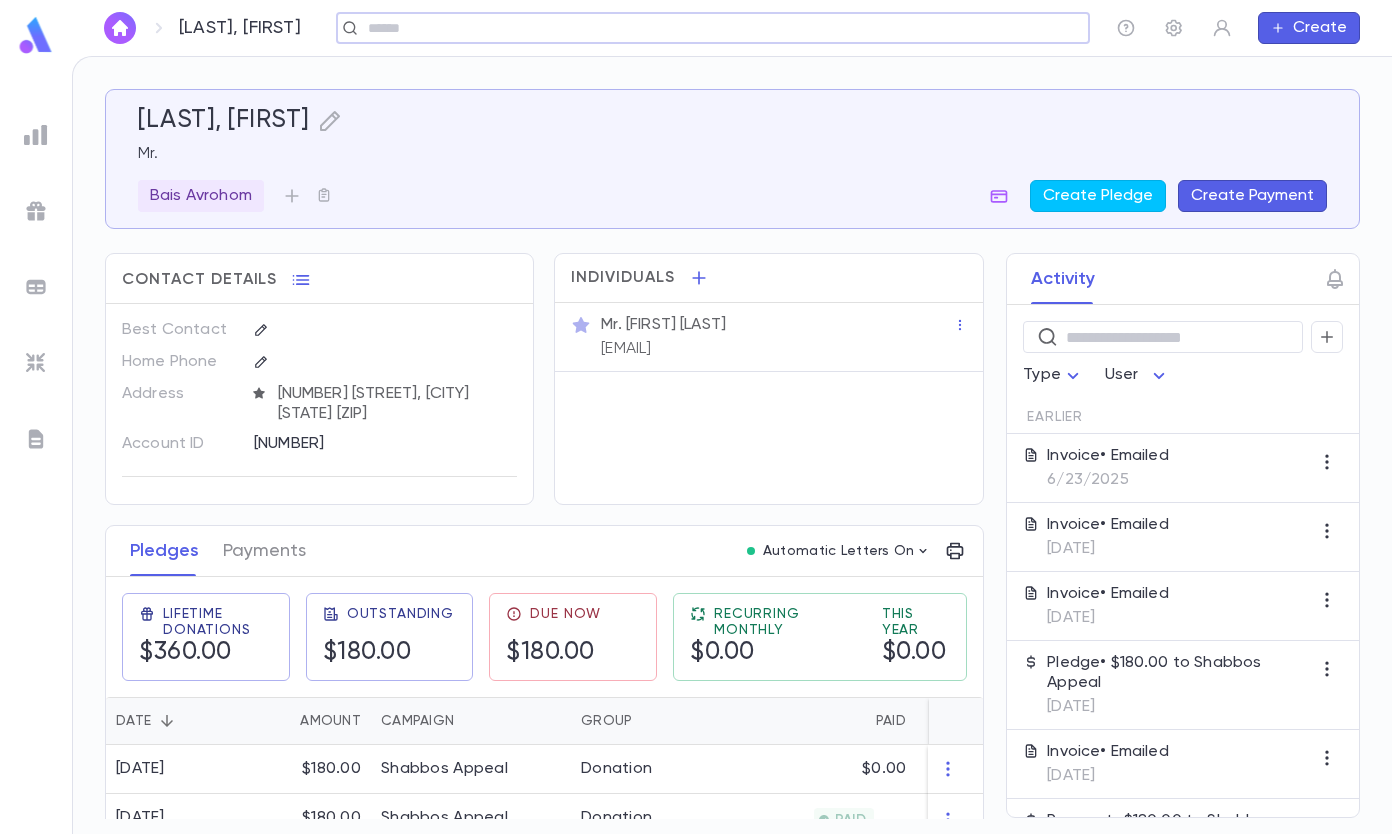 click on "6/23/2025" at bounding box center [1108, 480] 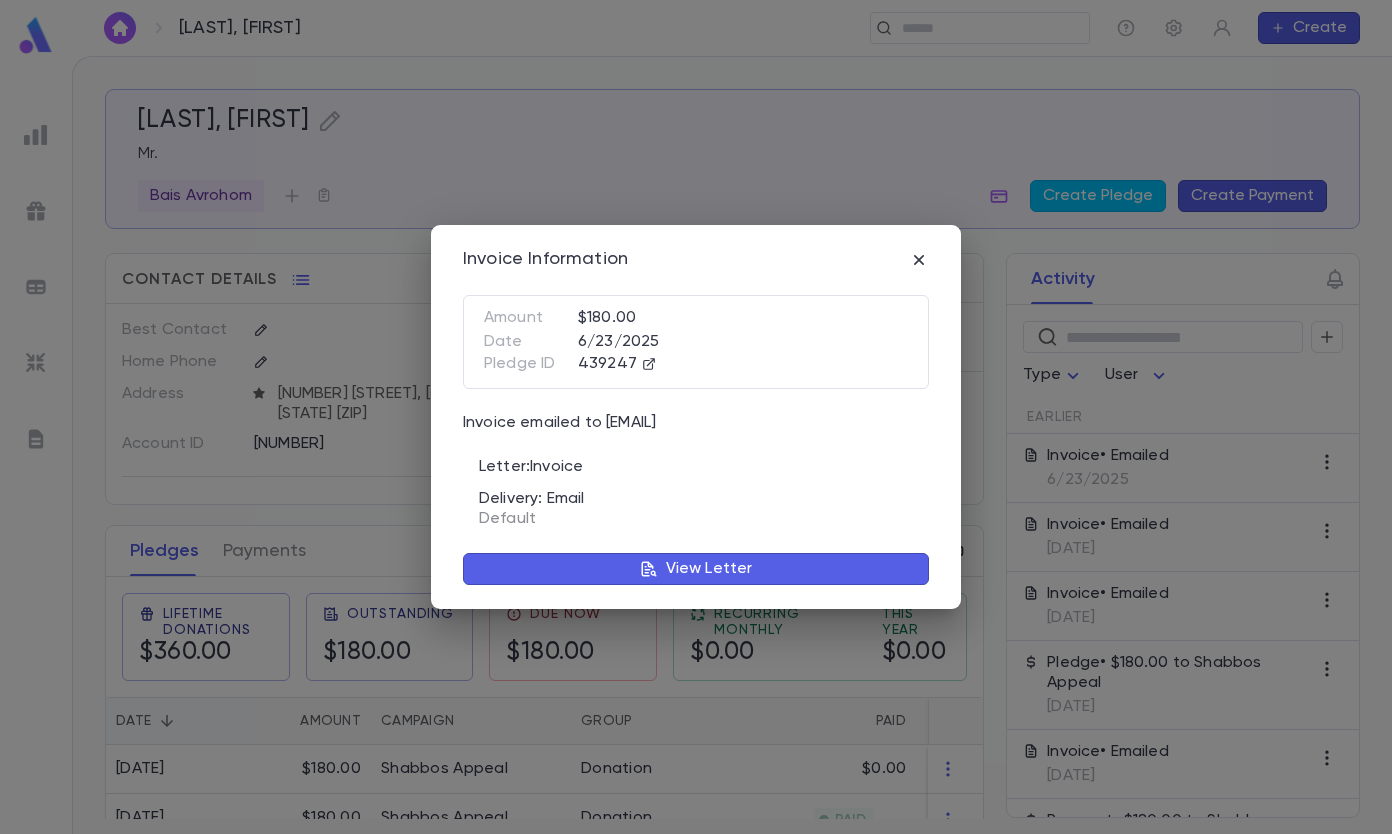 click on "View Letter" at bounding box center (709, 569) 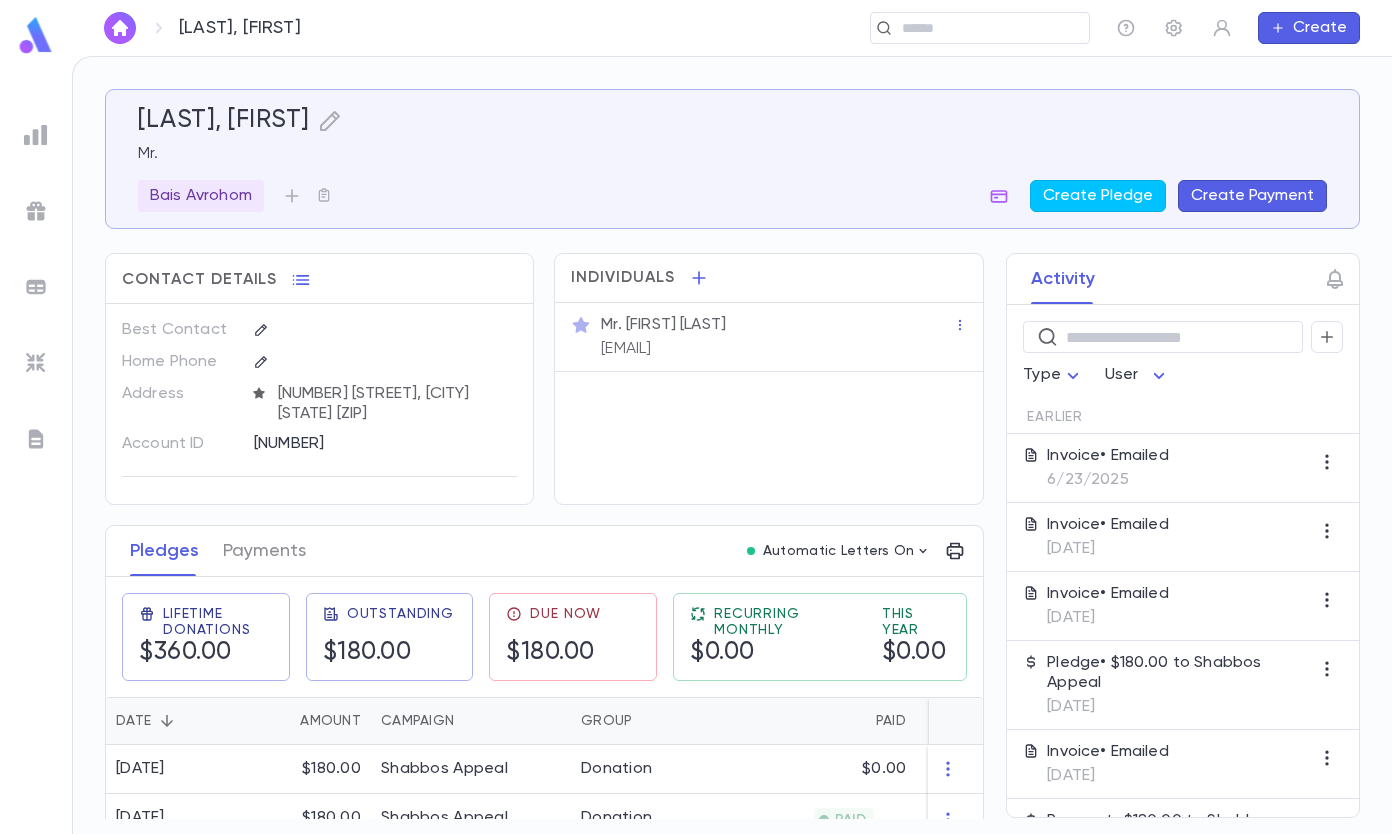 click on "[EMAIL]" at bounding box center (626, 349) 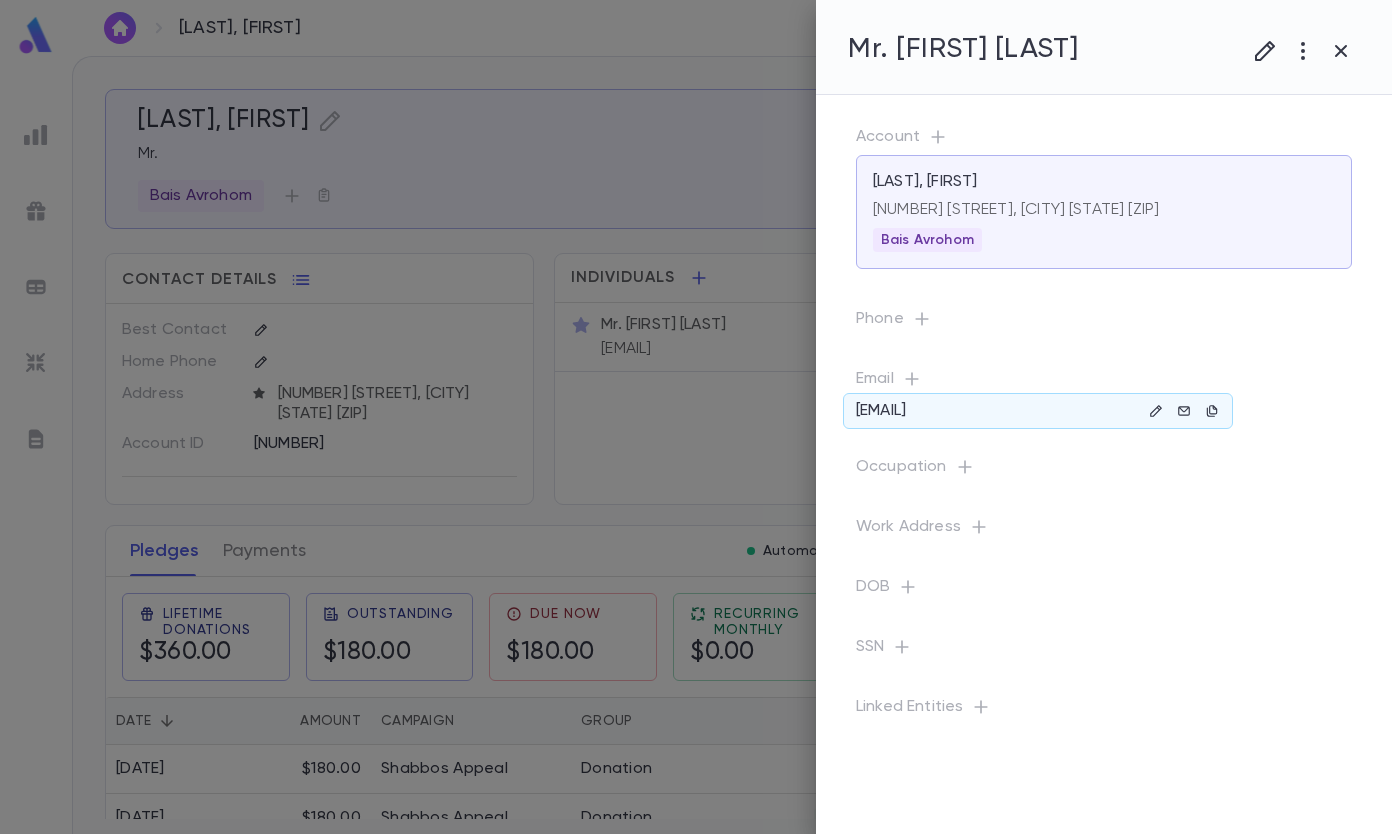 click at bounding box center (1155, 410) 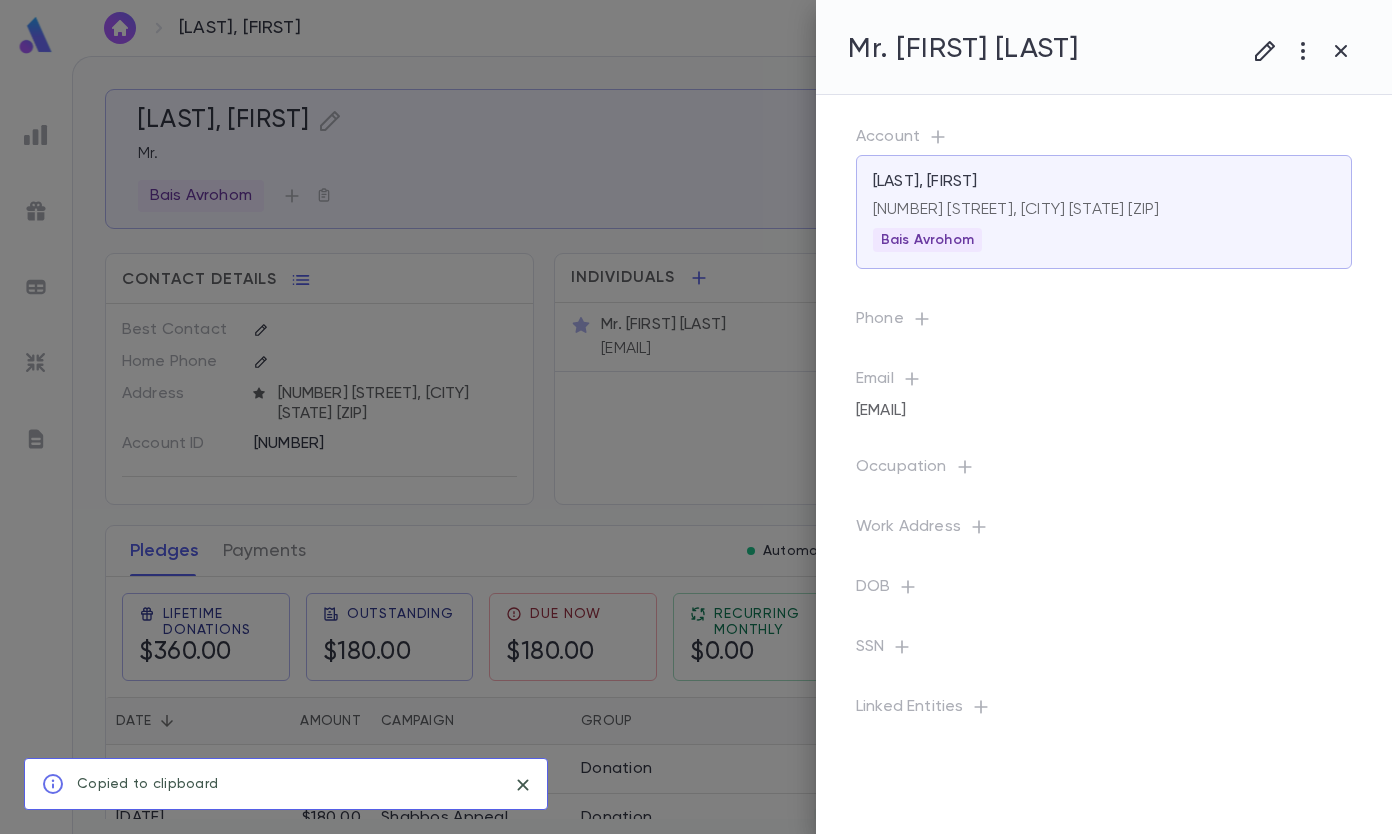 click at bounding box center [1265, 51] 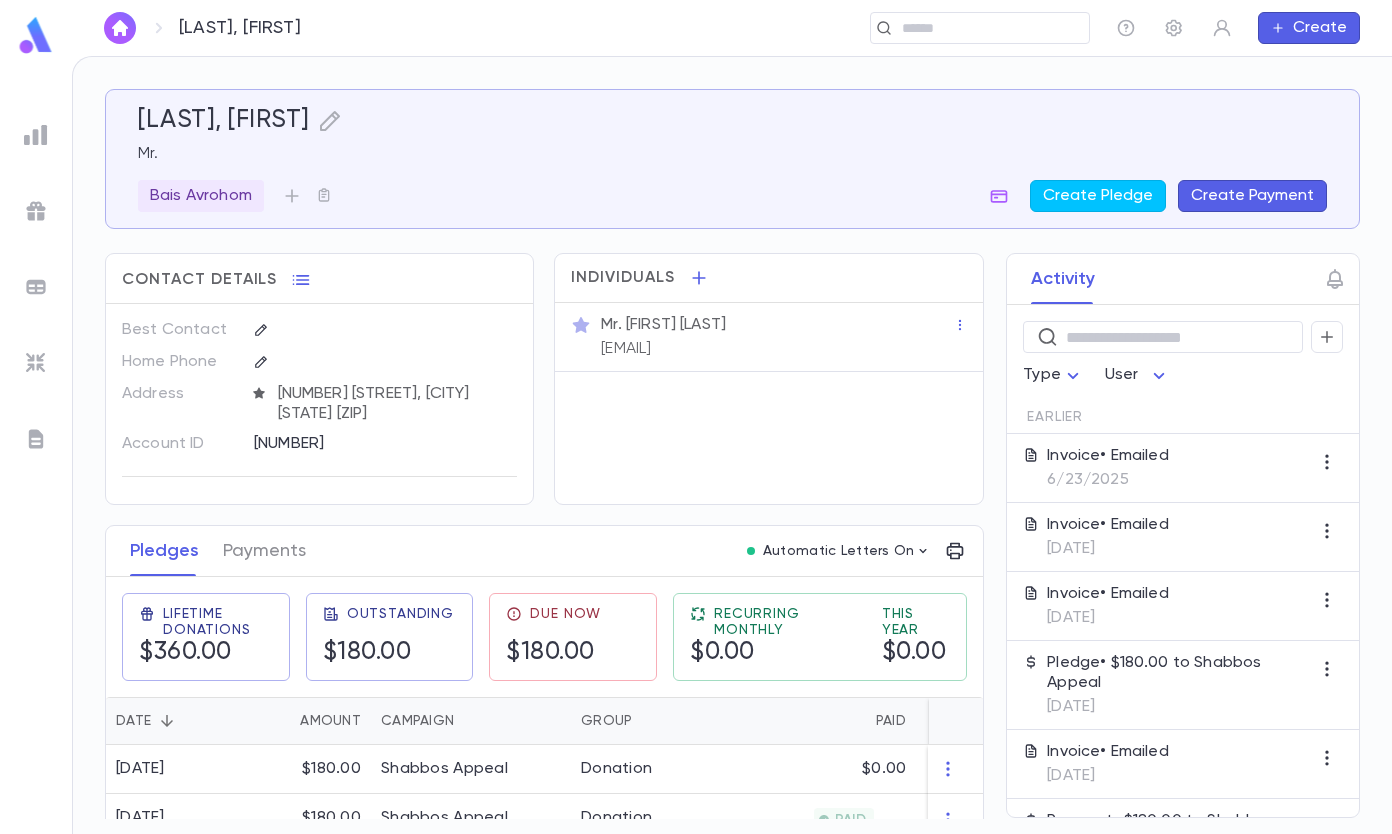 click at bounding box center (973, 28) 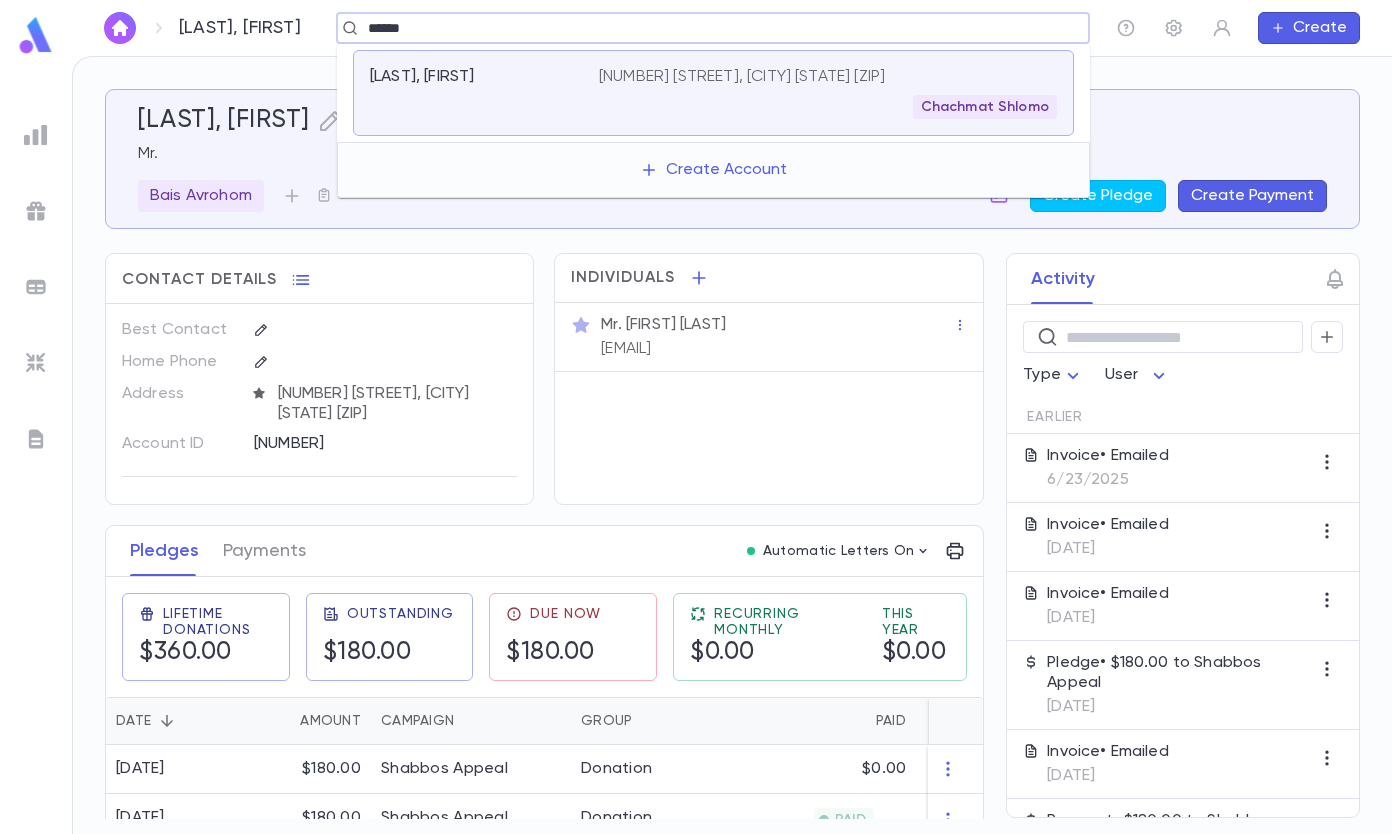 click on "[NUMBER] [STREET], [CITY] [STATE] [ZIP] Chachmat Shlomo" at bounding box center [828, 93] 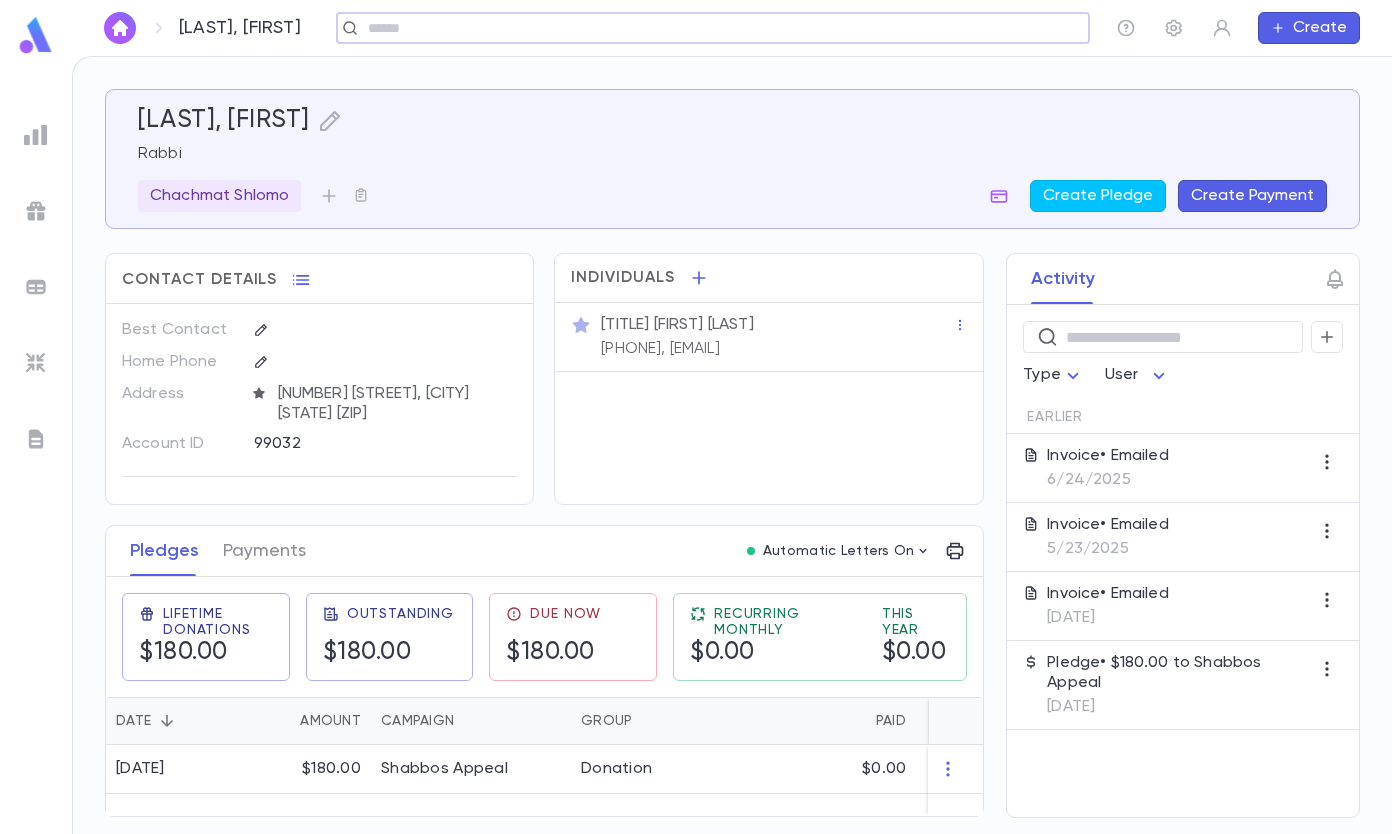 click on "[PHONE], [EMAIL]" at bounding box center (660, 349) 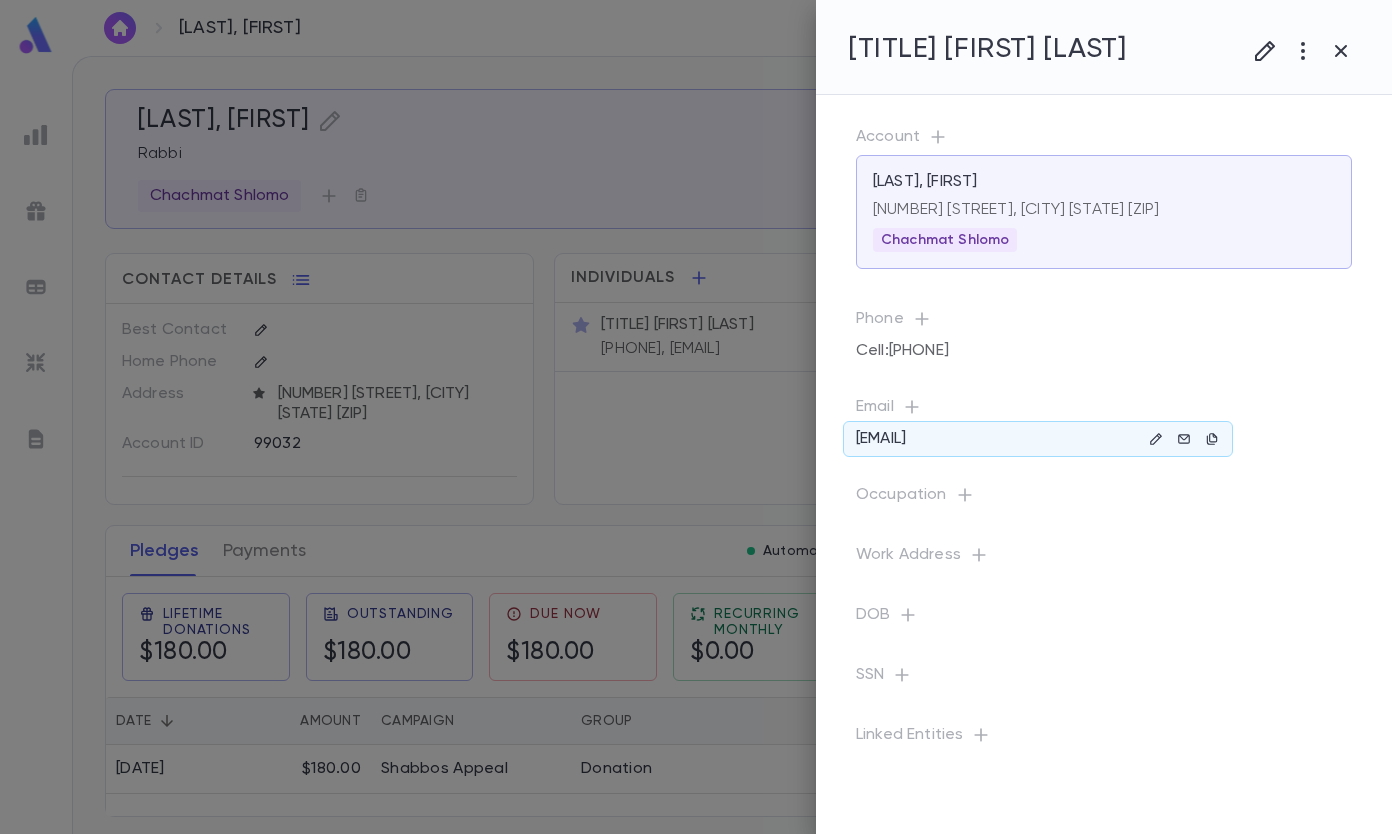 click at bounding box center [1156, 439] 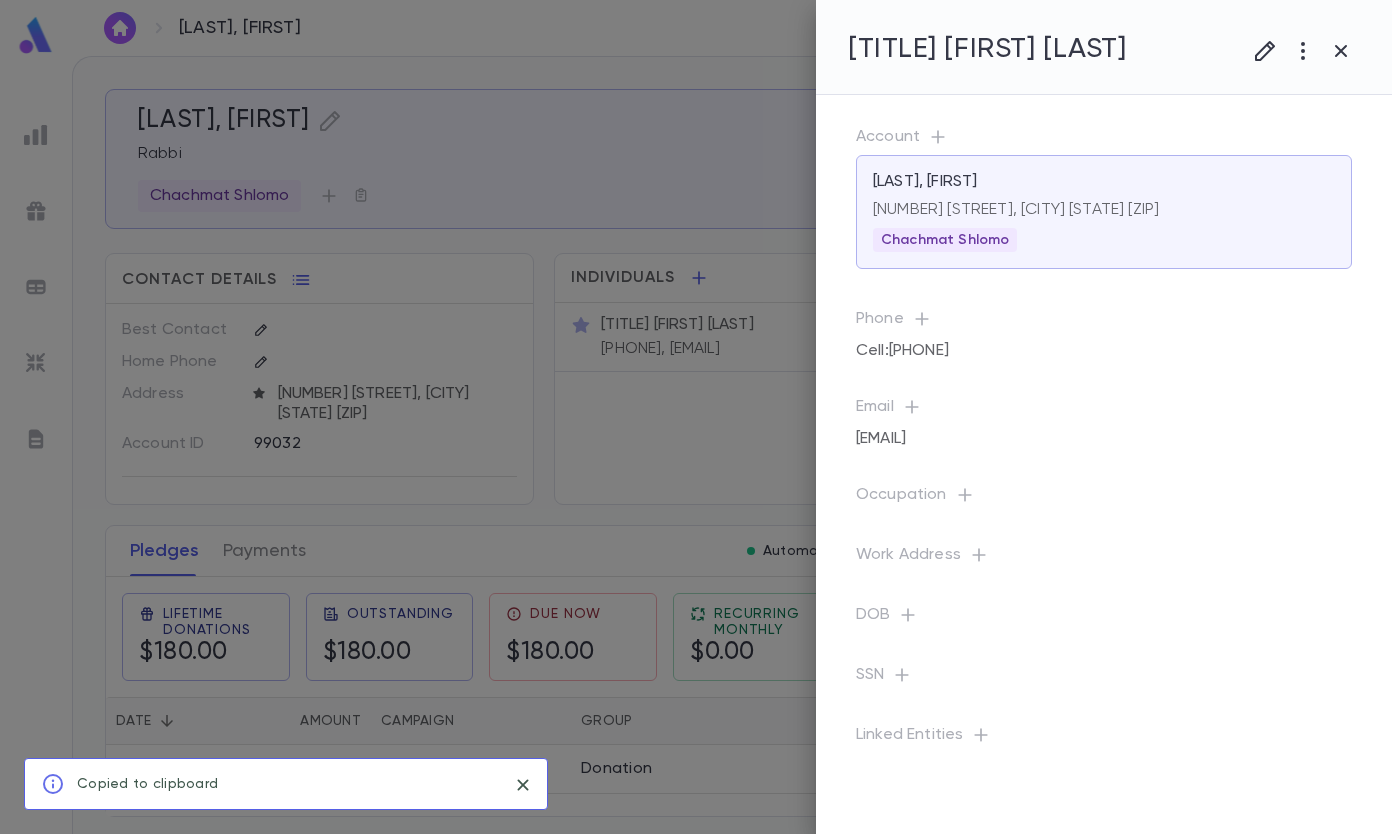 click at bounding box center [1265, 51] 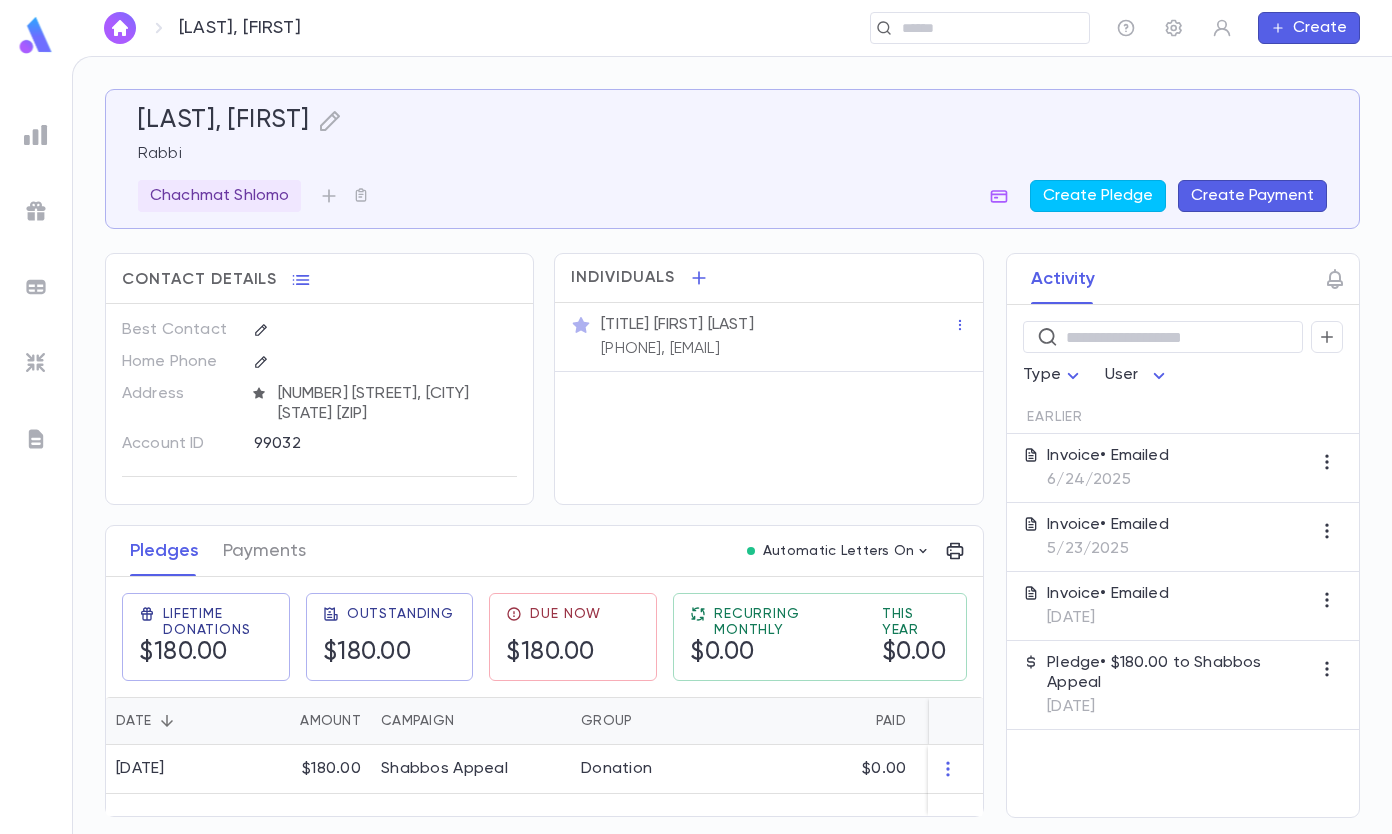 click on "6/24/2025" at bounding box center (1108, 480) 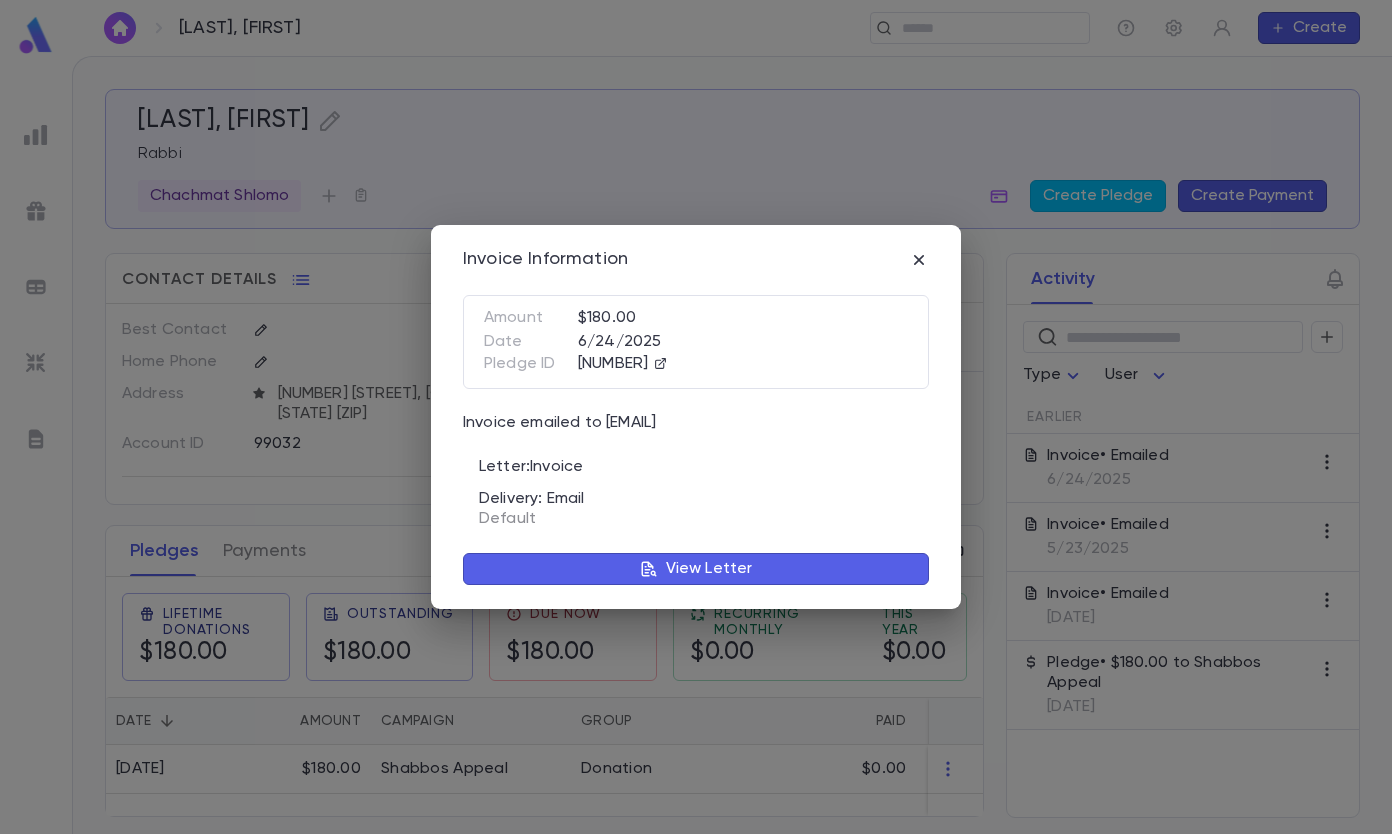 click at bounding box center (649, 569) 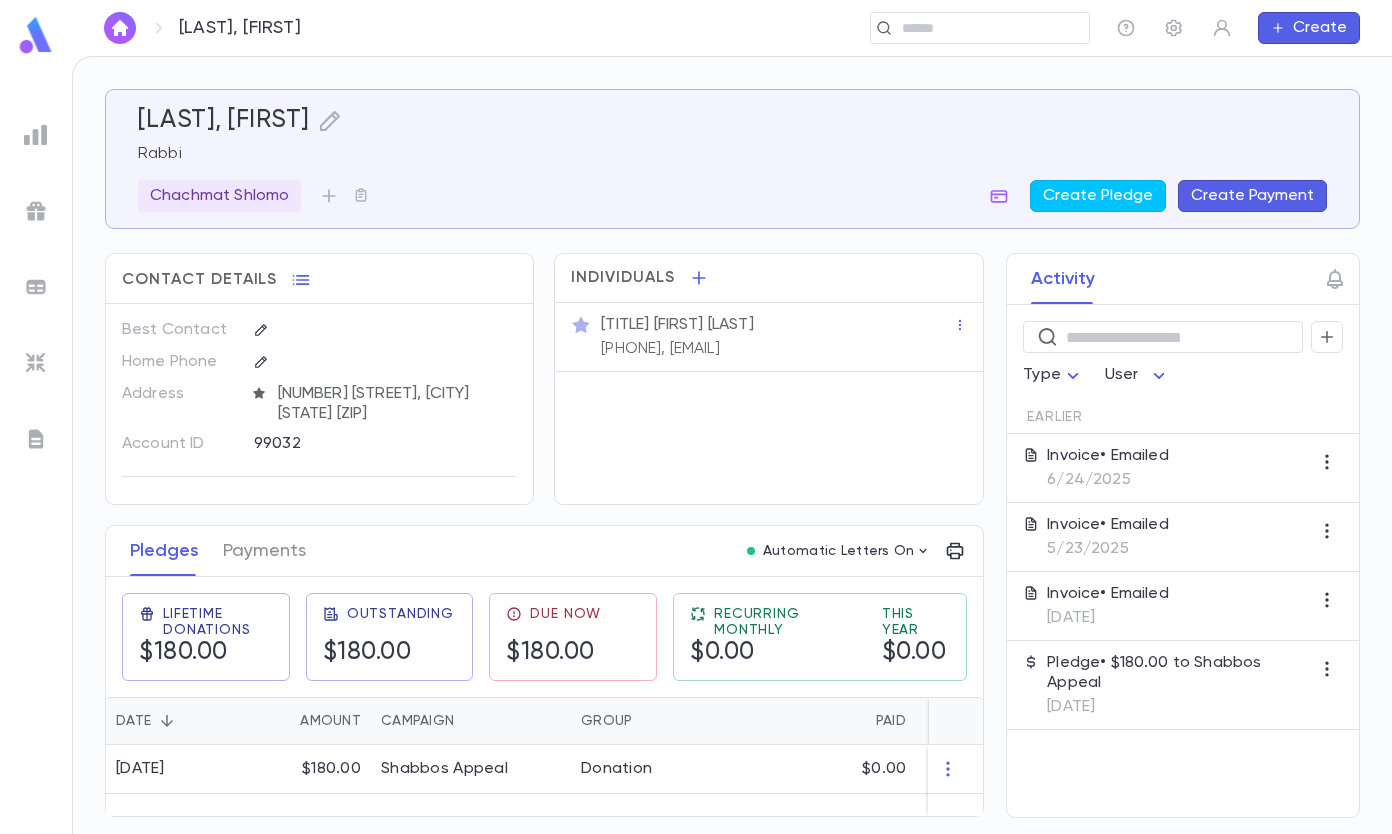 click at bounding box center [973, 28] 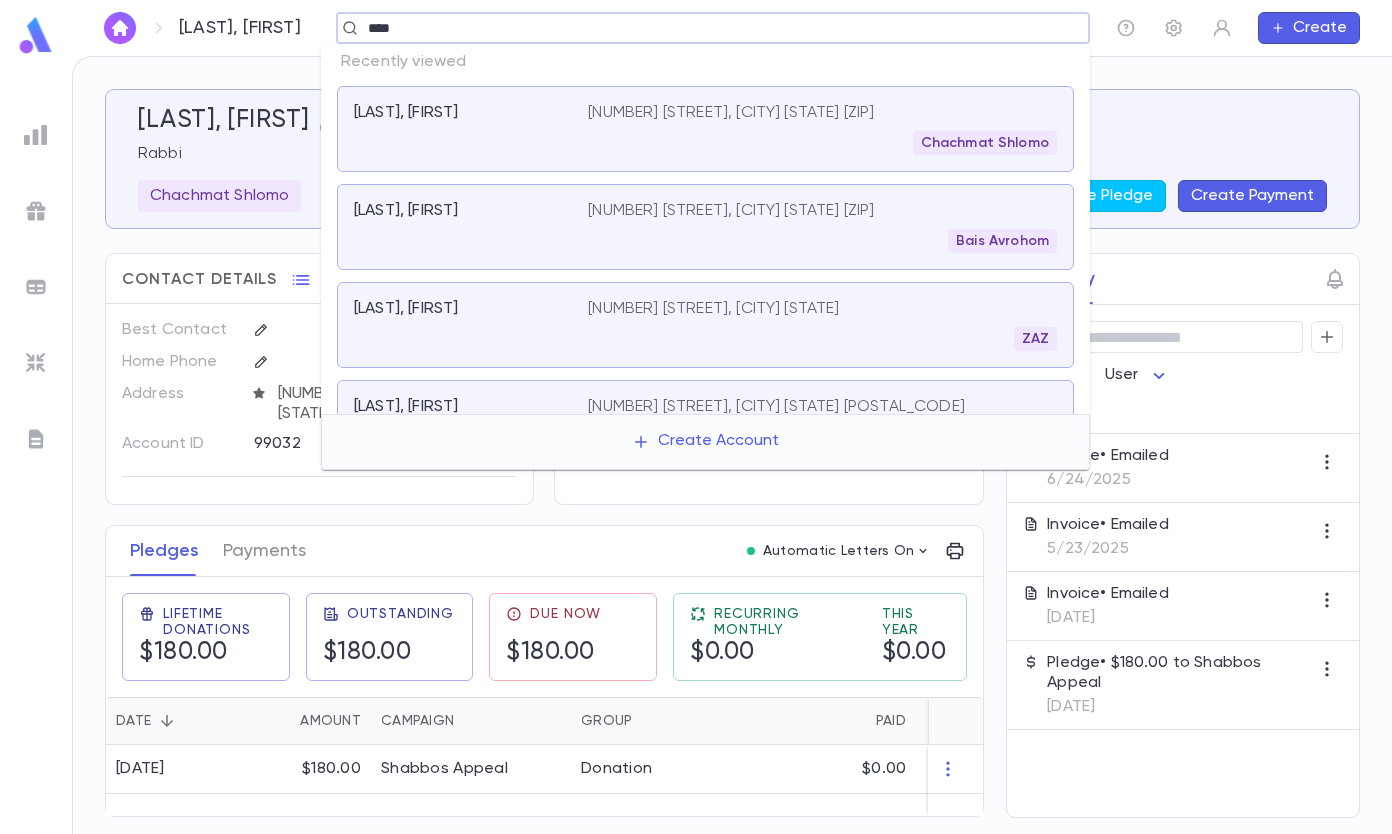 type on "****" 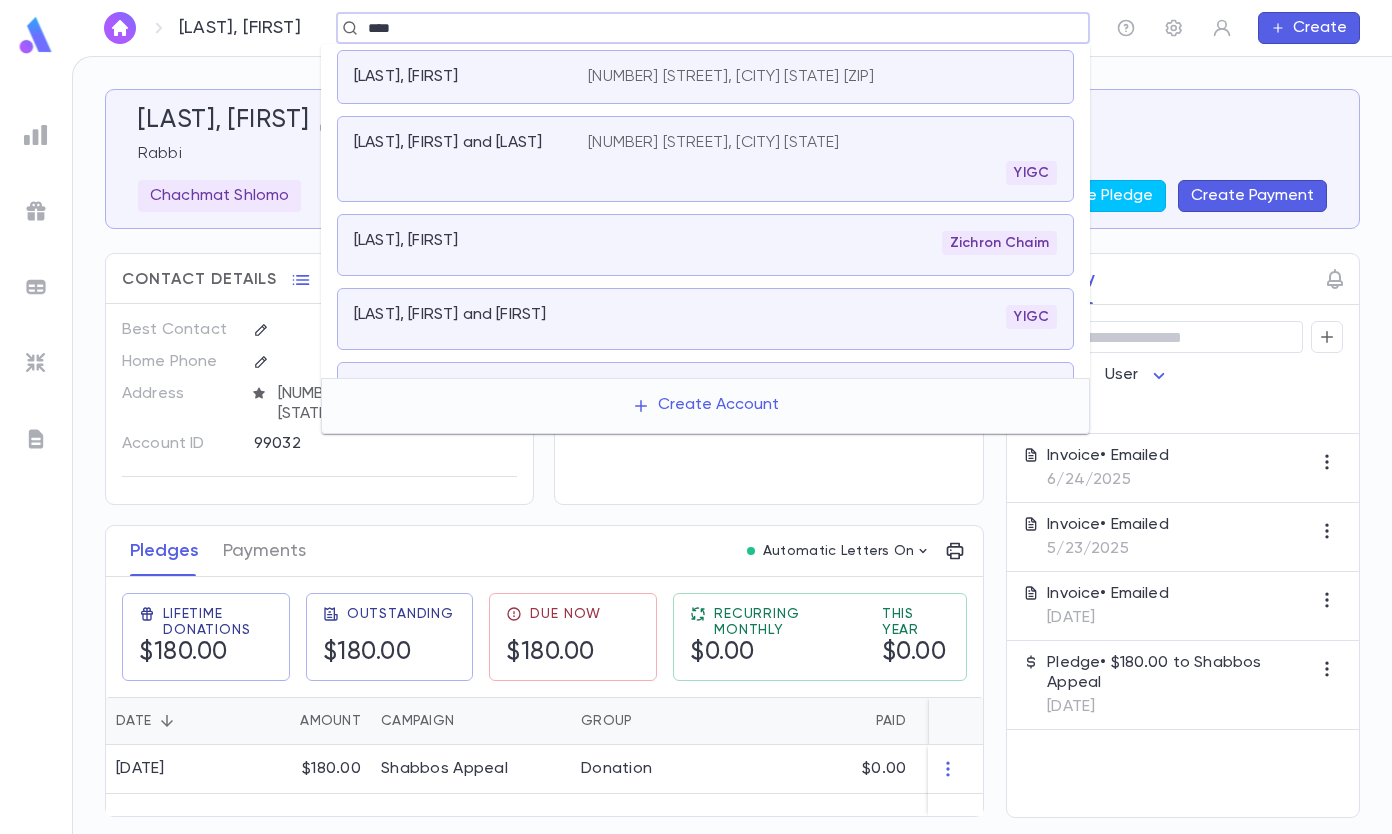 click on "[LAST], [FIRST] [NUMBER] [STREET], [CITY] [STATE] [ZIP]" at bounding box center [705, 77] 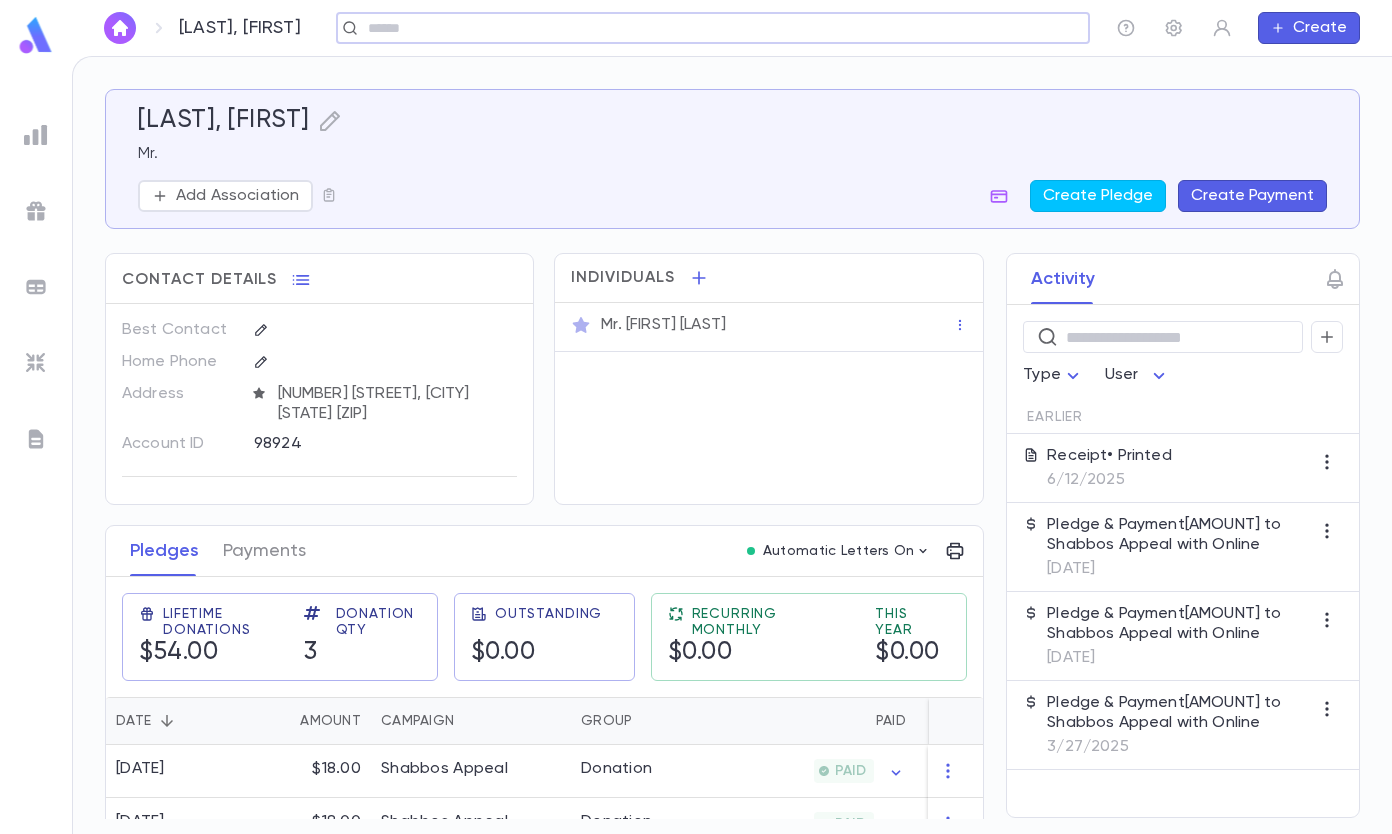 click on "Mr. [FIRST] [LAST]" at bounding box center (777, 325) 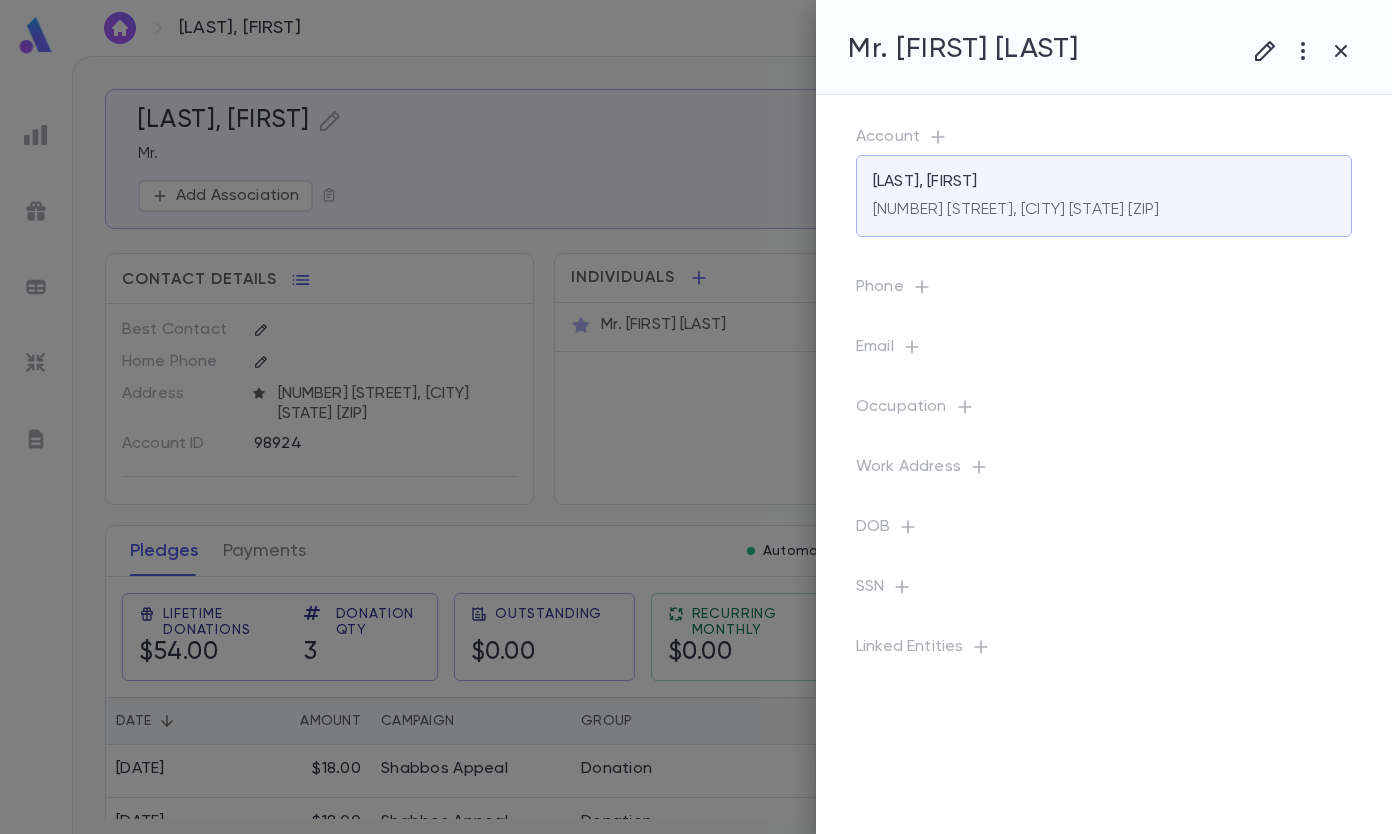 click at bounding box center [937, 136] 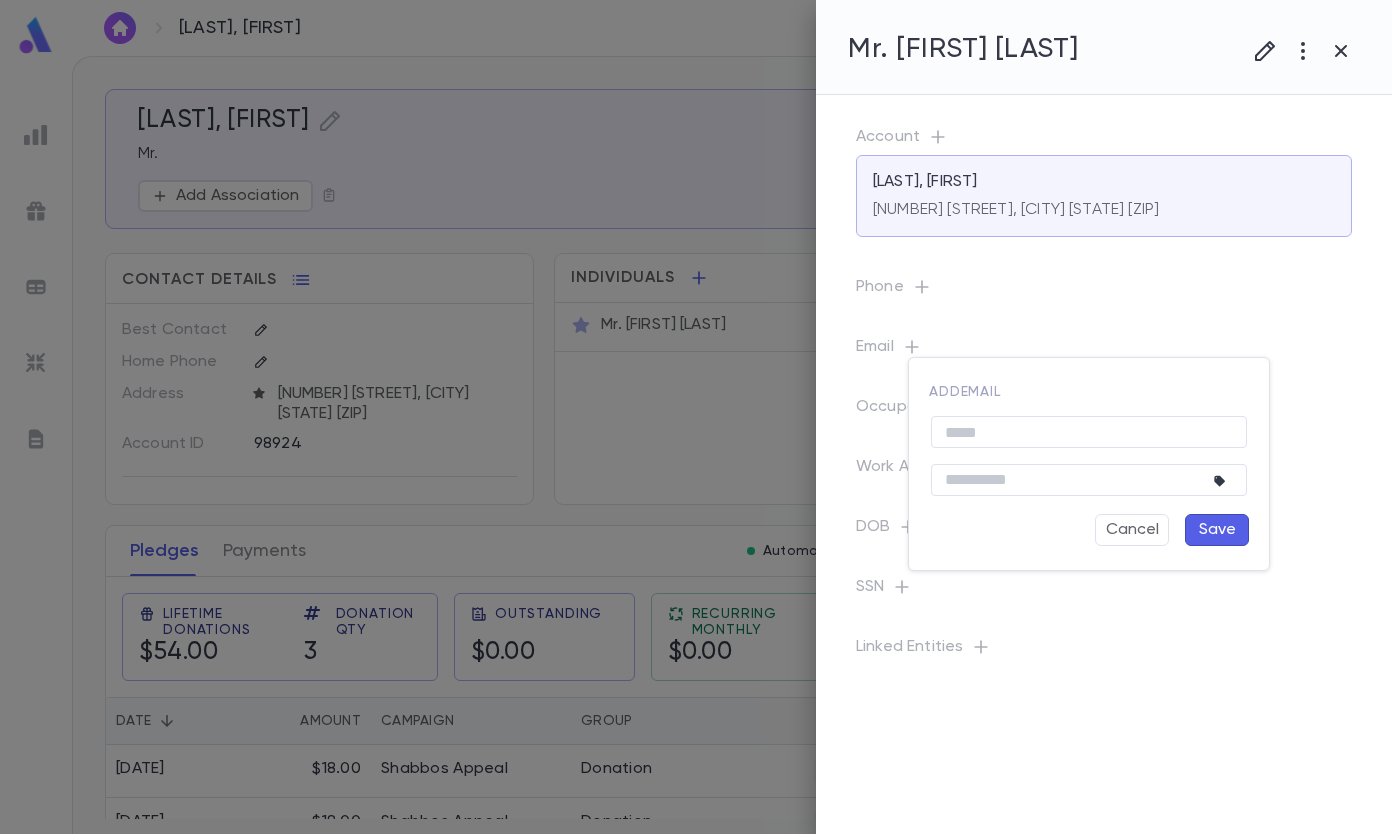 click at bounding box center (1089, 432) 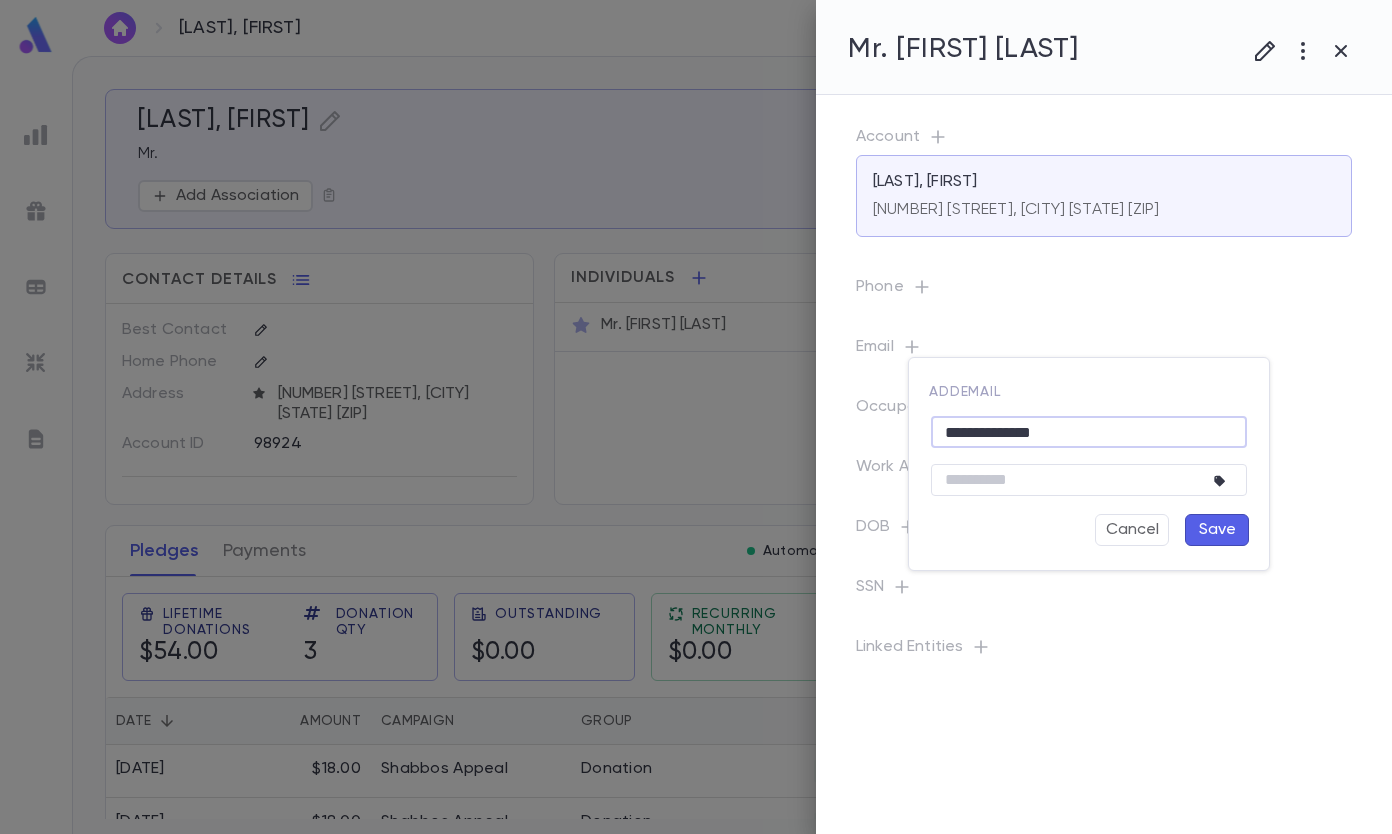 type on "**********" 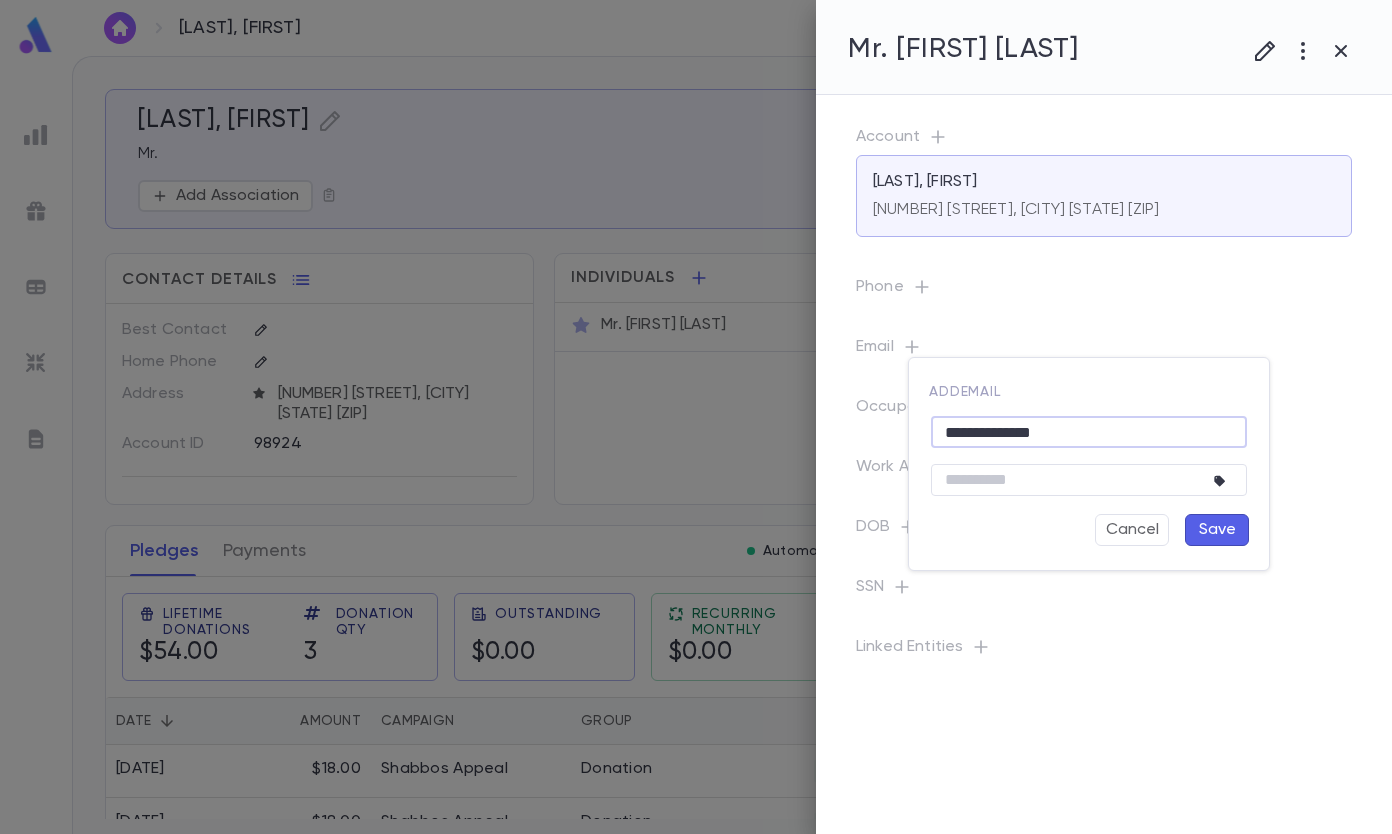 type 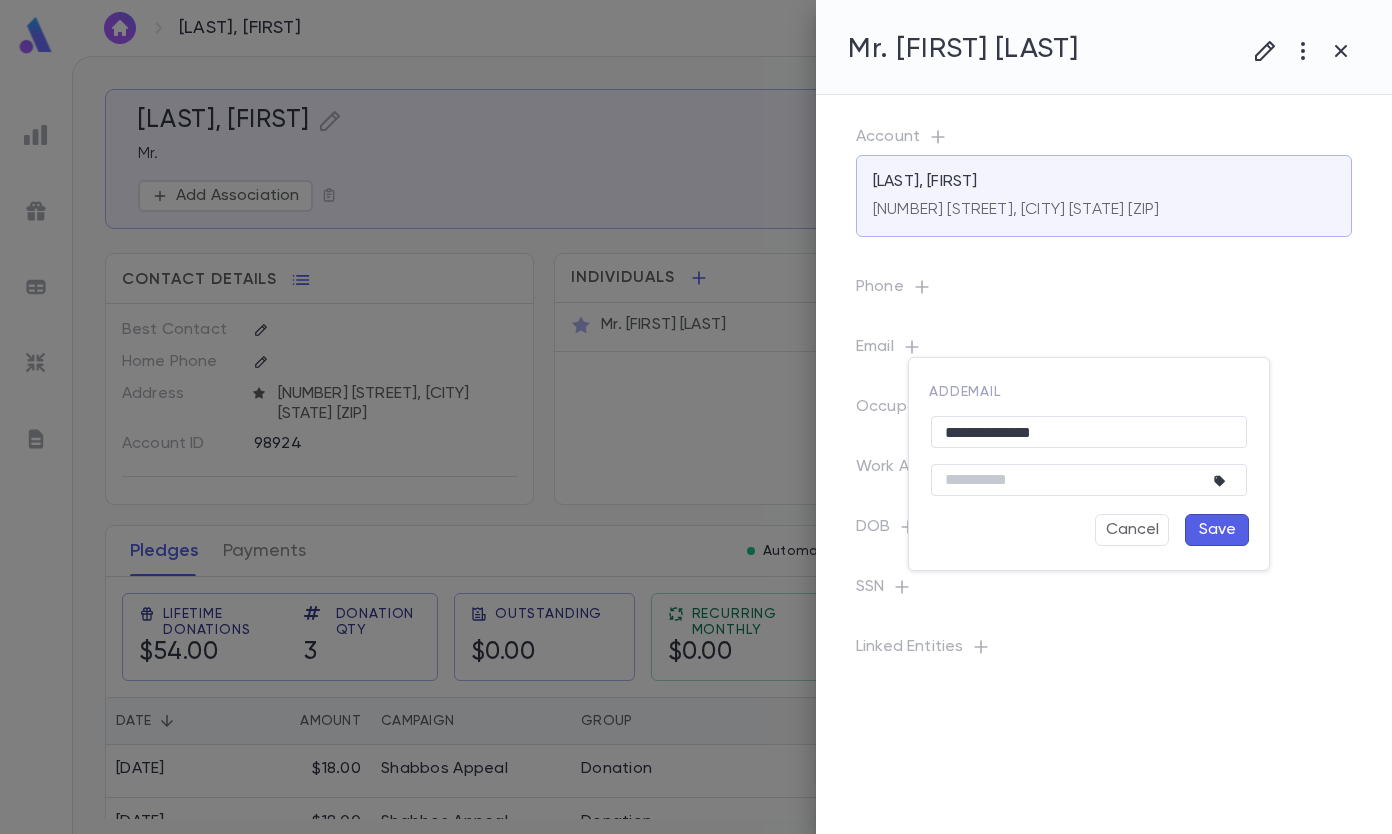 click on "Save" at bounding box center [1217, 530] 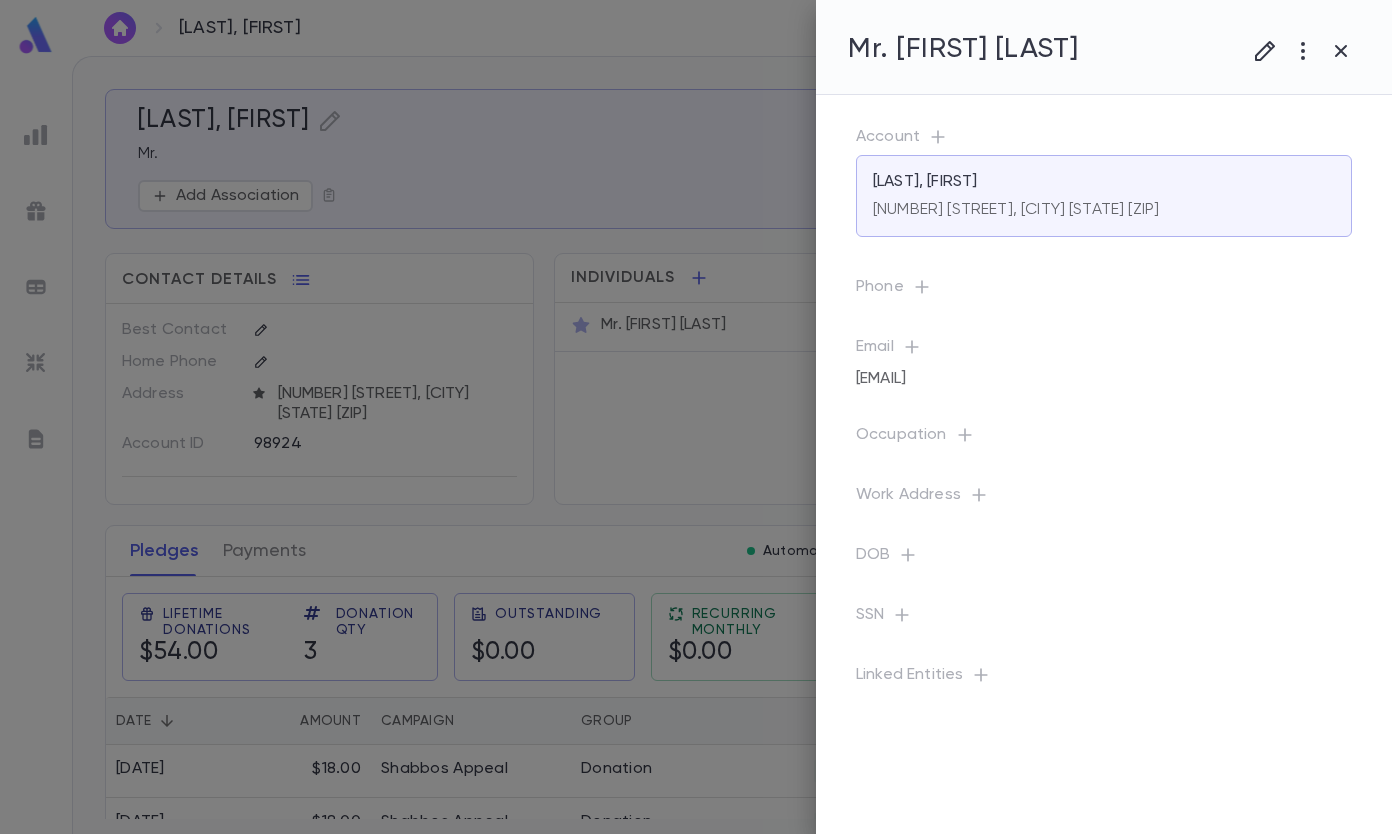 click at bounding box center [1265, 51] 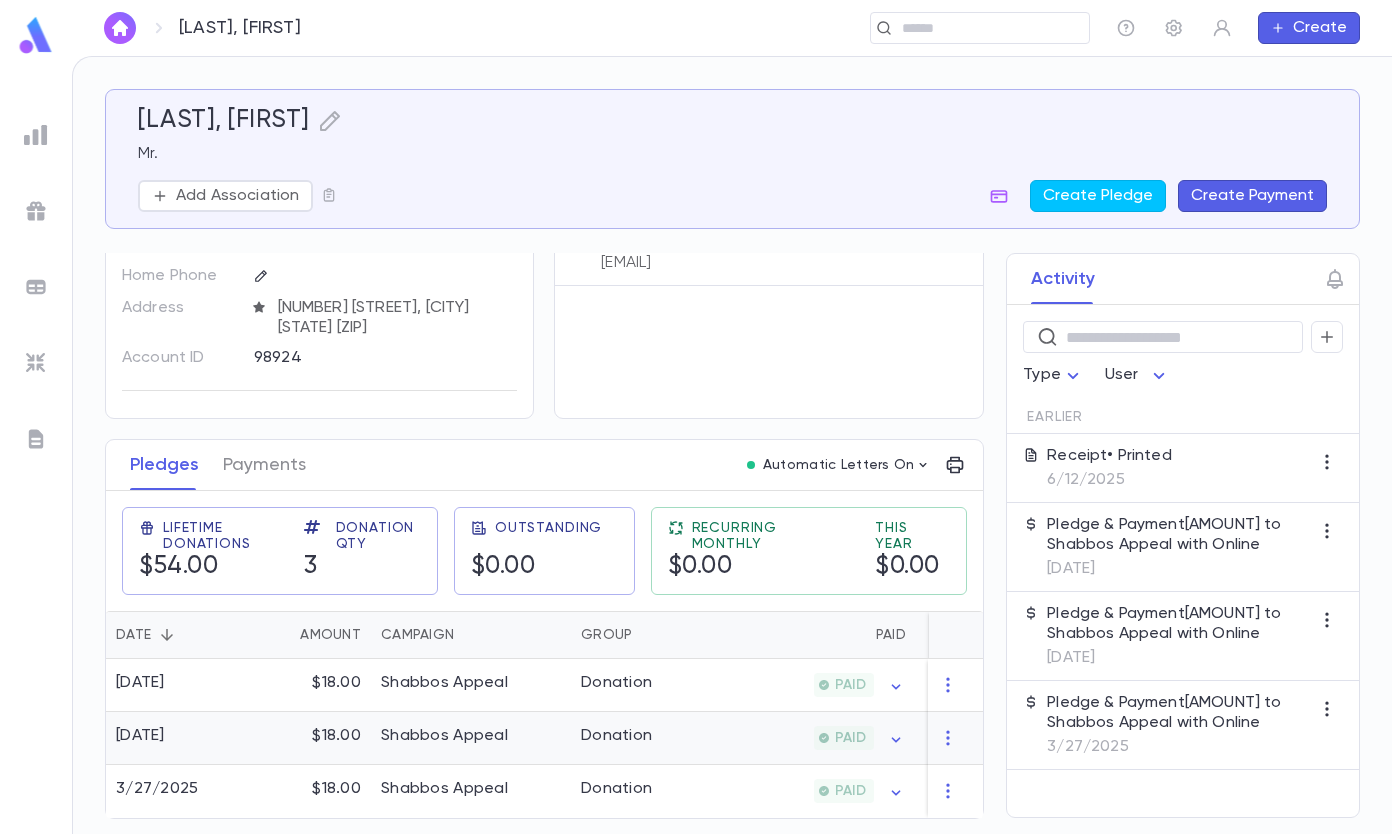 scroll, scrollTop: 0, scrollLeft: 0, axis: both 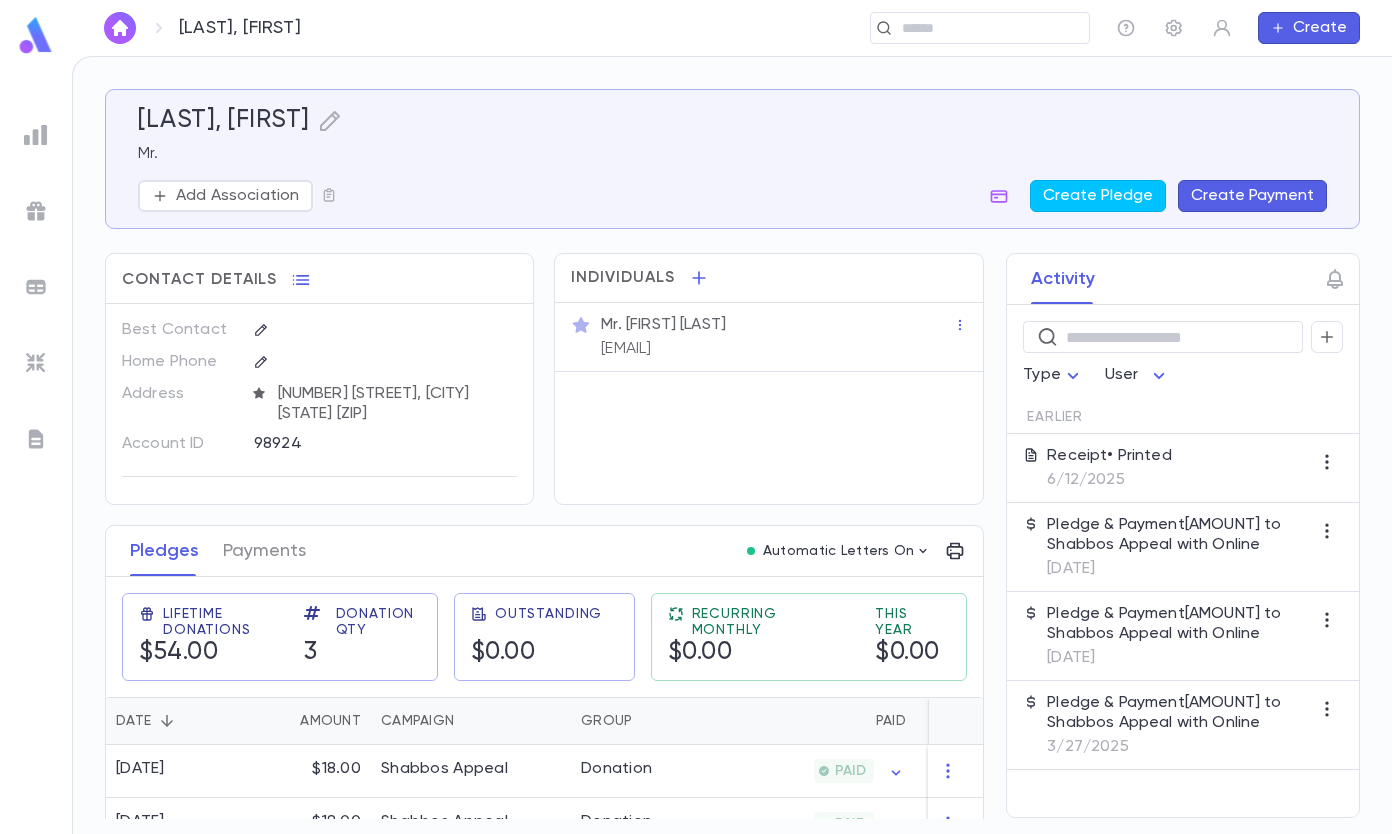 click at bounding box center [973, 28] 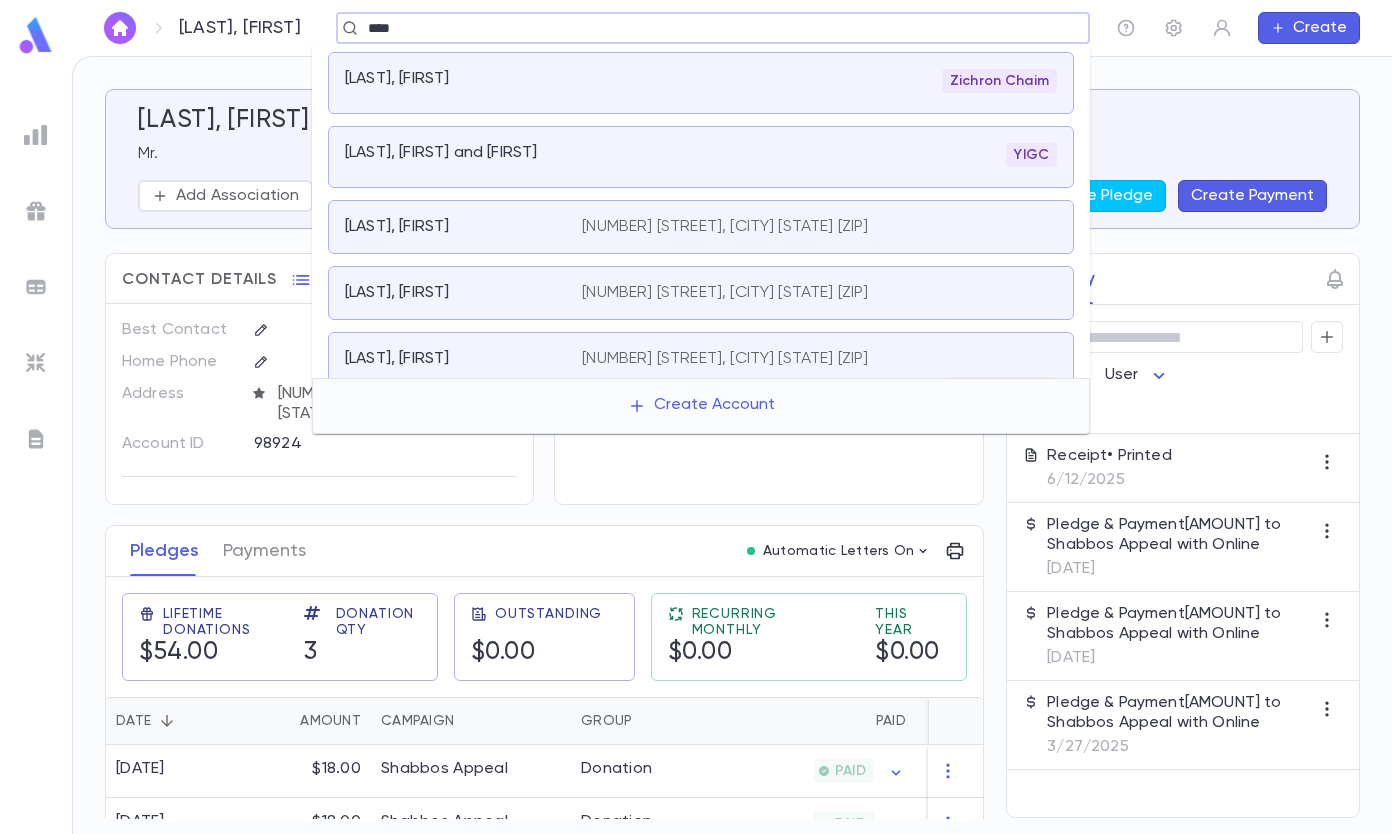 scroll, scrollTop: 0, scrollLeft: 0, axis: both 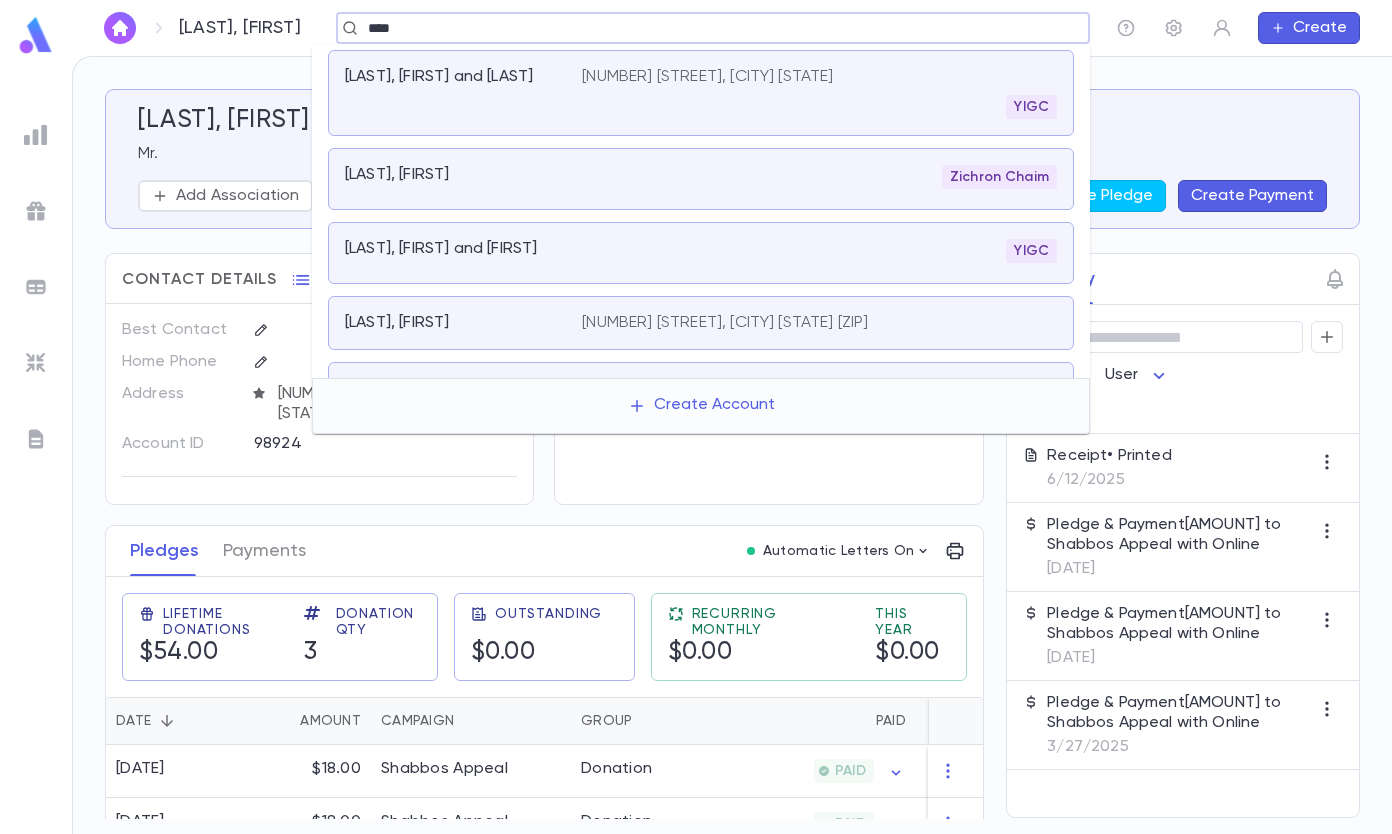 click on "****" at bounding box center [706, 28] 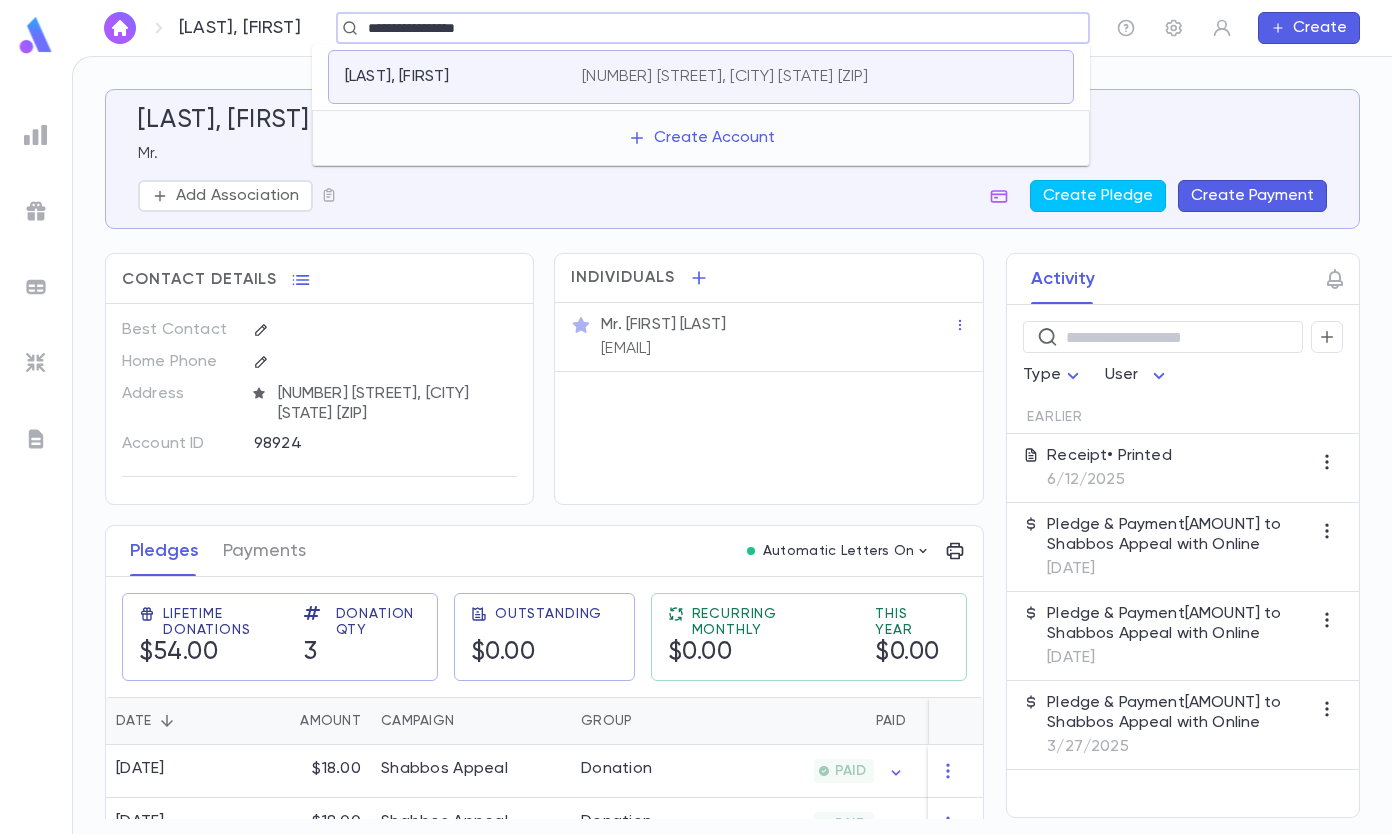 click on "[LAST], [FIRST]" at bounding box center [451, 77] 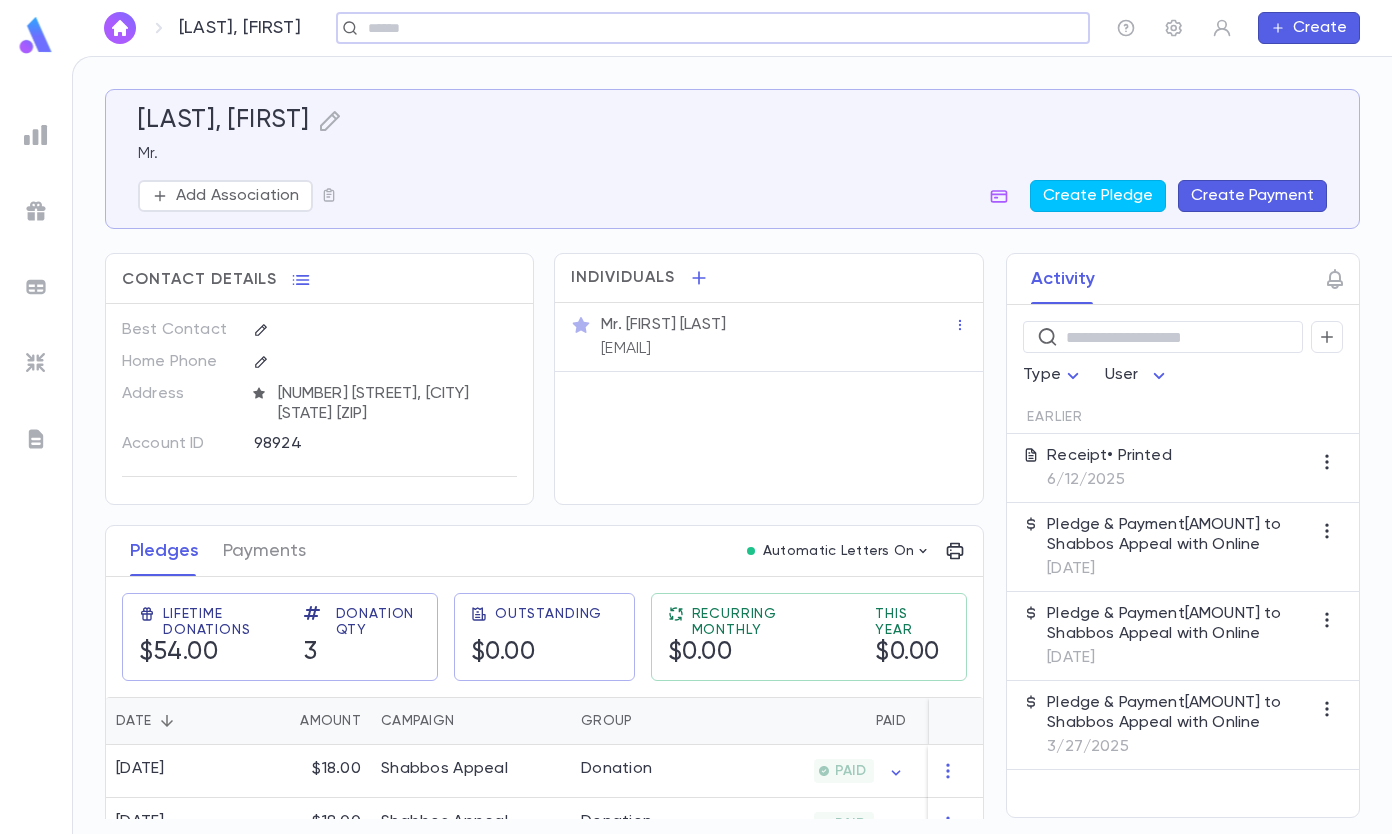 click at bounding box center [706, 28] 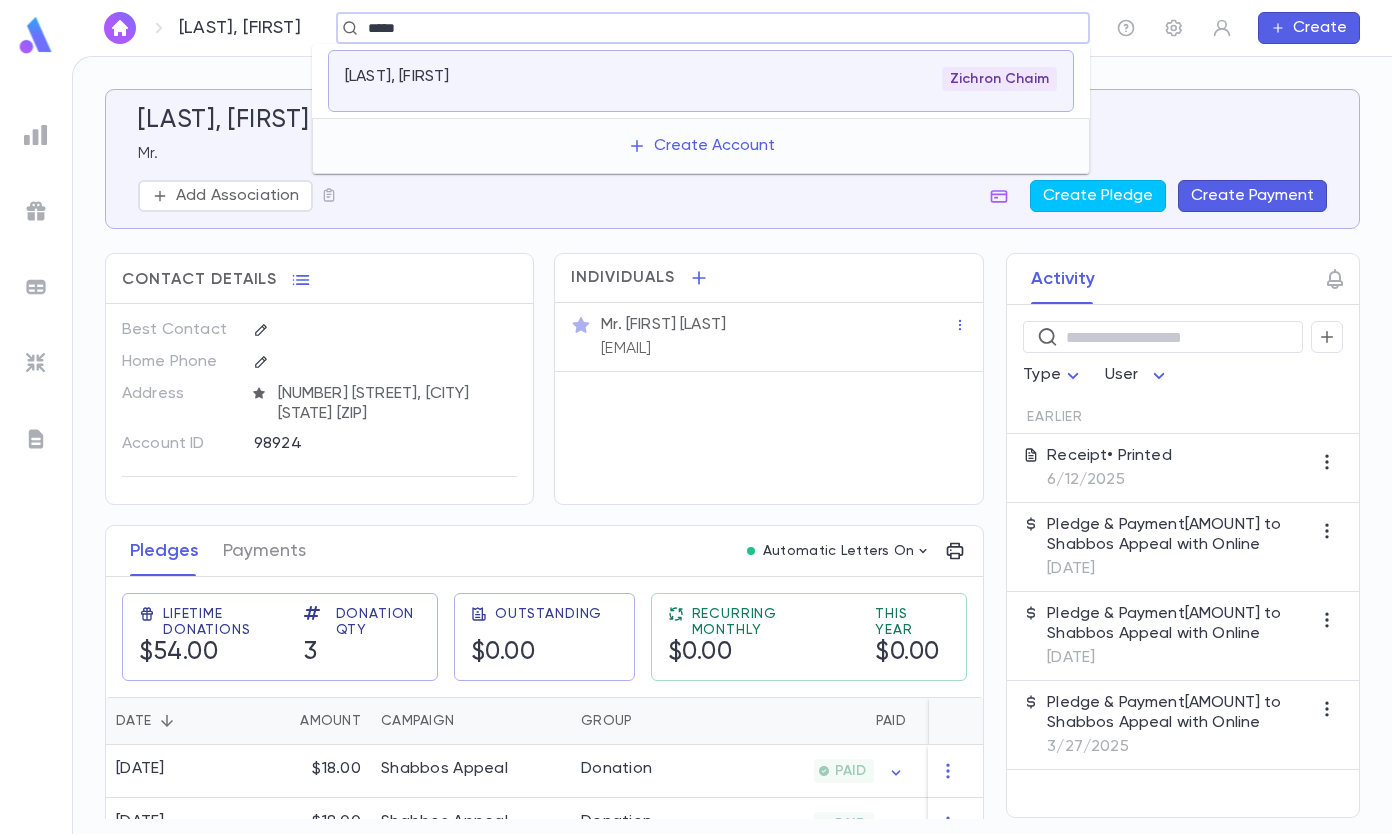 click on "Zichron Chaim" at bounding box center [819, 79] 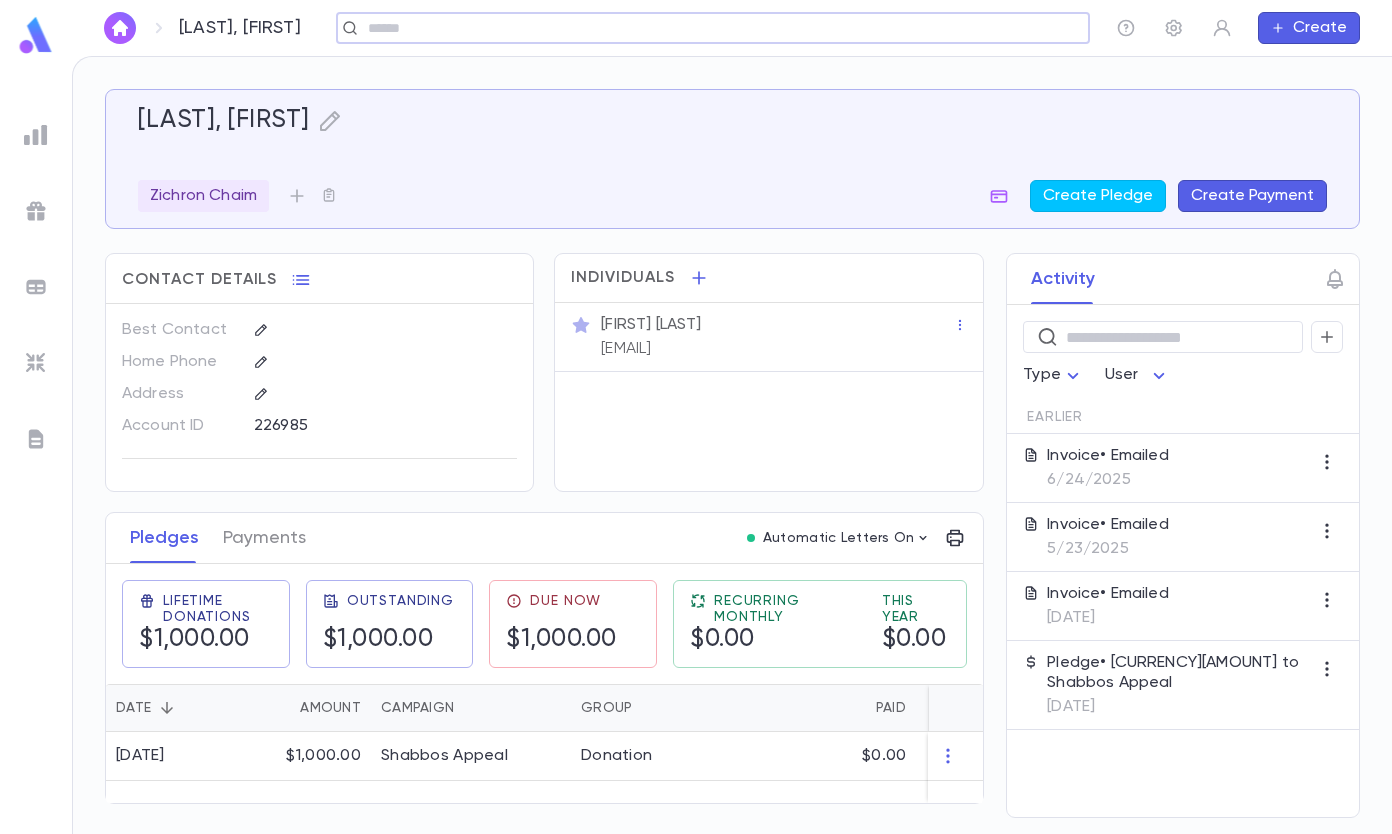 click on "[EMAIL]" at bounding box center (626, 349) 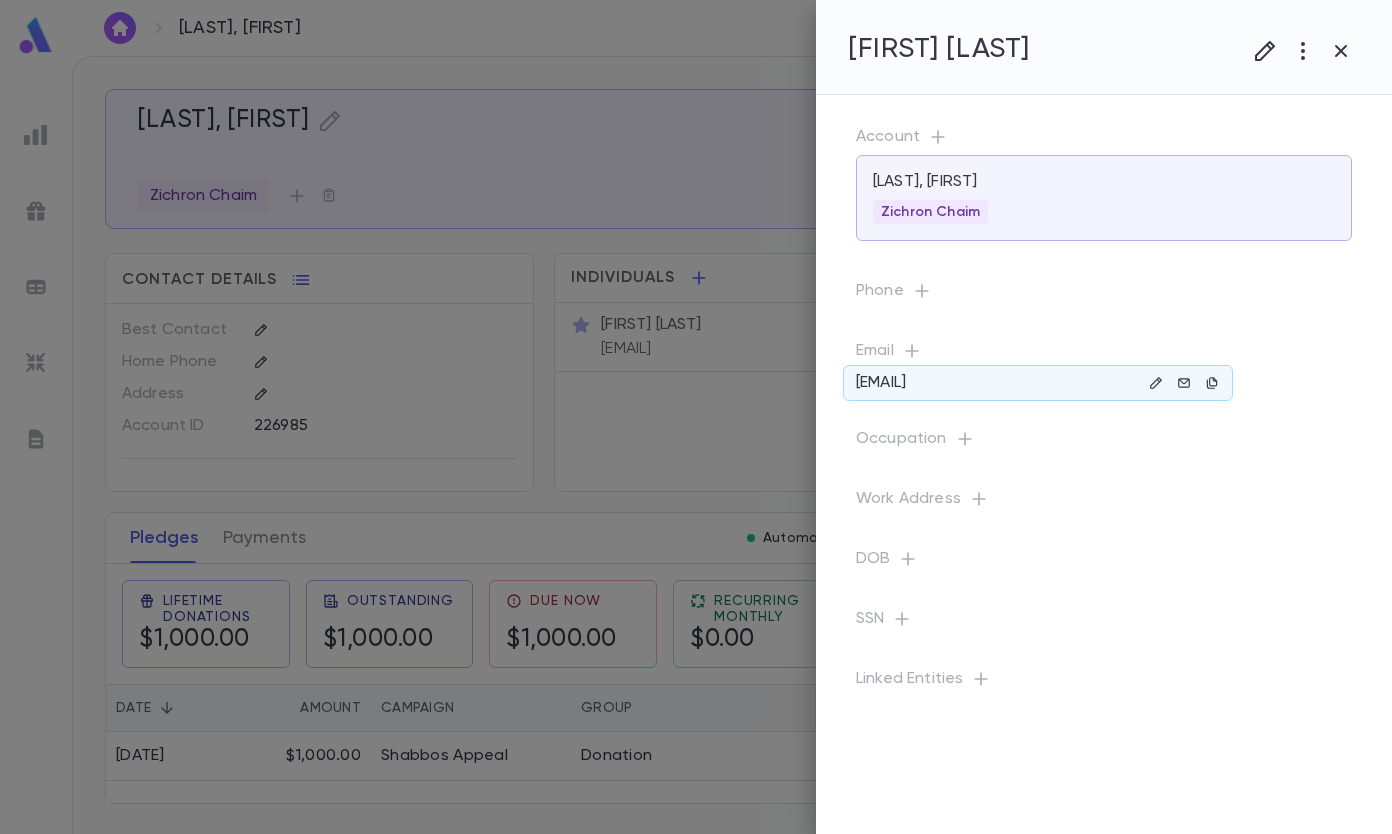 click at bounding box center (1155, 382) 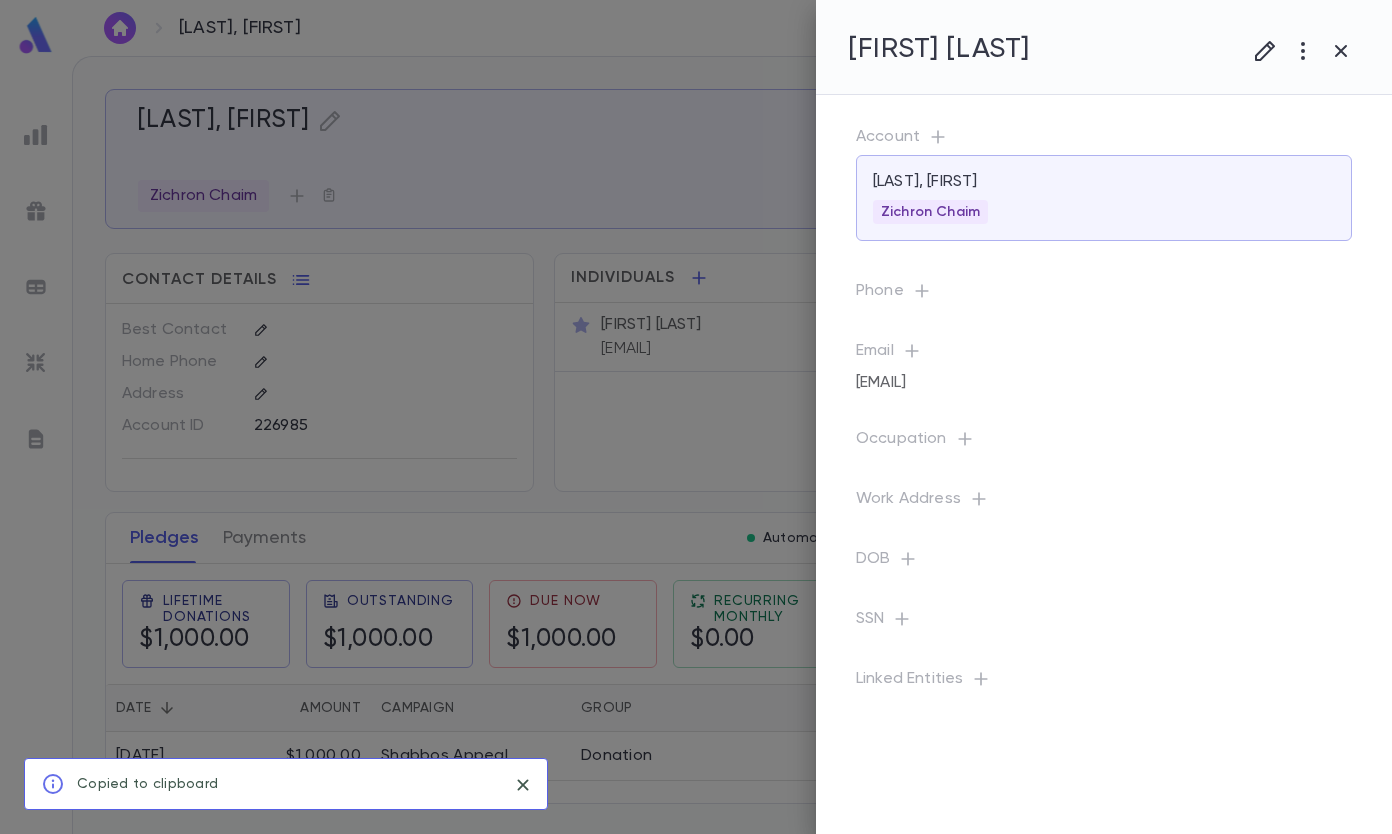 click at bounding box center [696, 417] 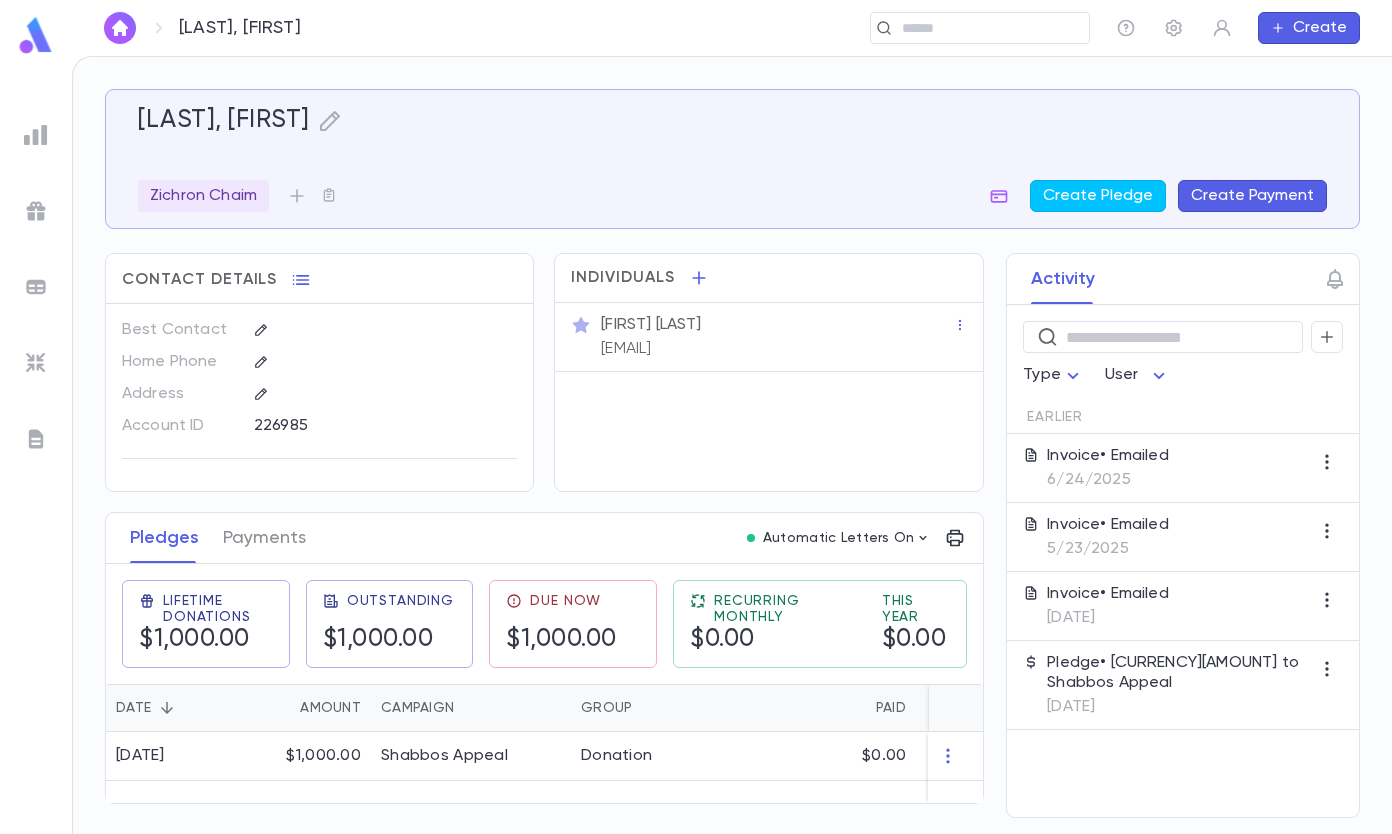 click on "Invoice  • Emailed [DATE]" at bounding box center (1108, 468) 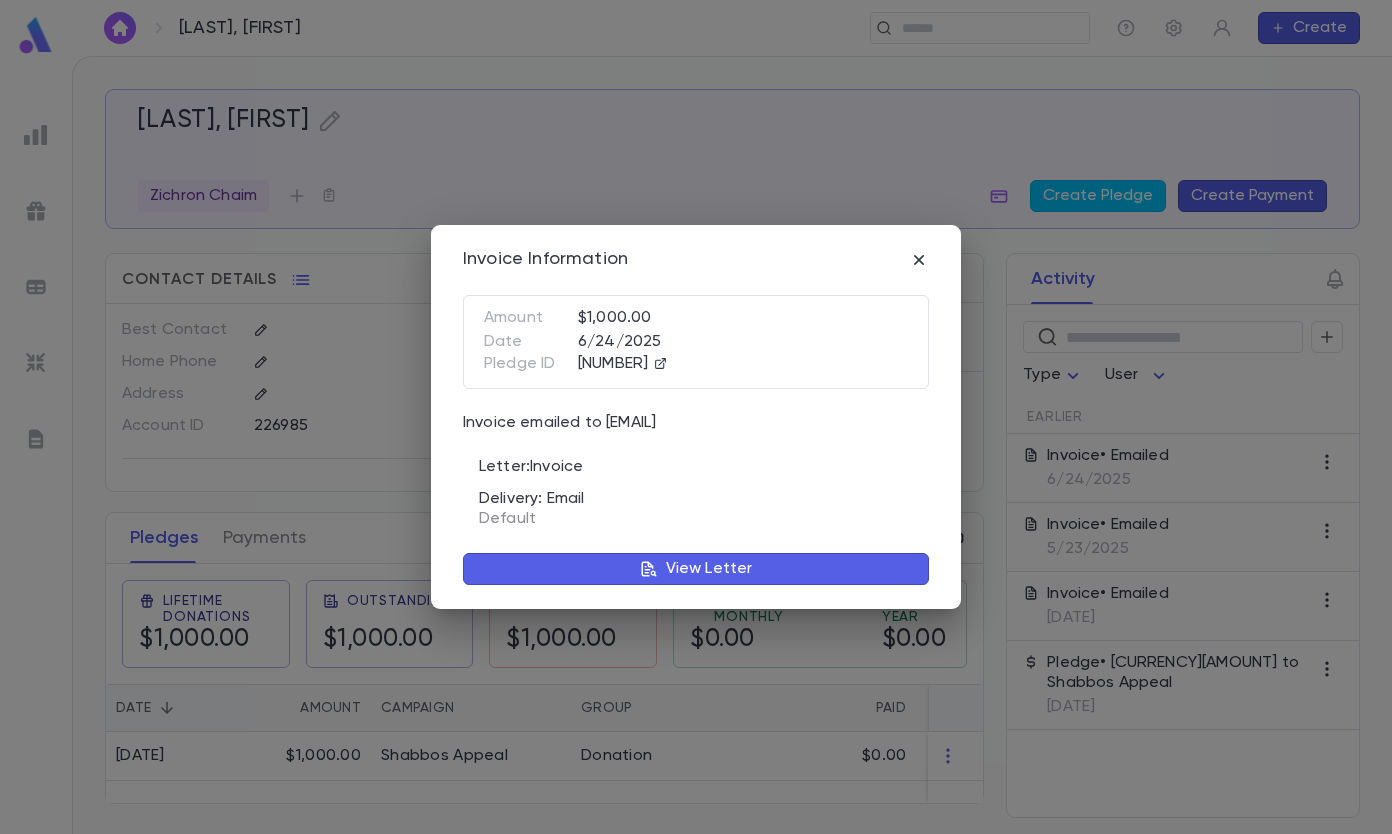click on "View Letter" at bounding box center (696, 569) 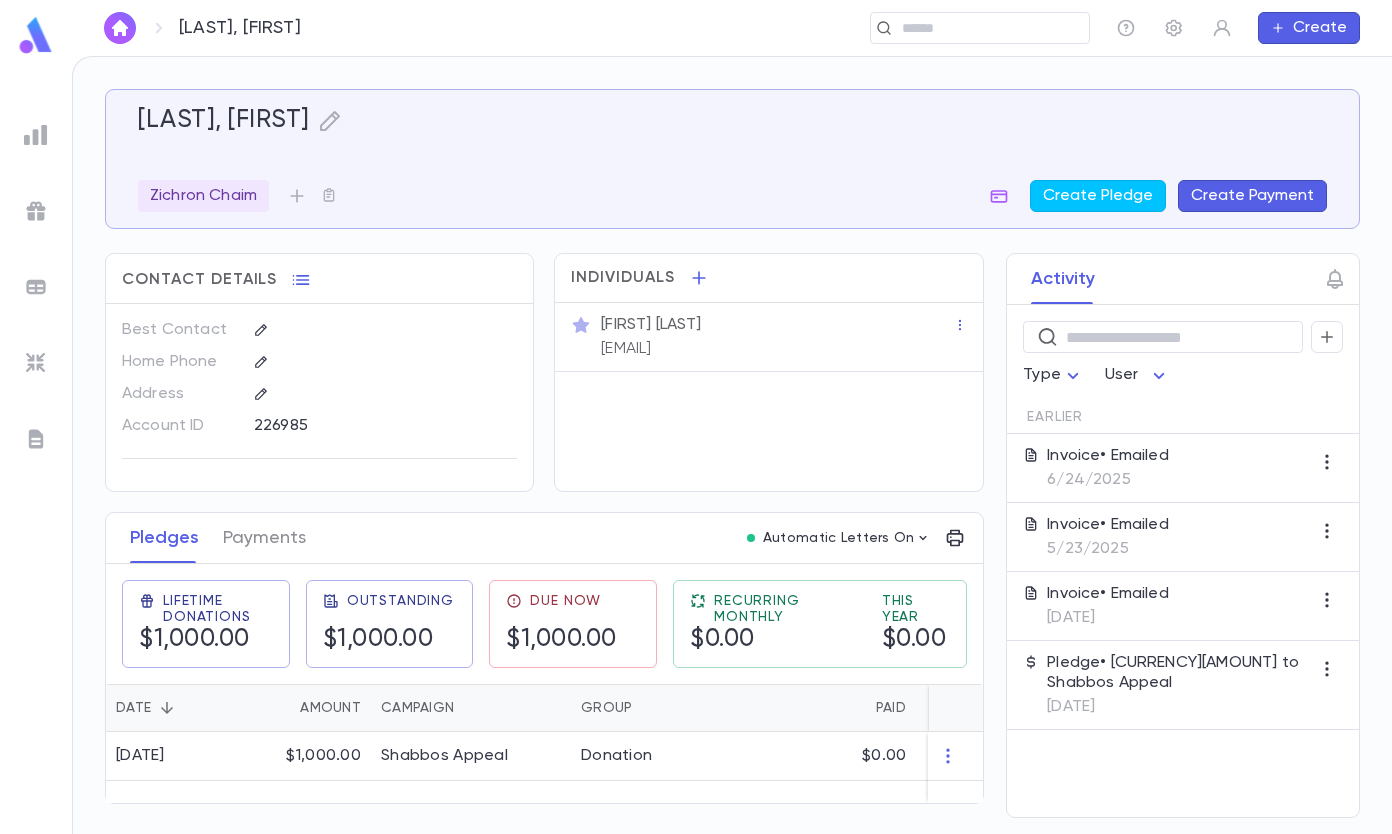 click at bounding box center [973, 28] 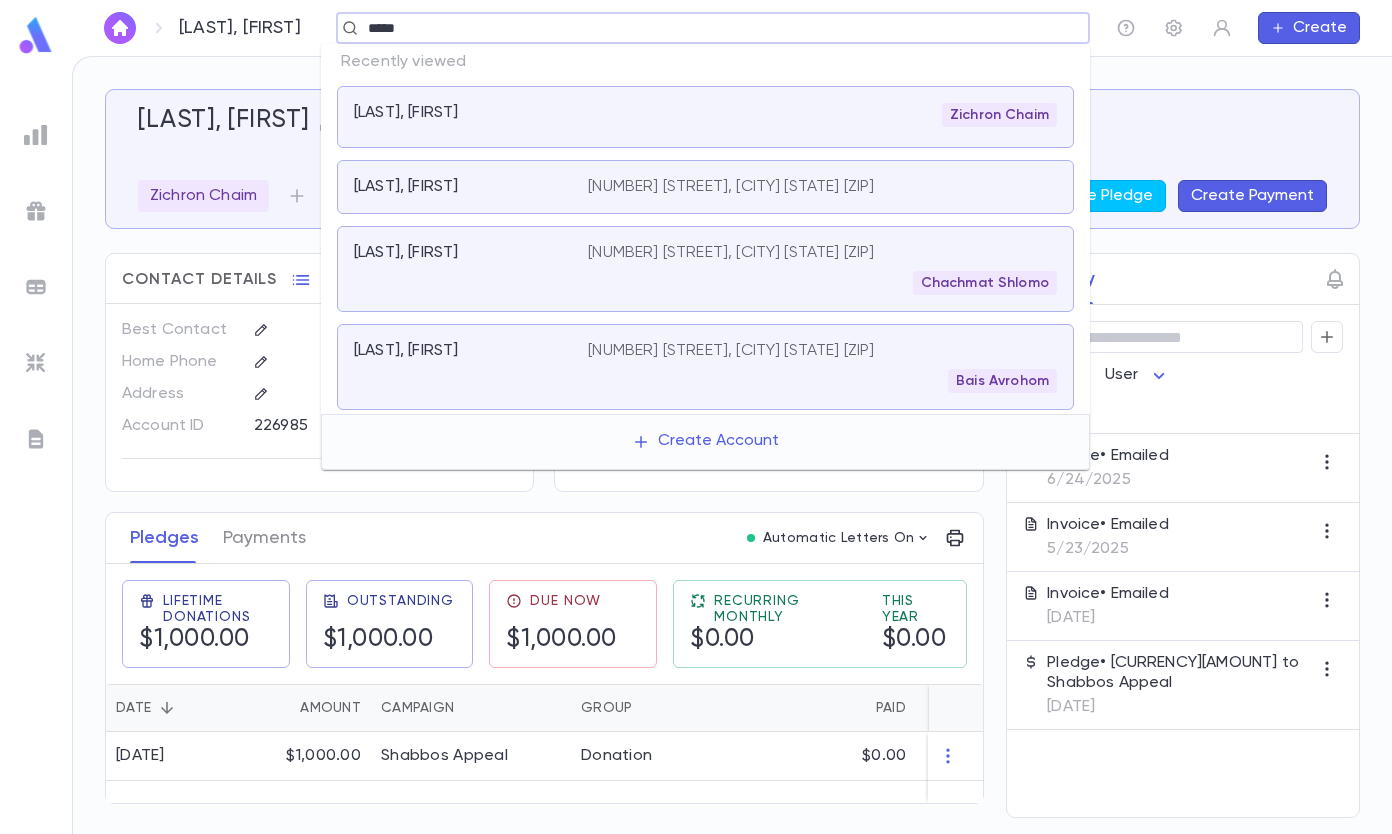 type on "*****" 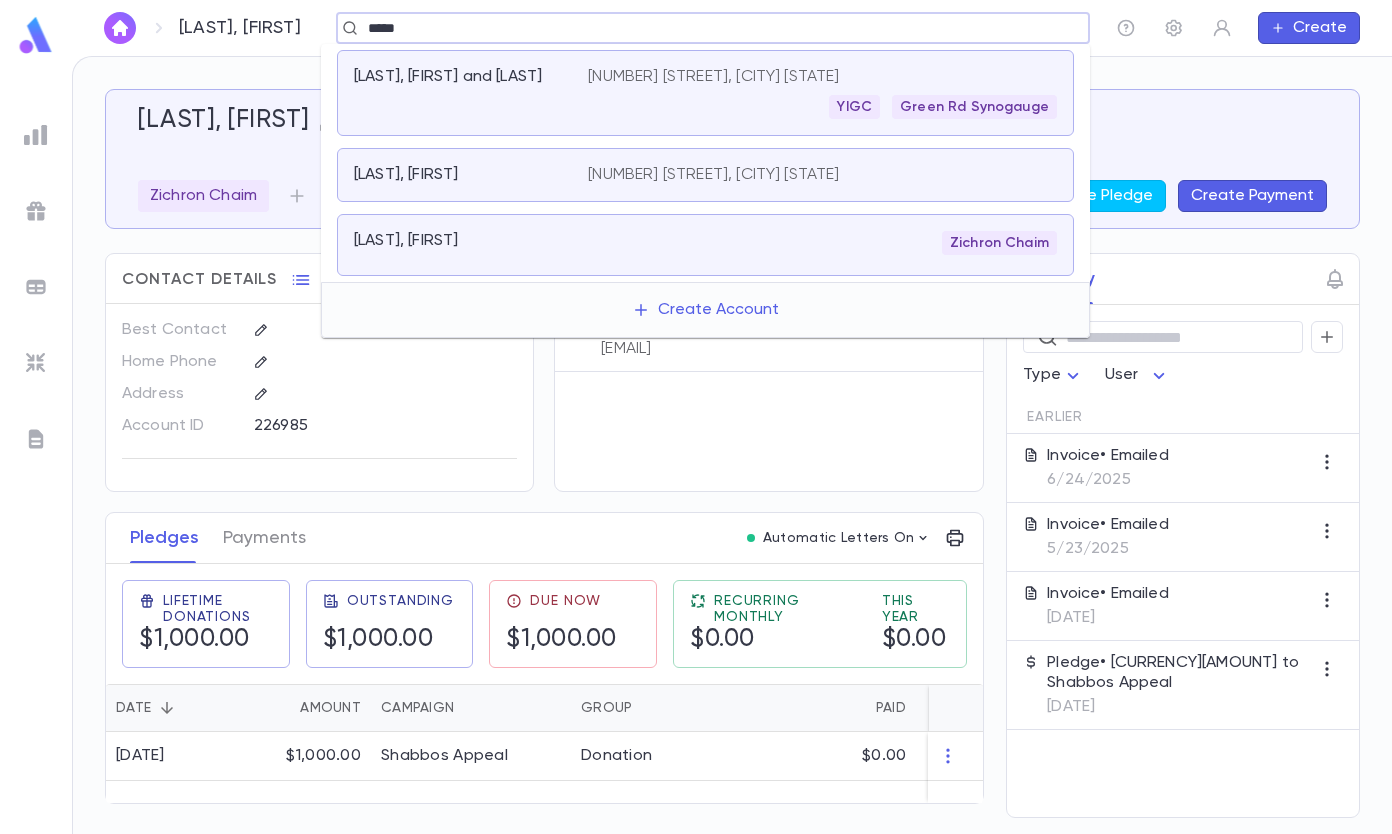 click on "[LAST], [FIRST]" at bounding box center (471, 245) 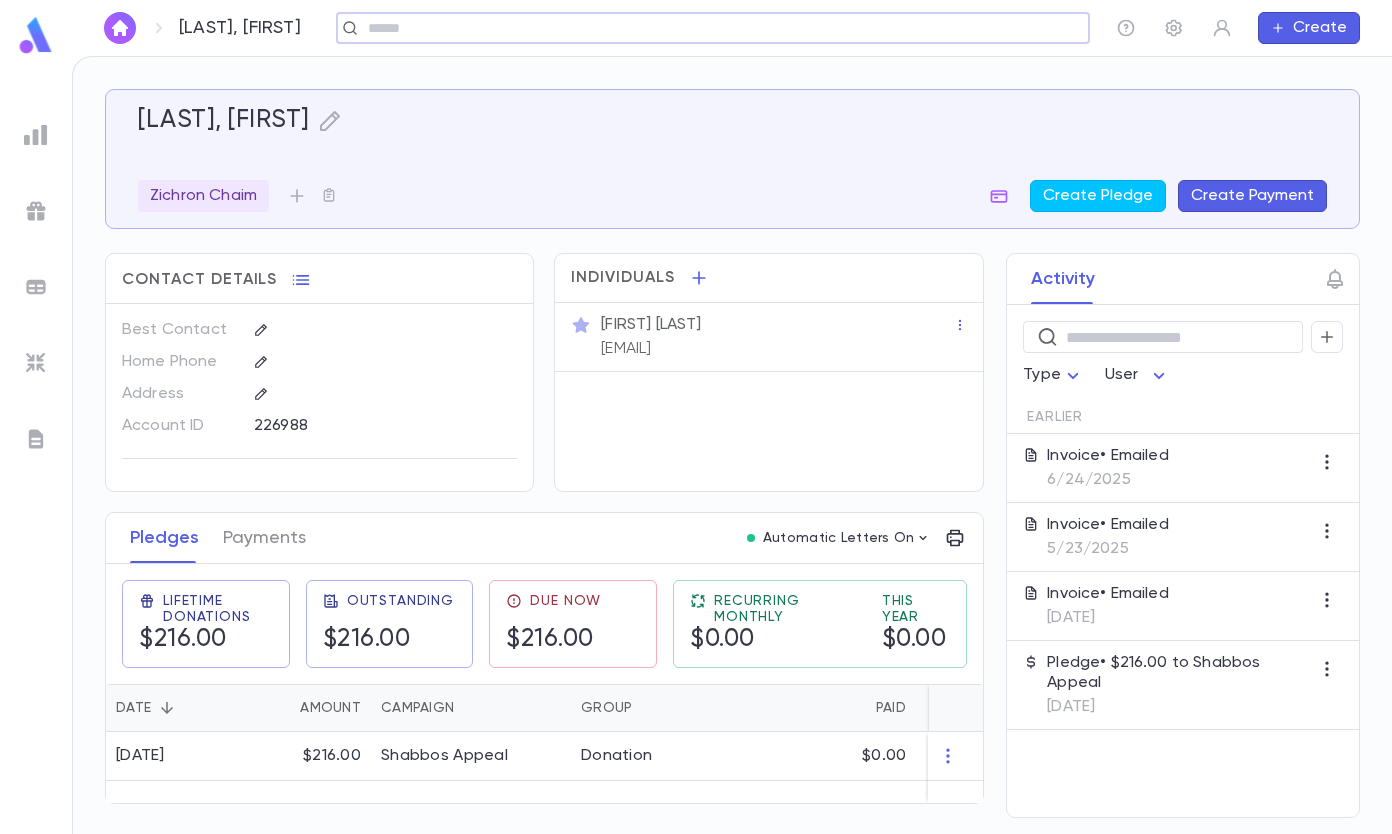 click on "[EMAIL]" at bounding box center (626, 349) 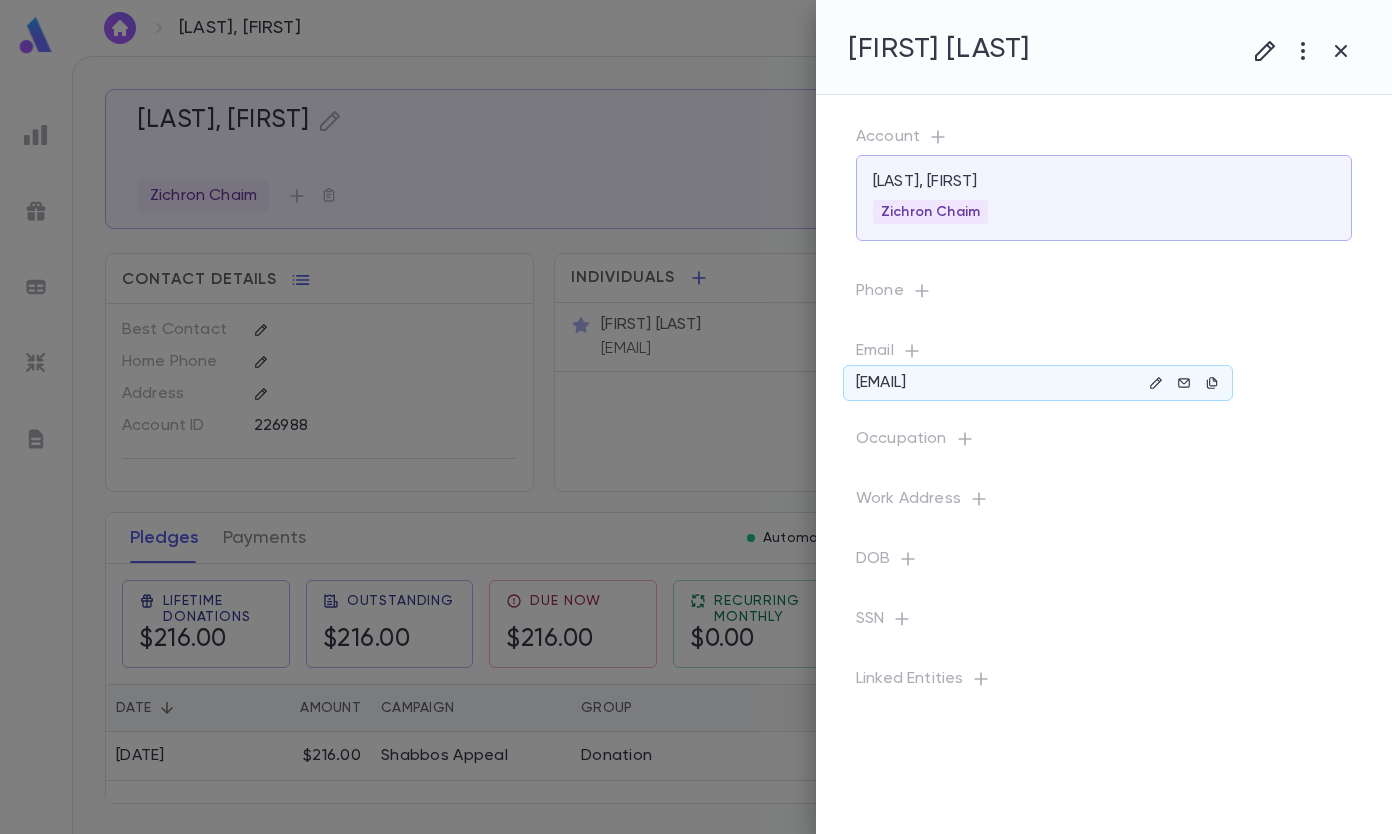 click at bounding box center [1156, 383] 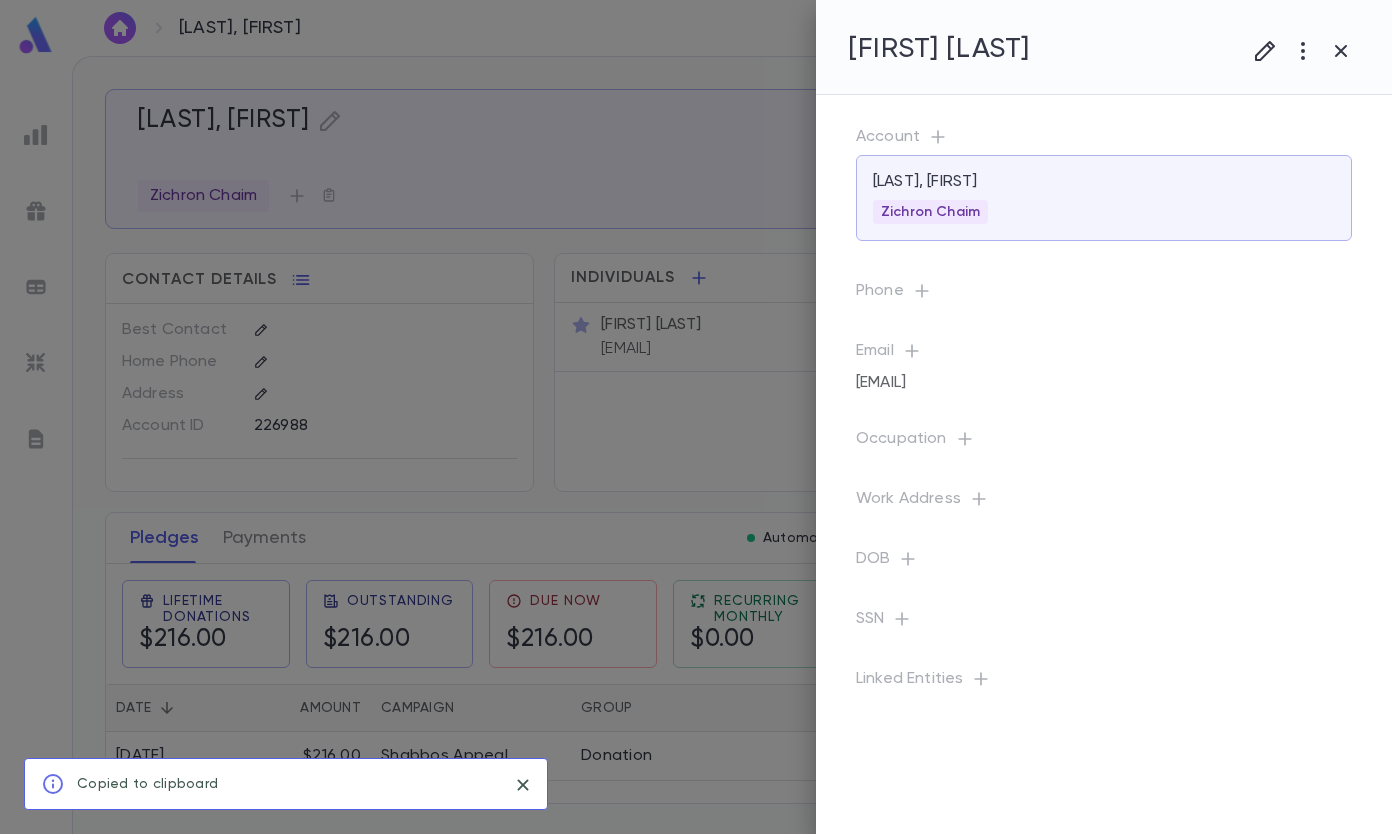 click at bounding box center (1265, 51) 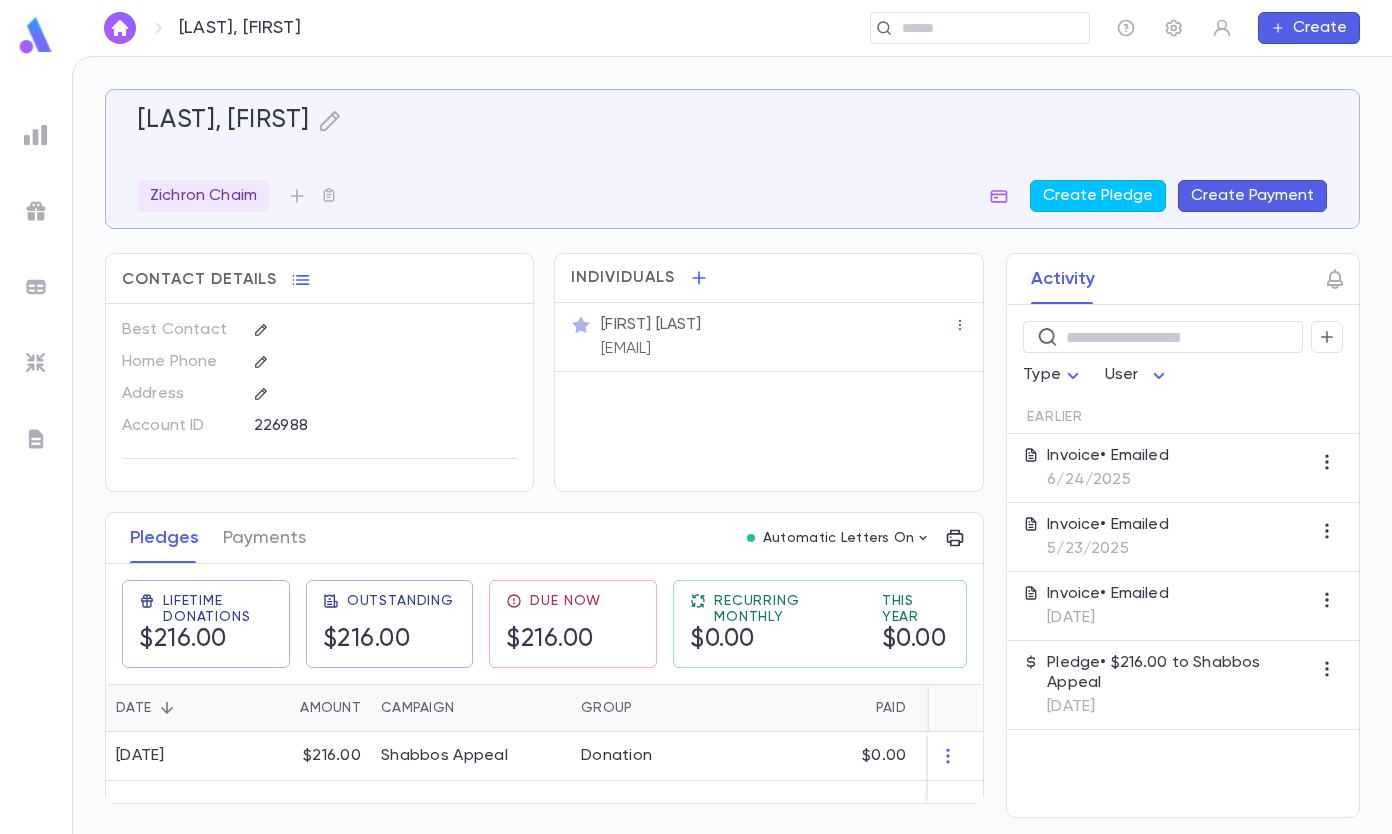 click on "6/24/2025" at bounding box center [1108, 480] 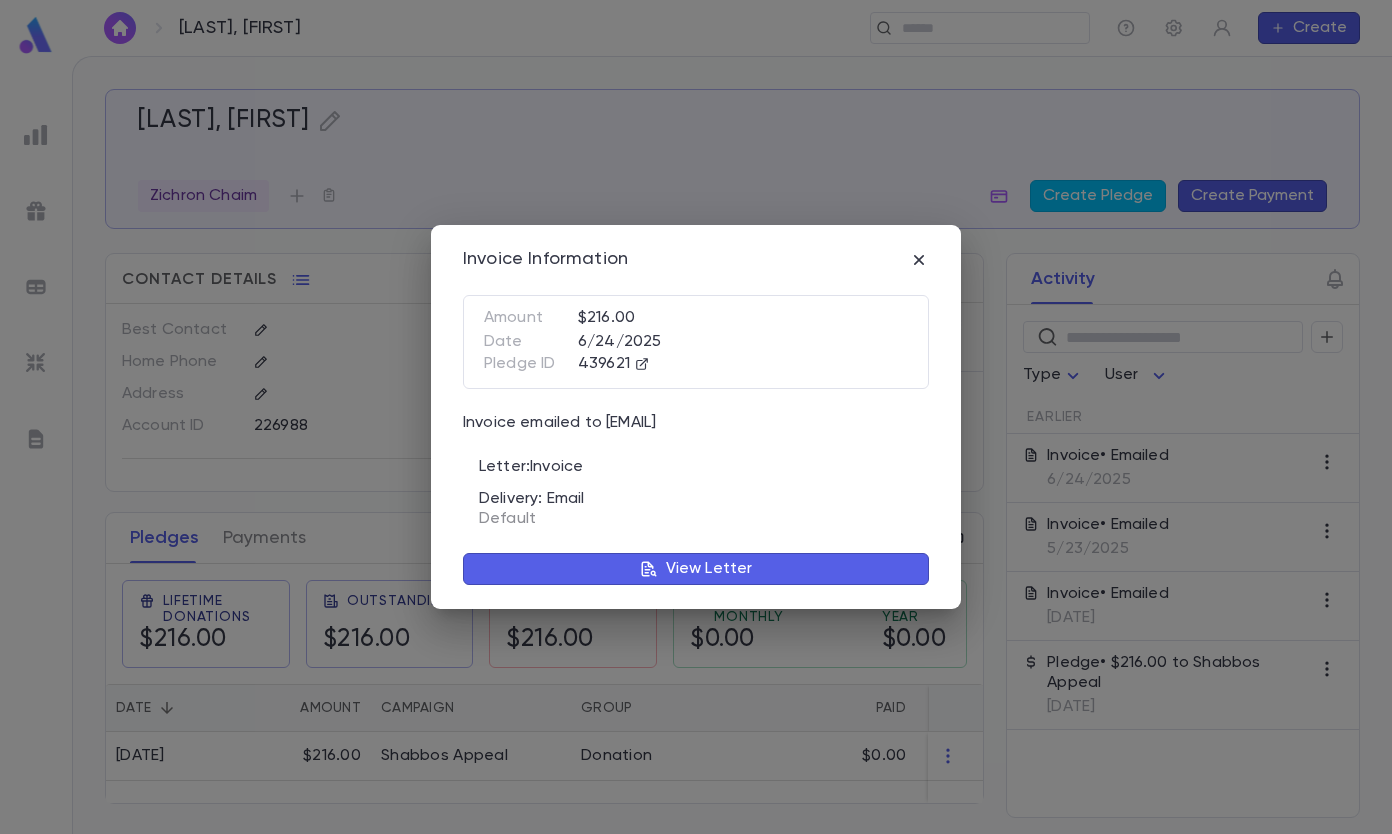 click on "View Letter" at bounding box center [696, 569] 